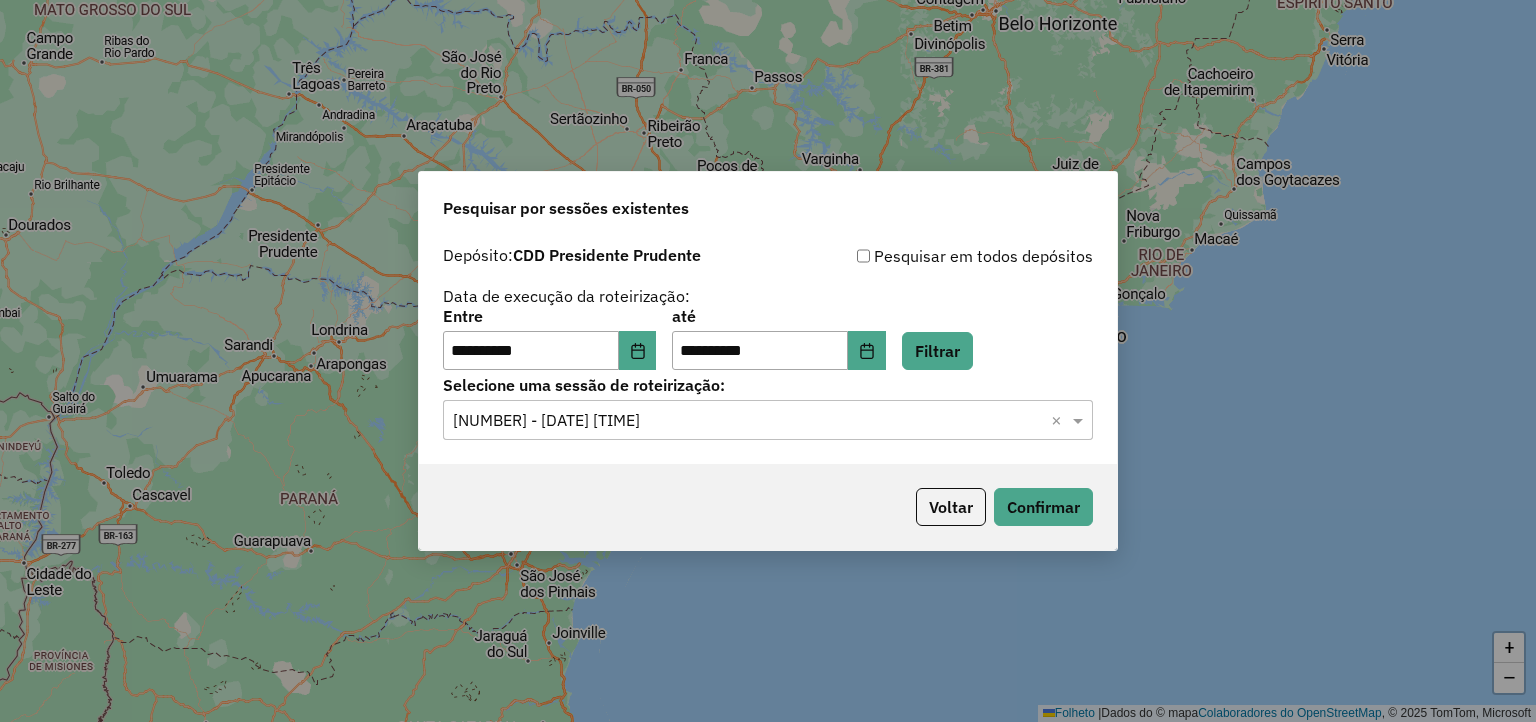 scroll, scrollTop: 0, scrollLeft: 0, axis: both 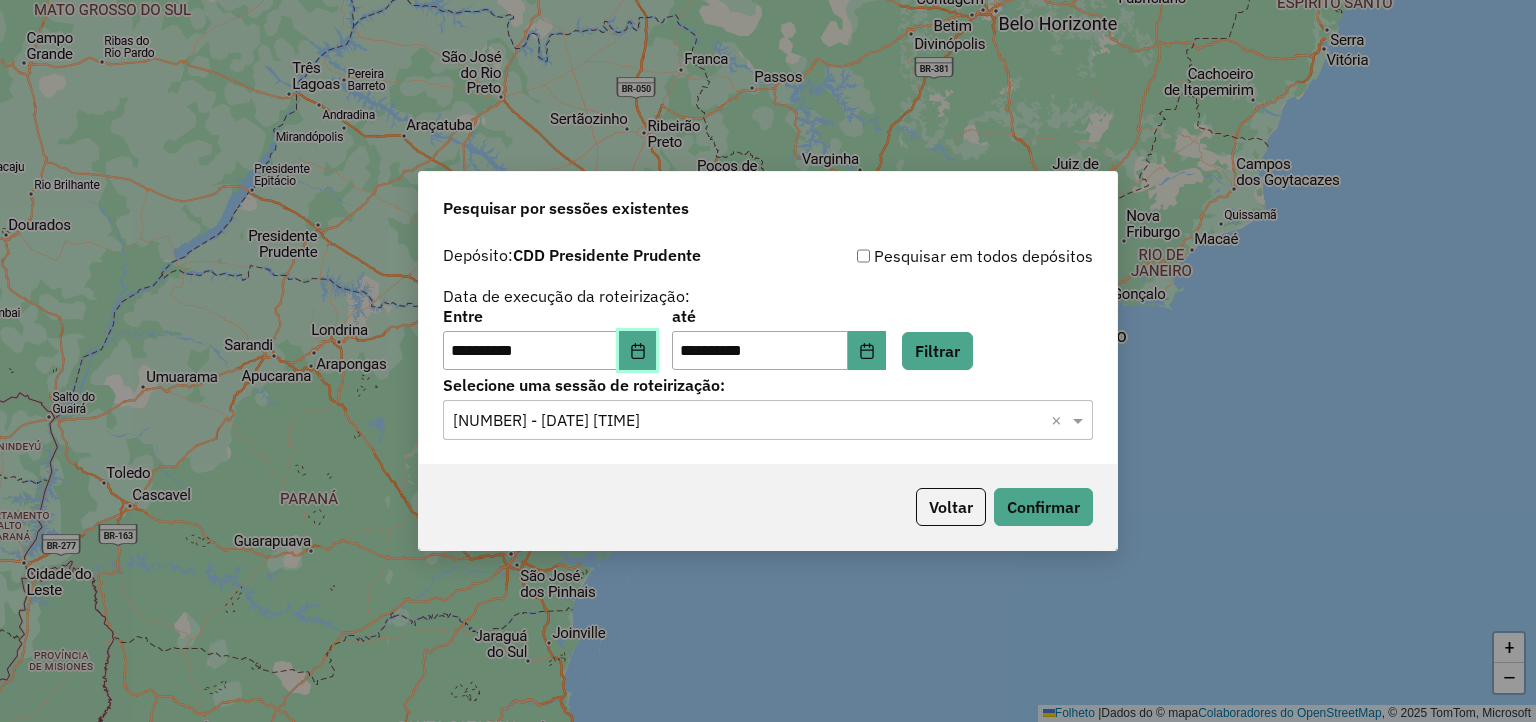 click 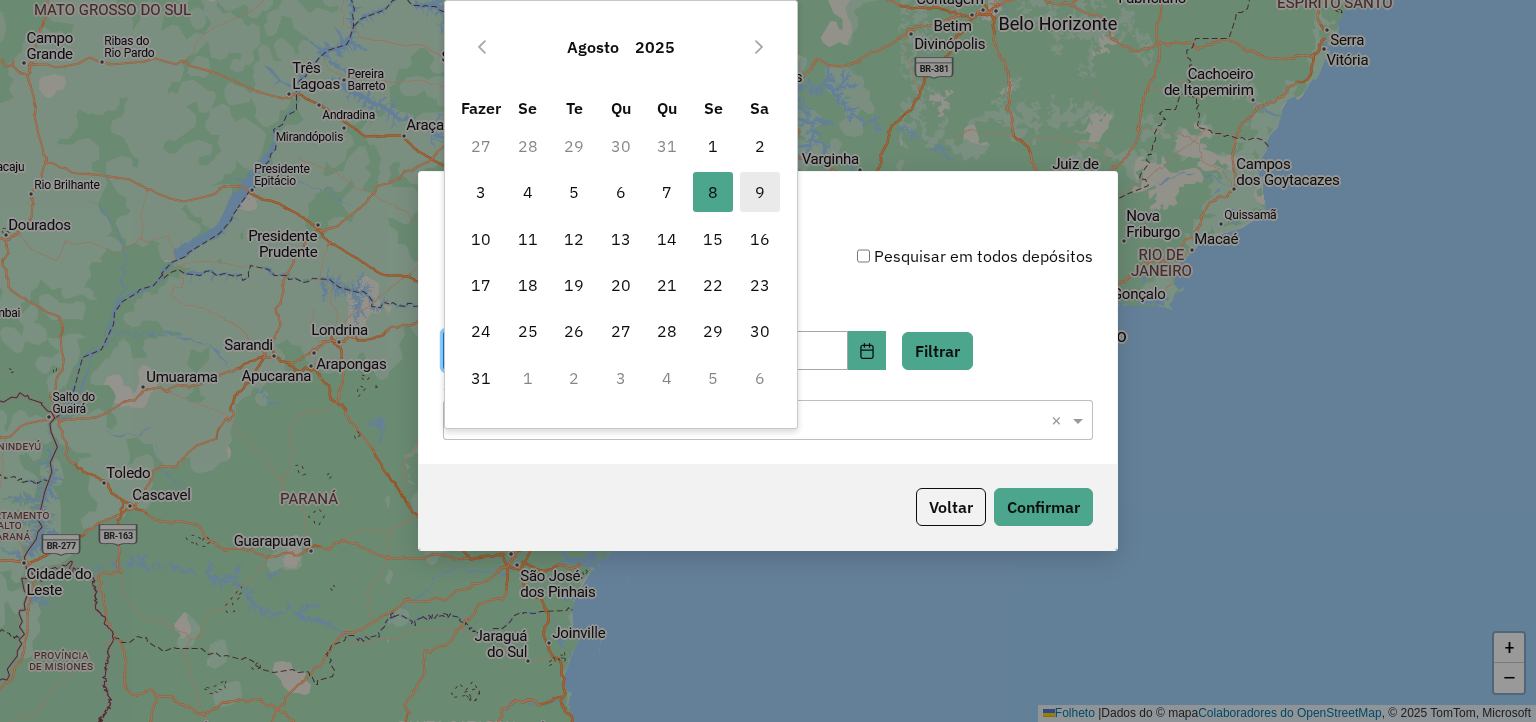 click on "9" at bounding box center (760, 192) 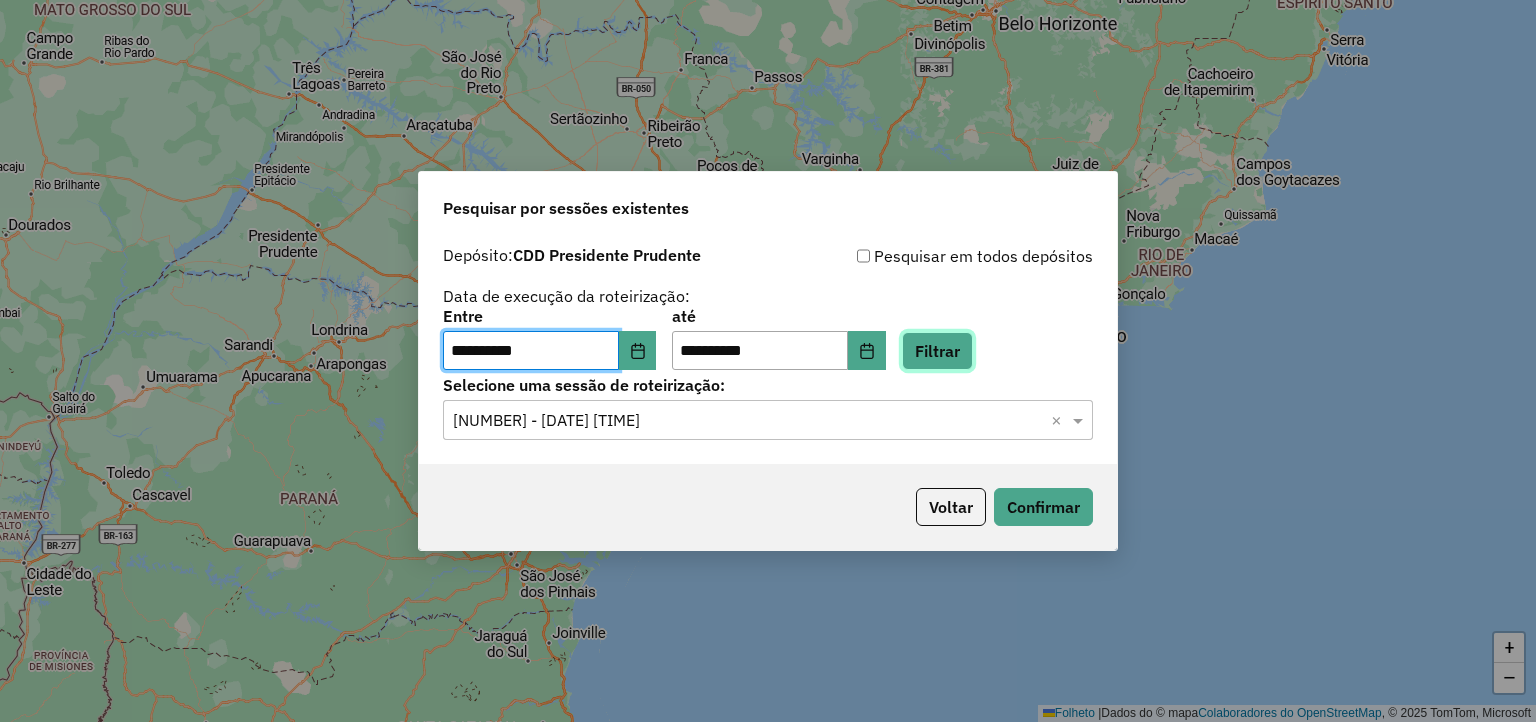 click on "Filtrar" 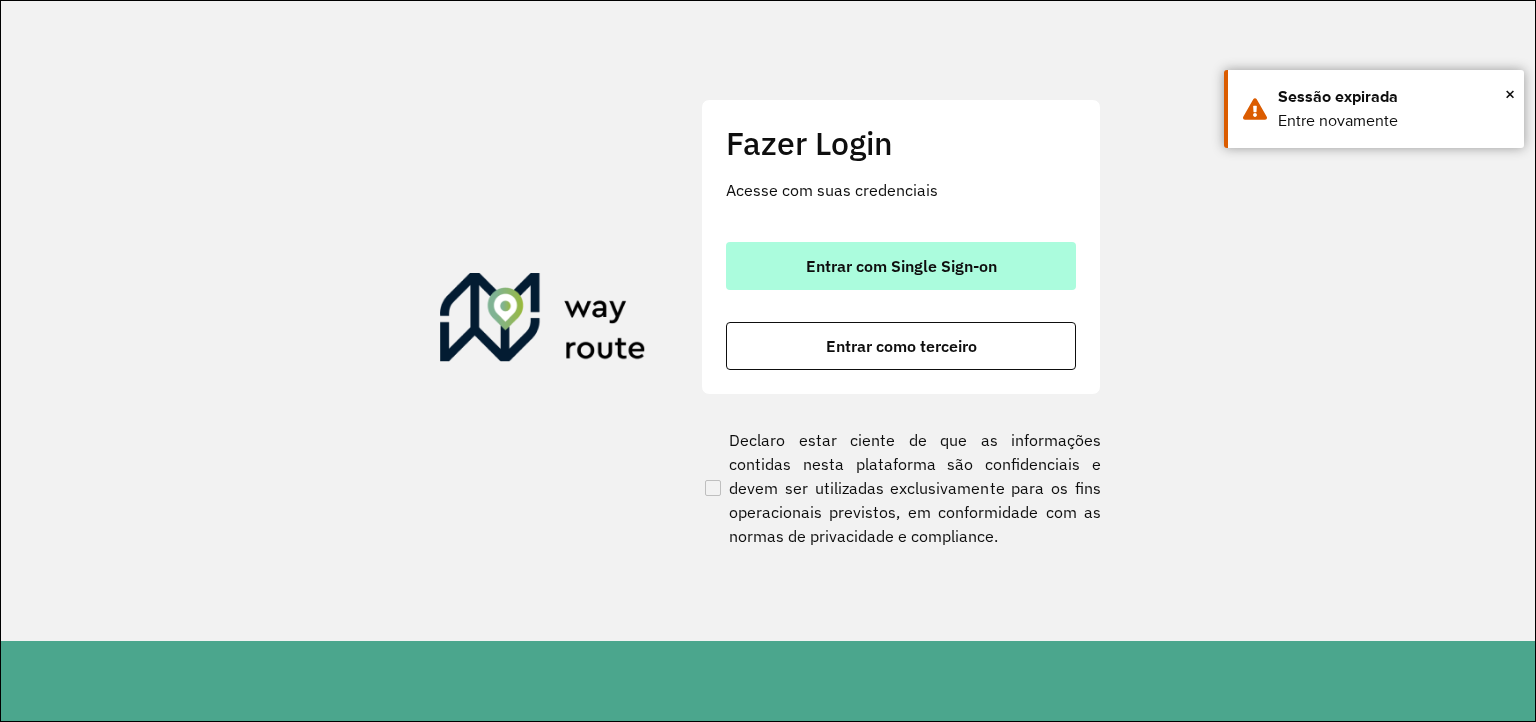 click on "Entrar com Single Sign-on" at bounding box center (901, 266) 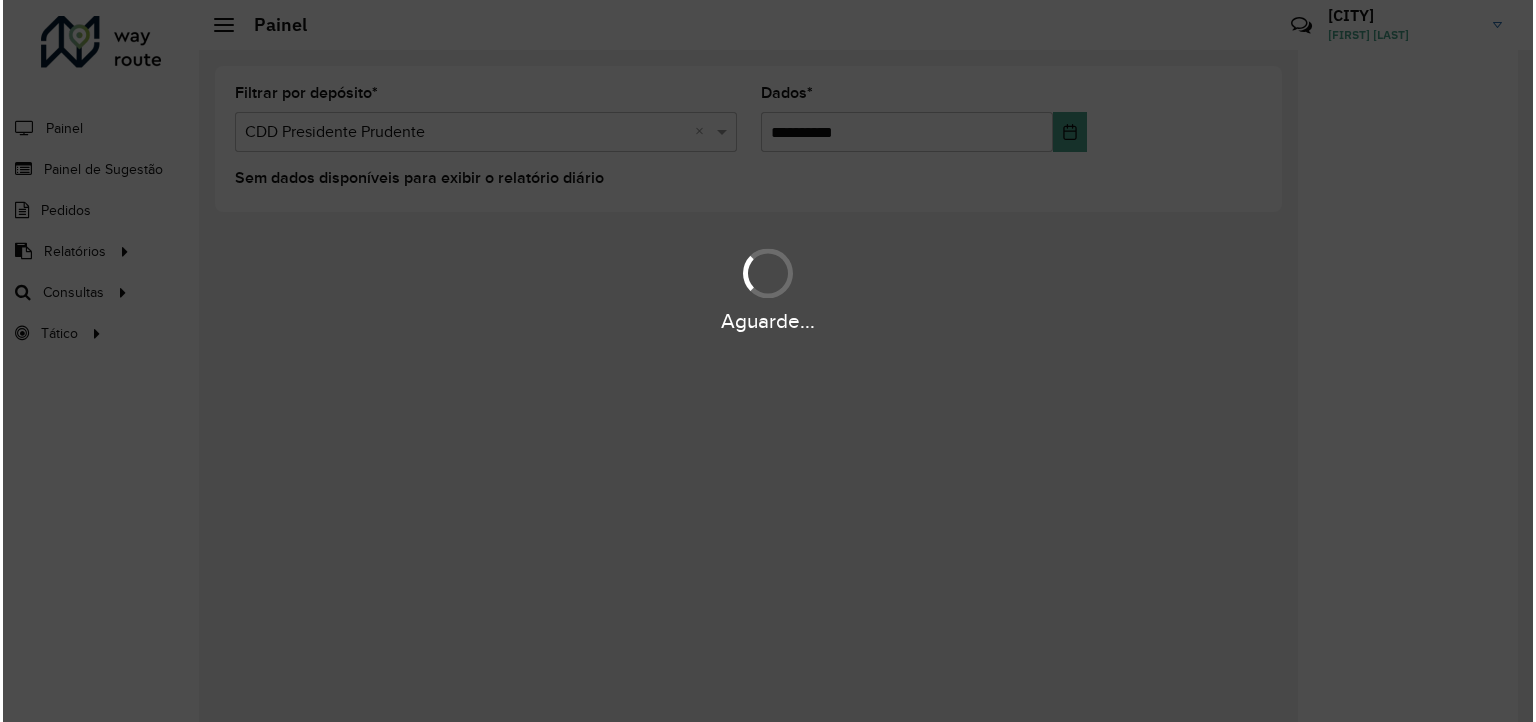 scroll, scrollTop: 0, scrollLeft: 0, axis: both 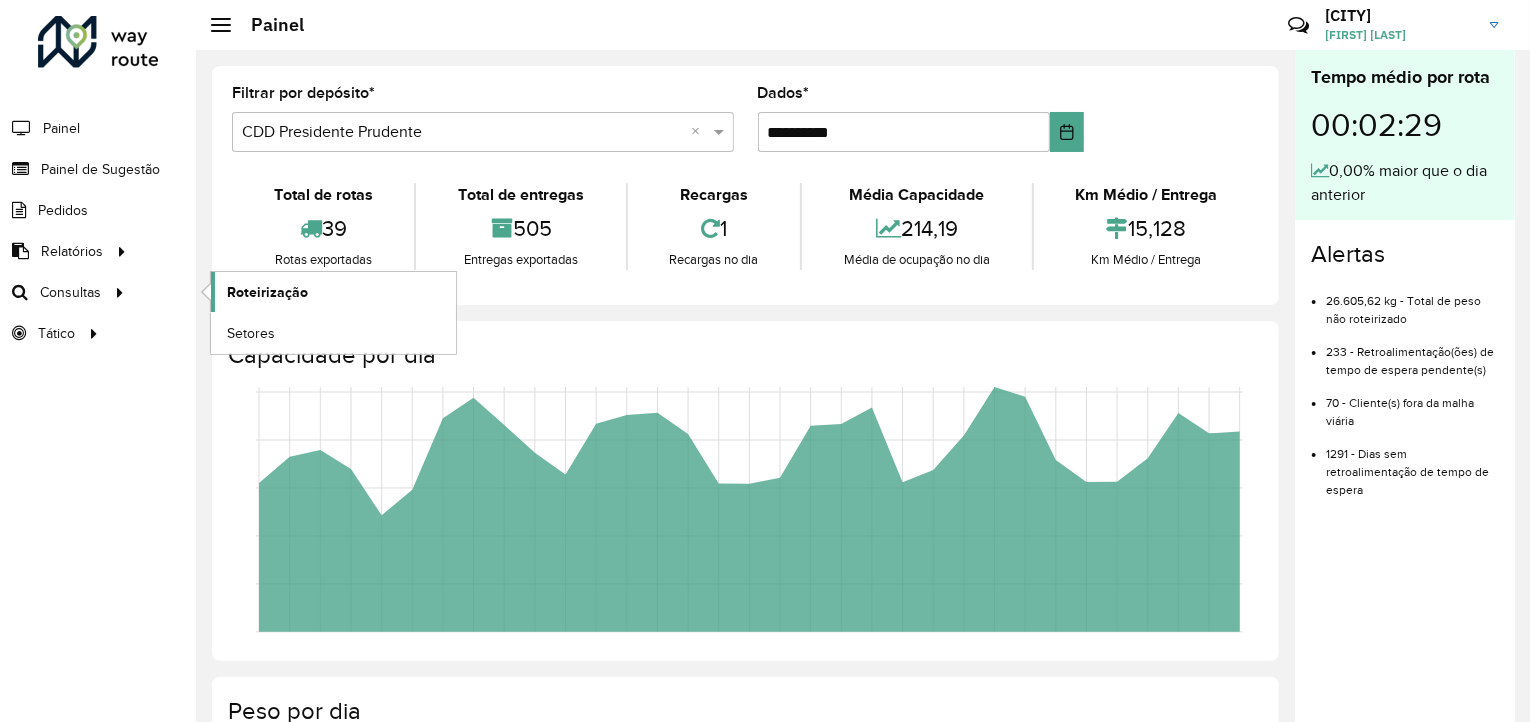 click on "Roteirização" 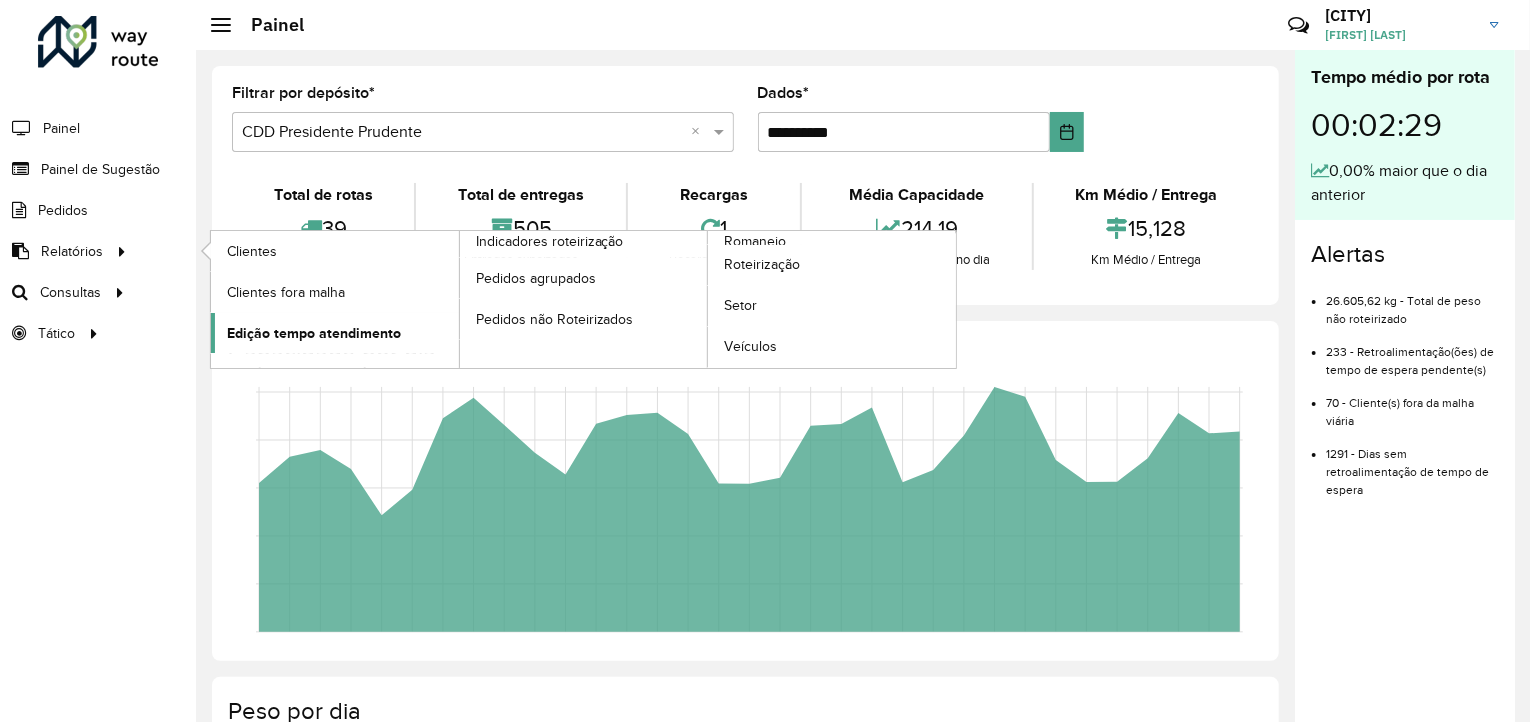 click on "Edição tempo atendimento" 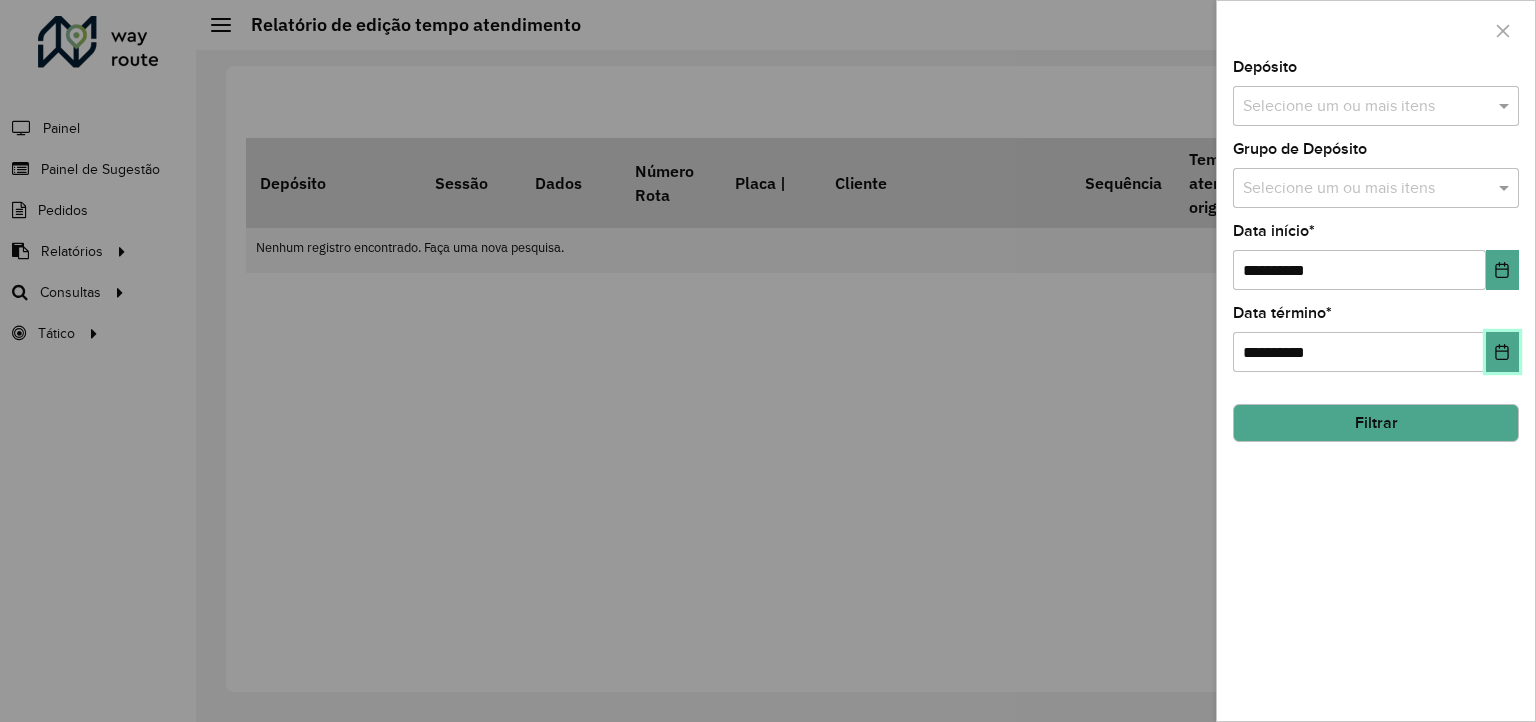 click 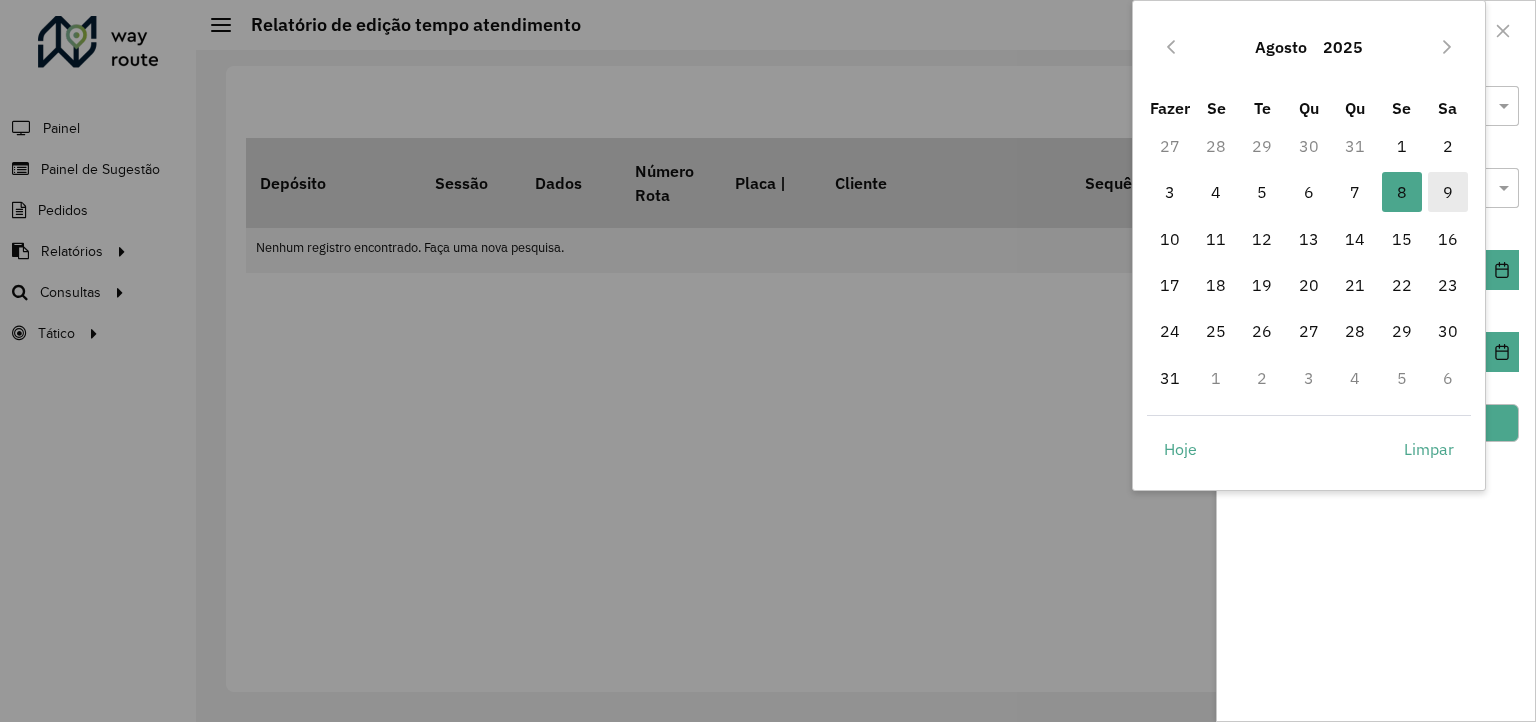 click on "9" at bounding box center (1448, 192) 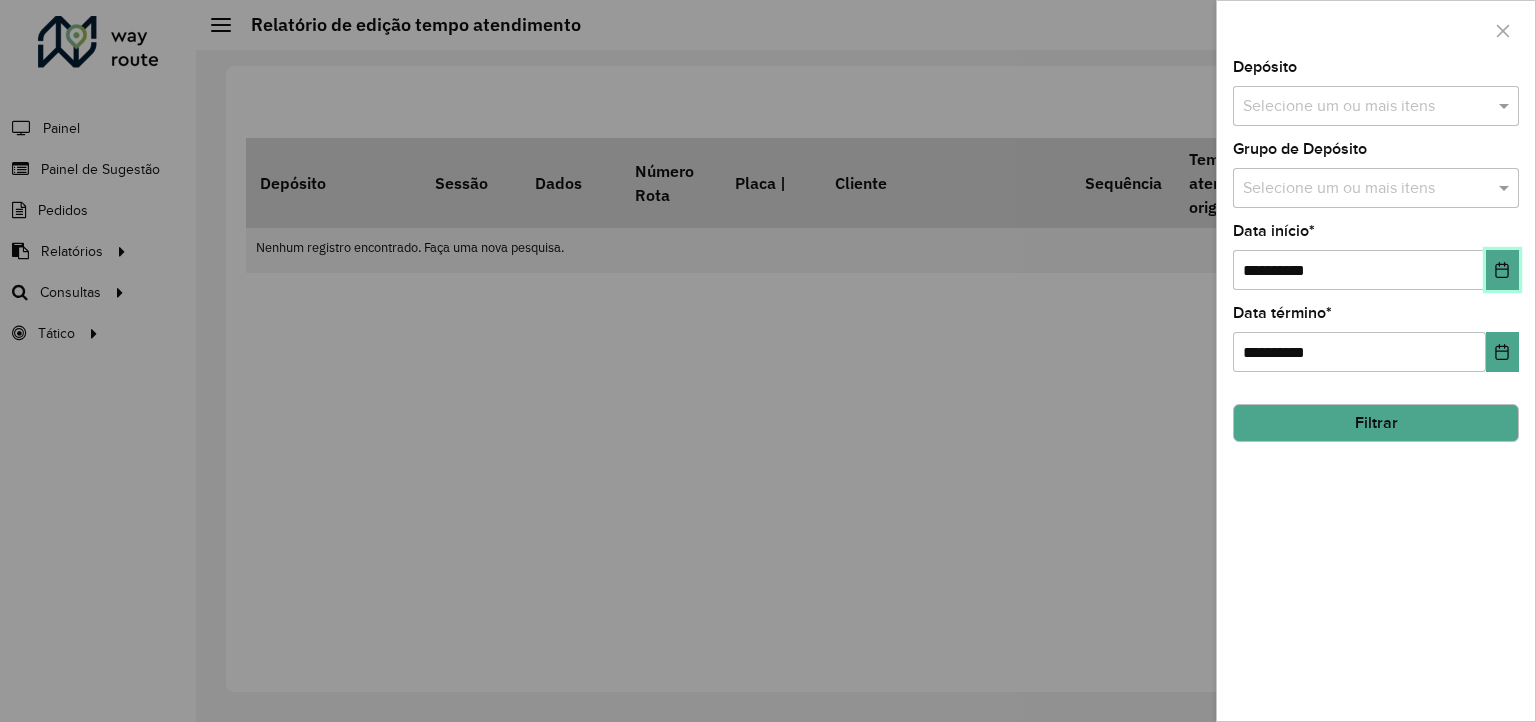 click 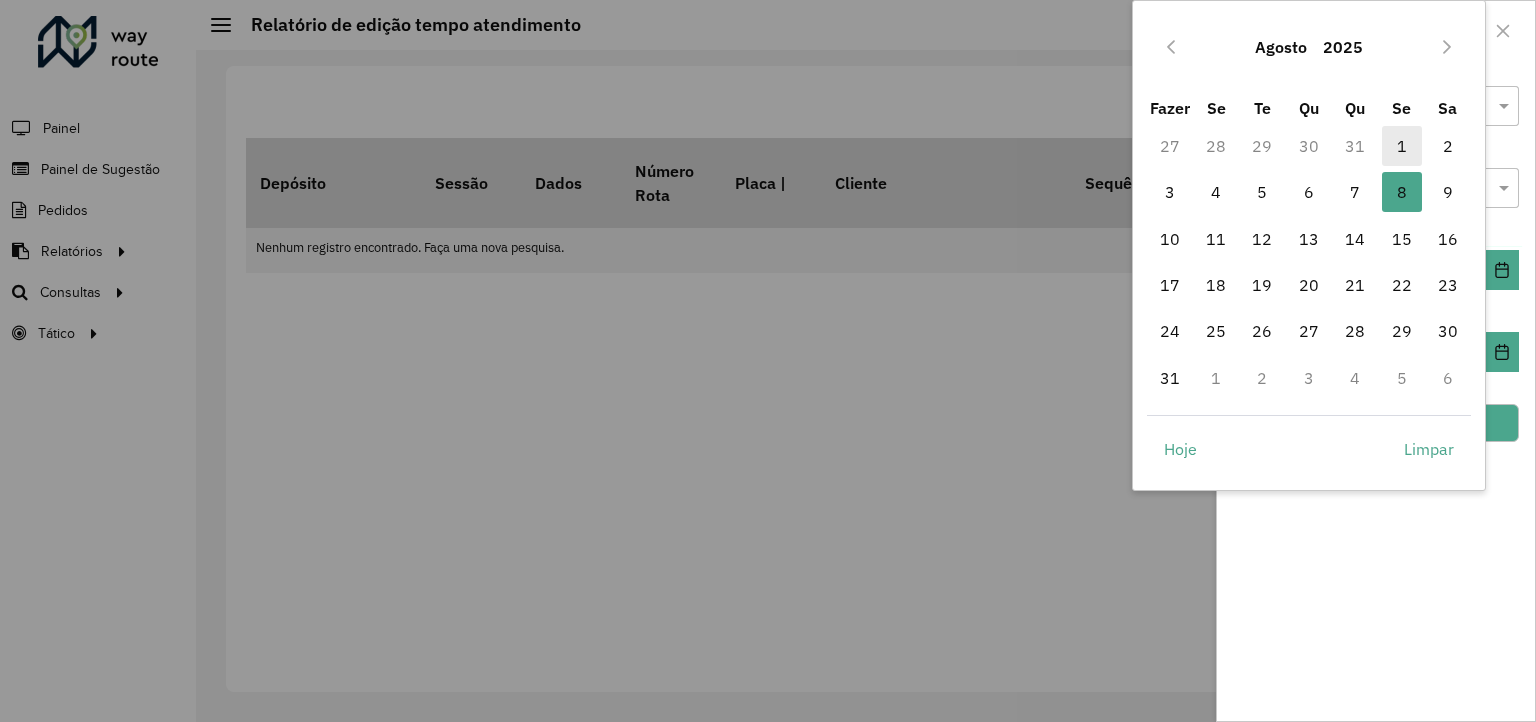 click on "1" at bounding box center (1402, 146) 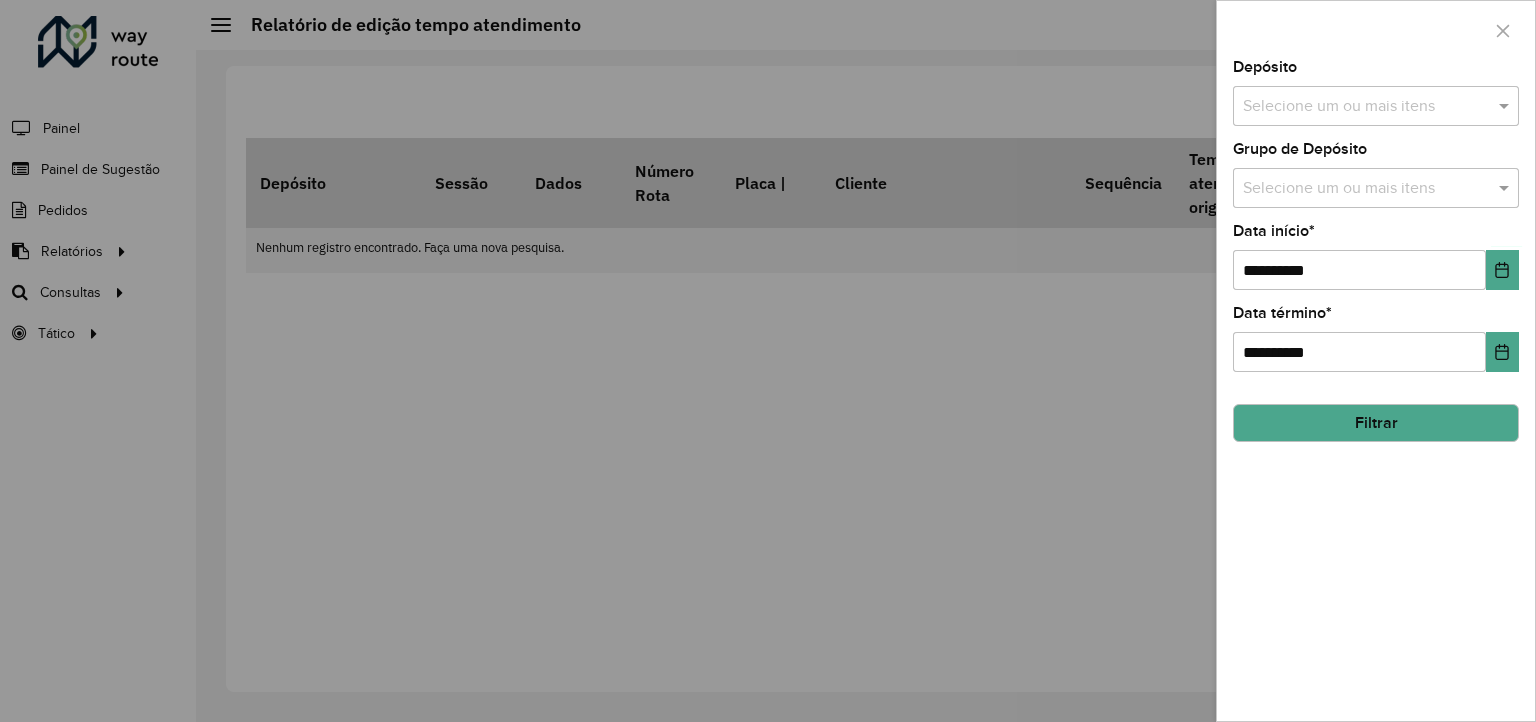 click at bounding box center [1366, 189] 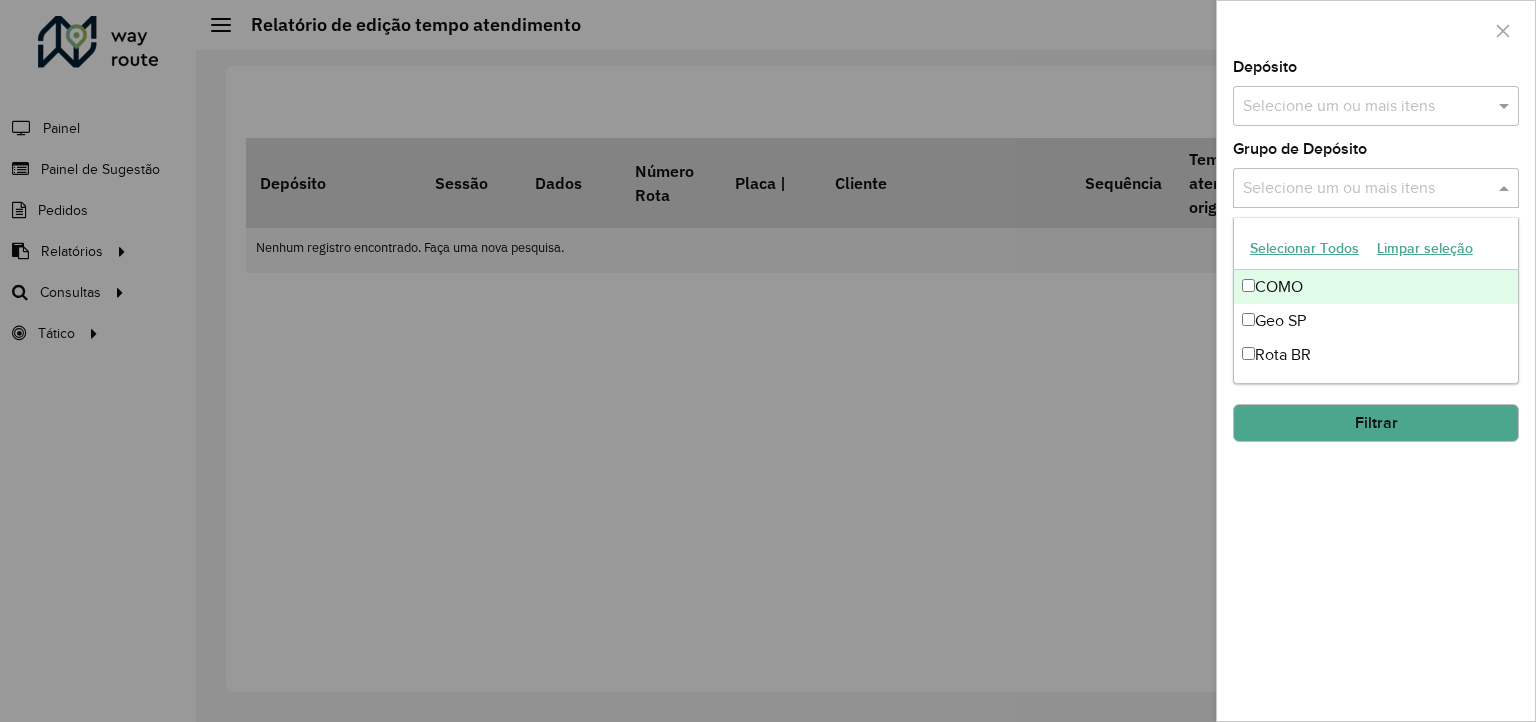 click on "Selecionar Todos" at bounding box center [1304, 248] 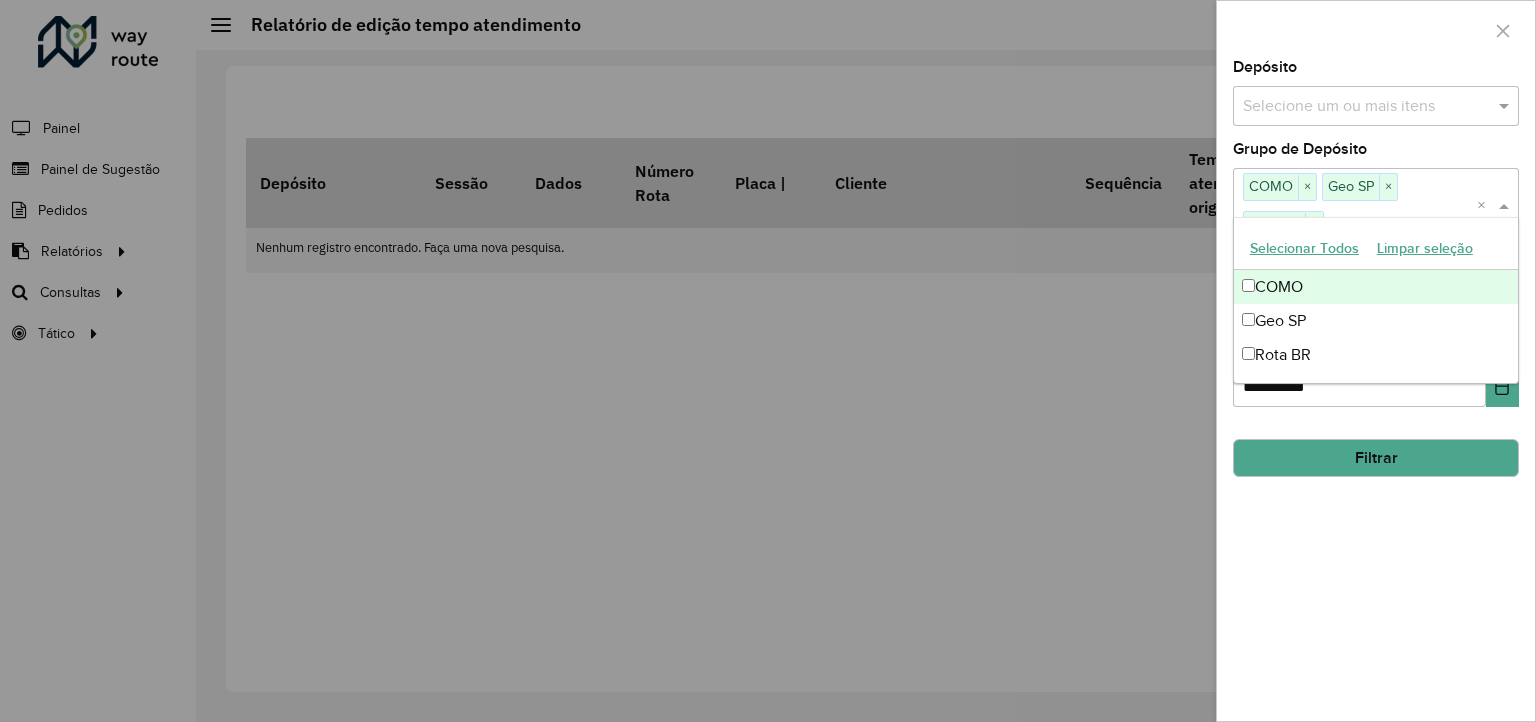 click on "**********" 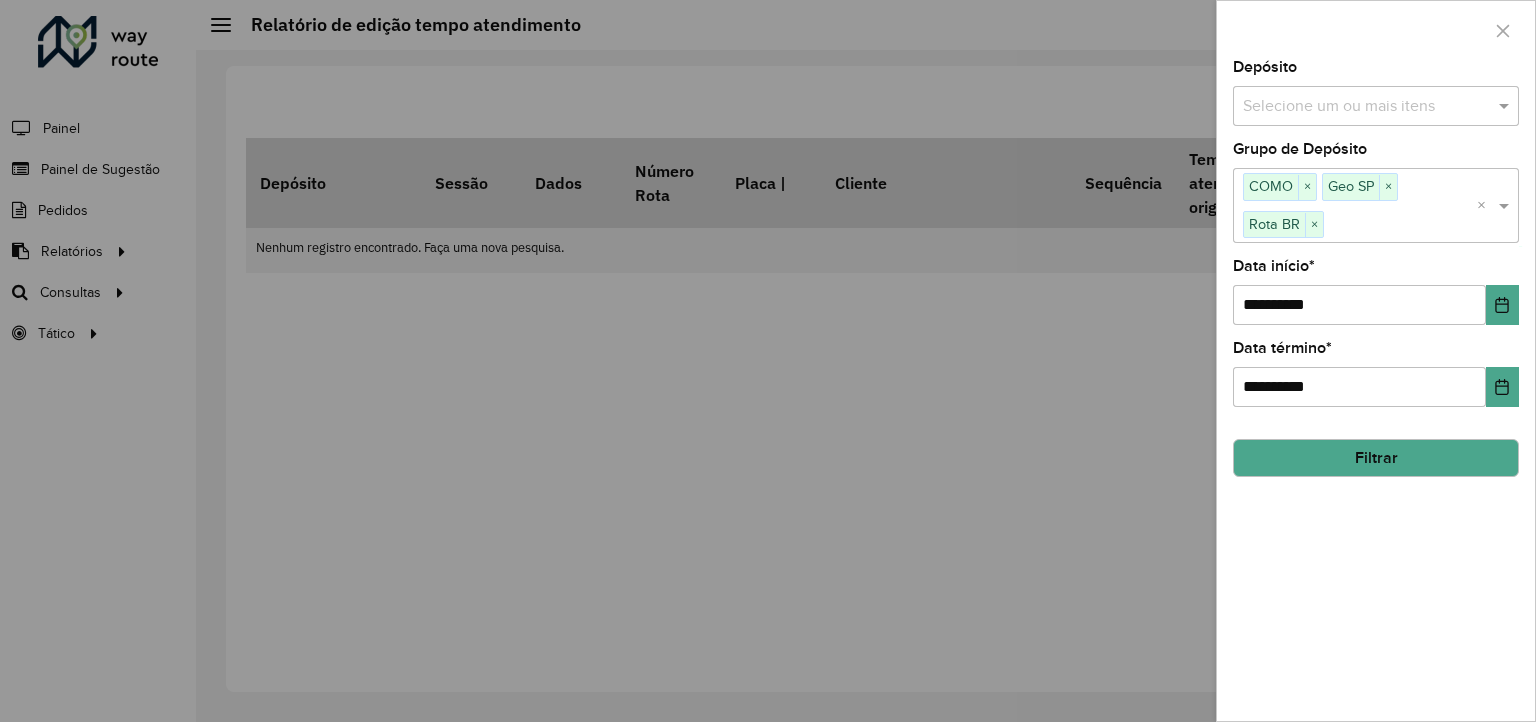 click at bounding box center (1366, 107) 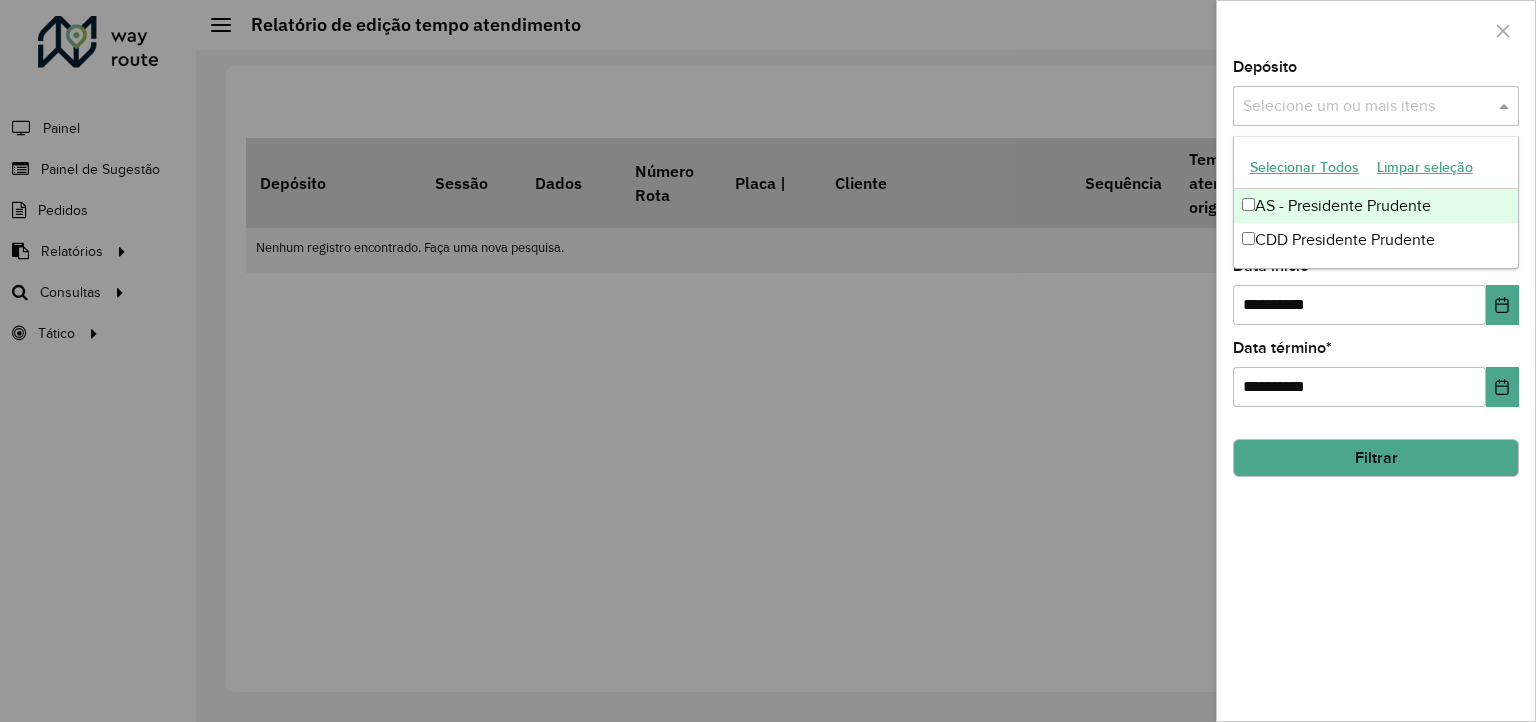 click on "Selecionar Todos" at bounding box center [1304, 167] 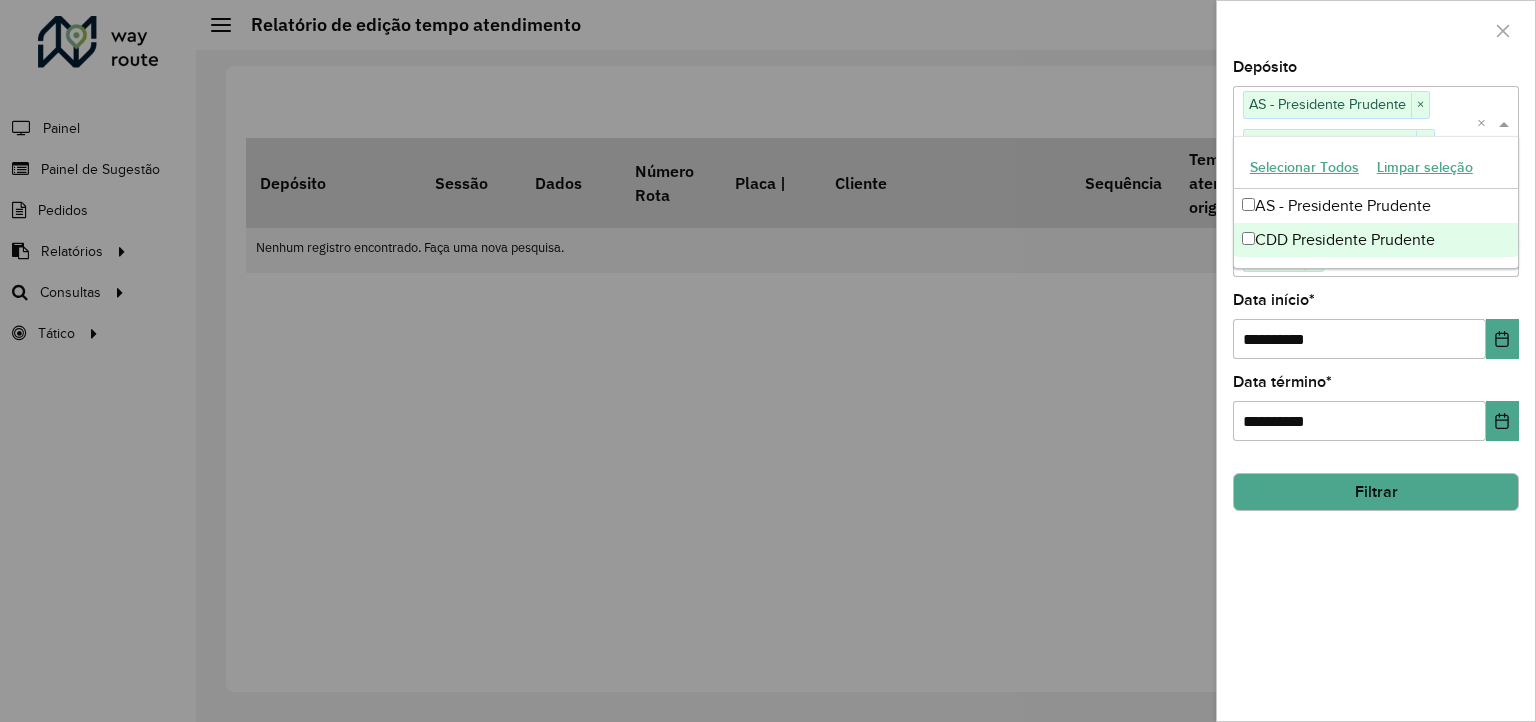 click on "Filtrar" 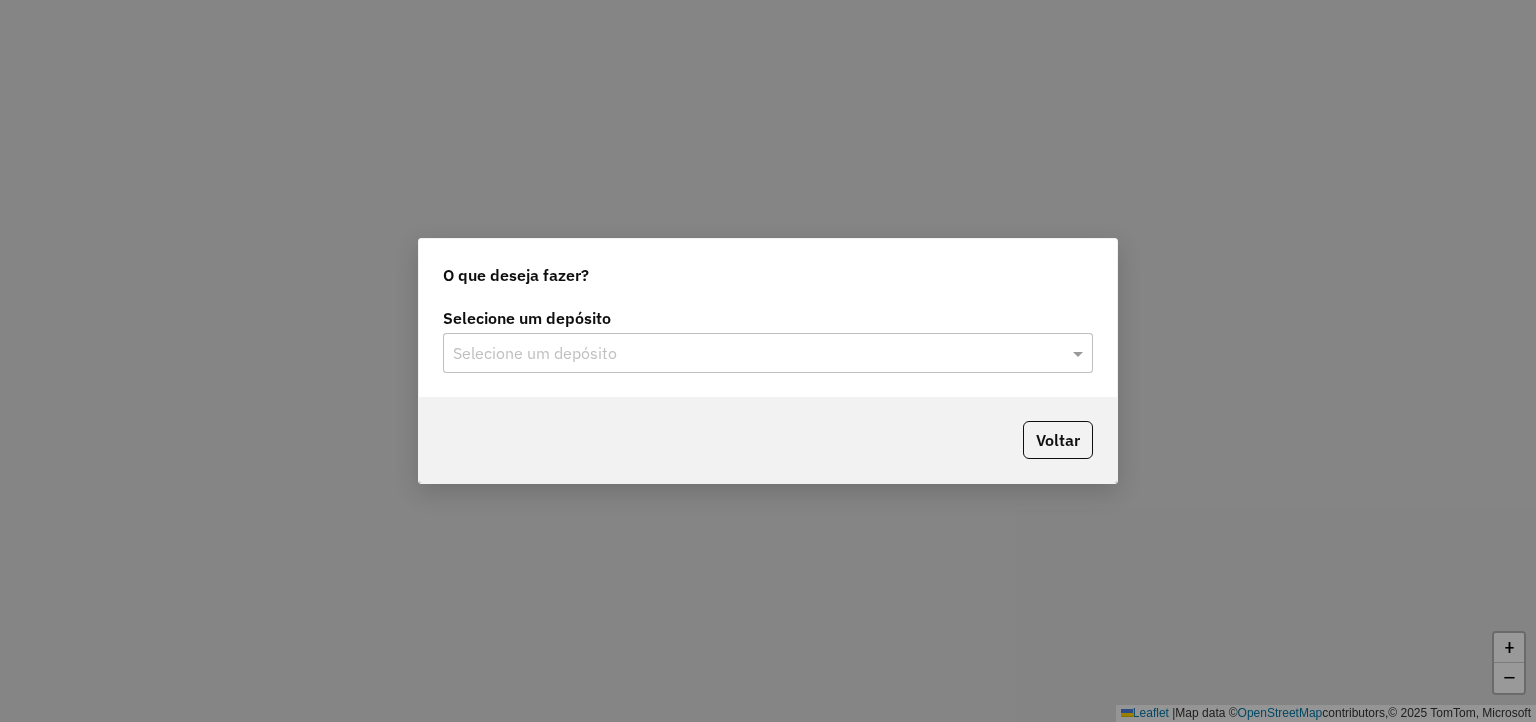 scroll, scrollTop: 0, scrollLeft: 0, axis: both 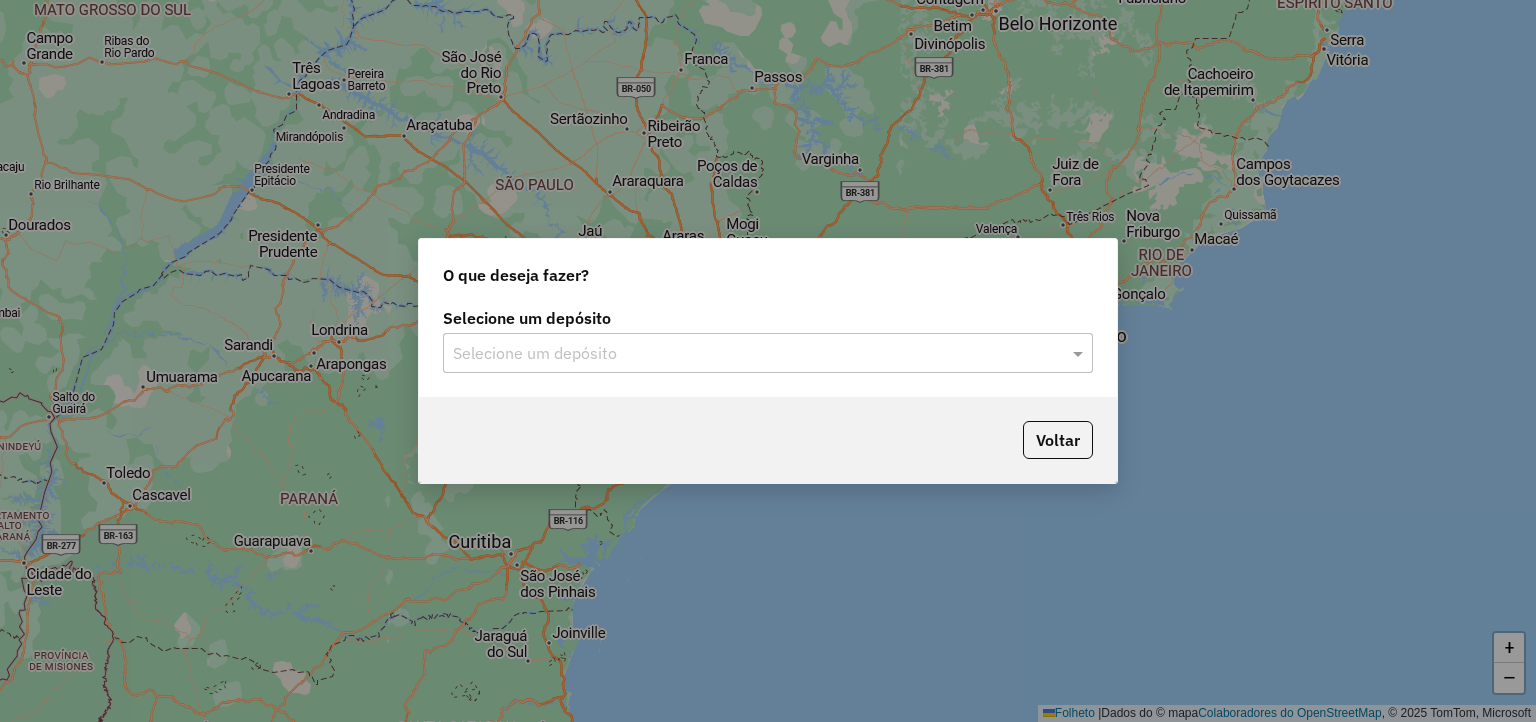 click on "Selecione um depósito" 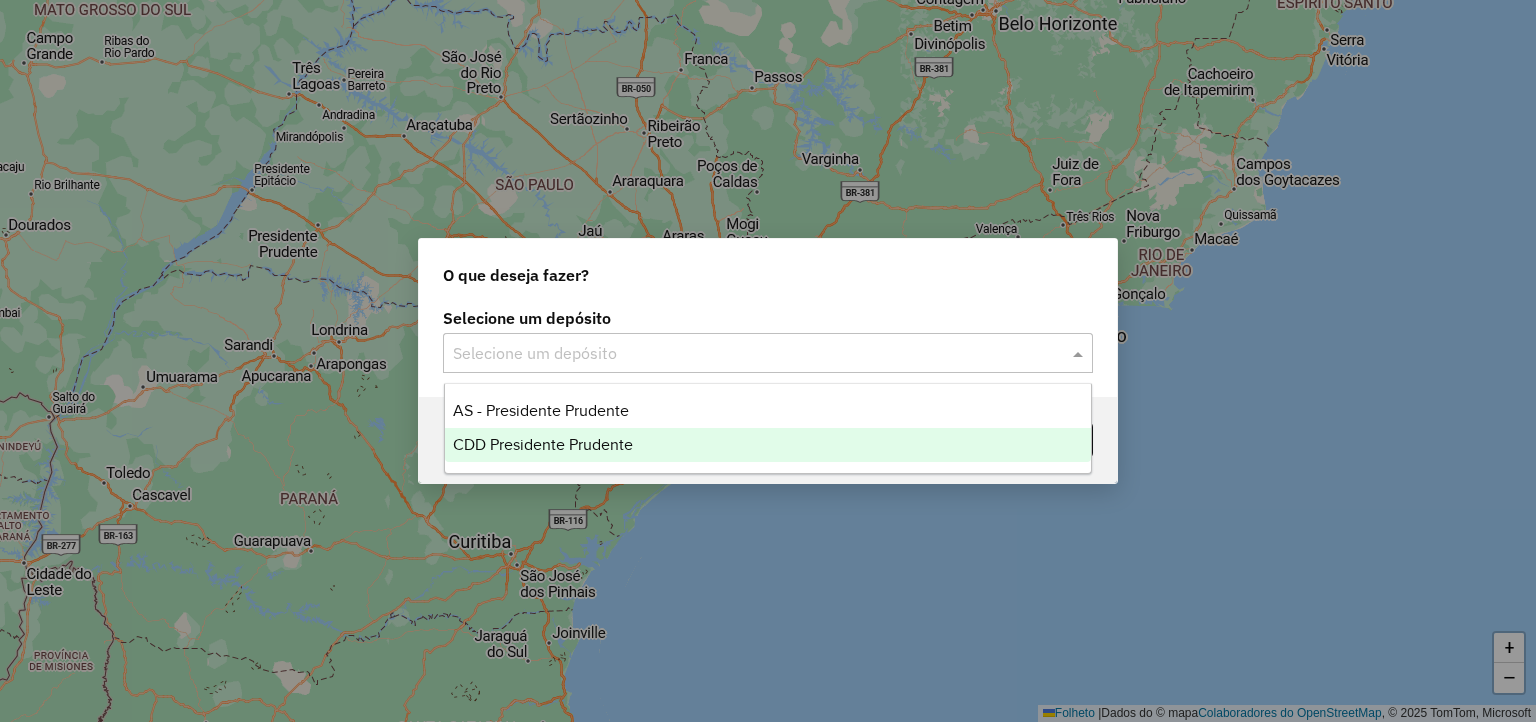 click on "CDD Presidente Prudente" at bounding box center (543, 444) 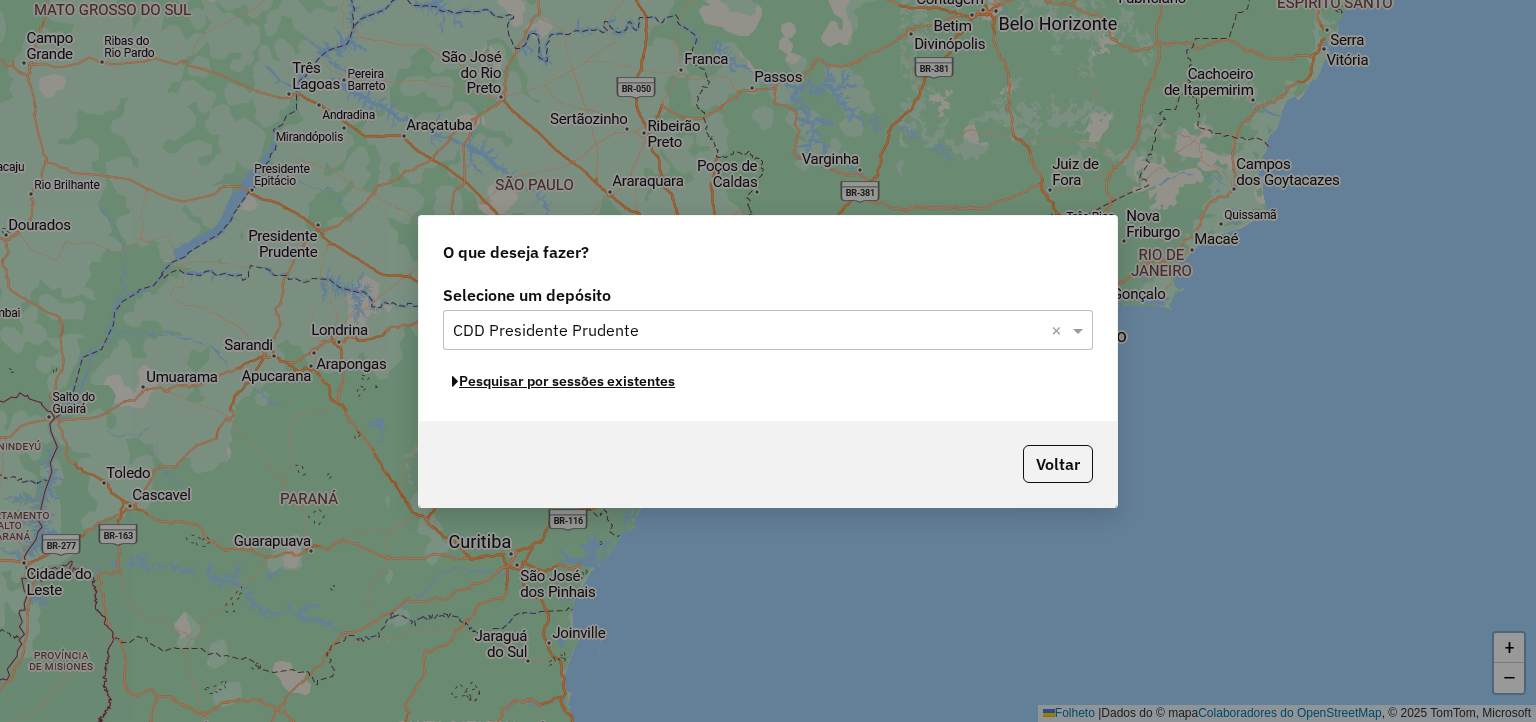 click on "Pesquisar por sessões existentes" 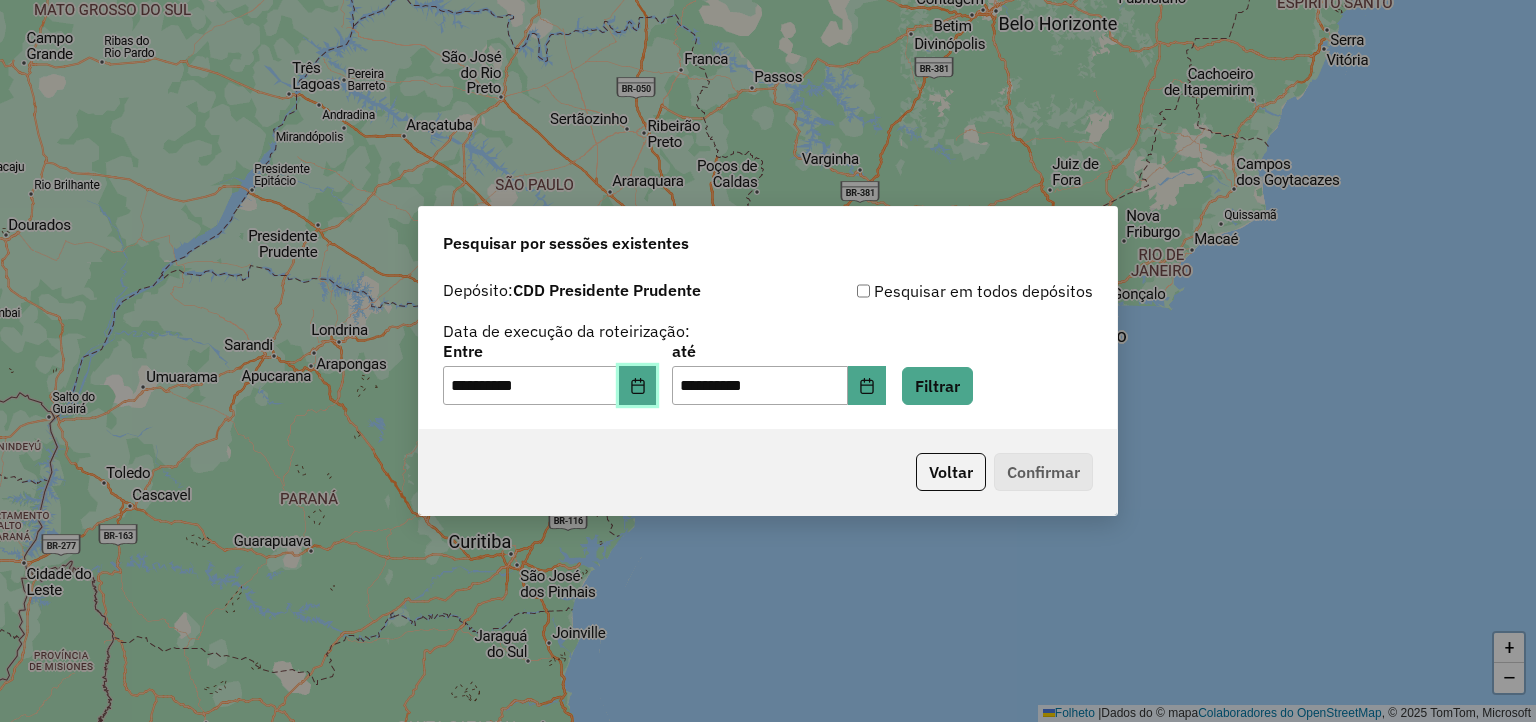 click at bounding box center (638, 386) 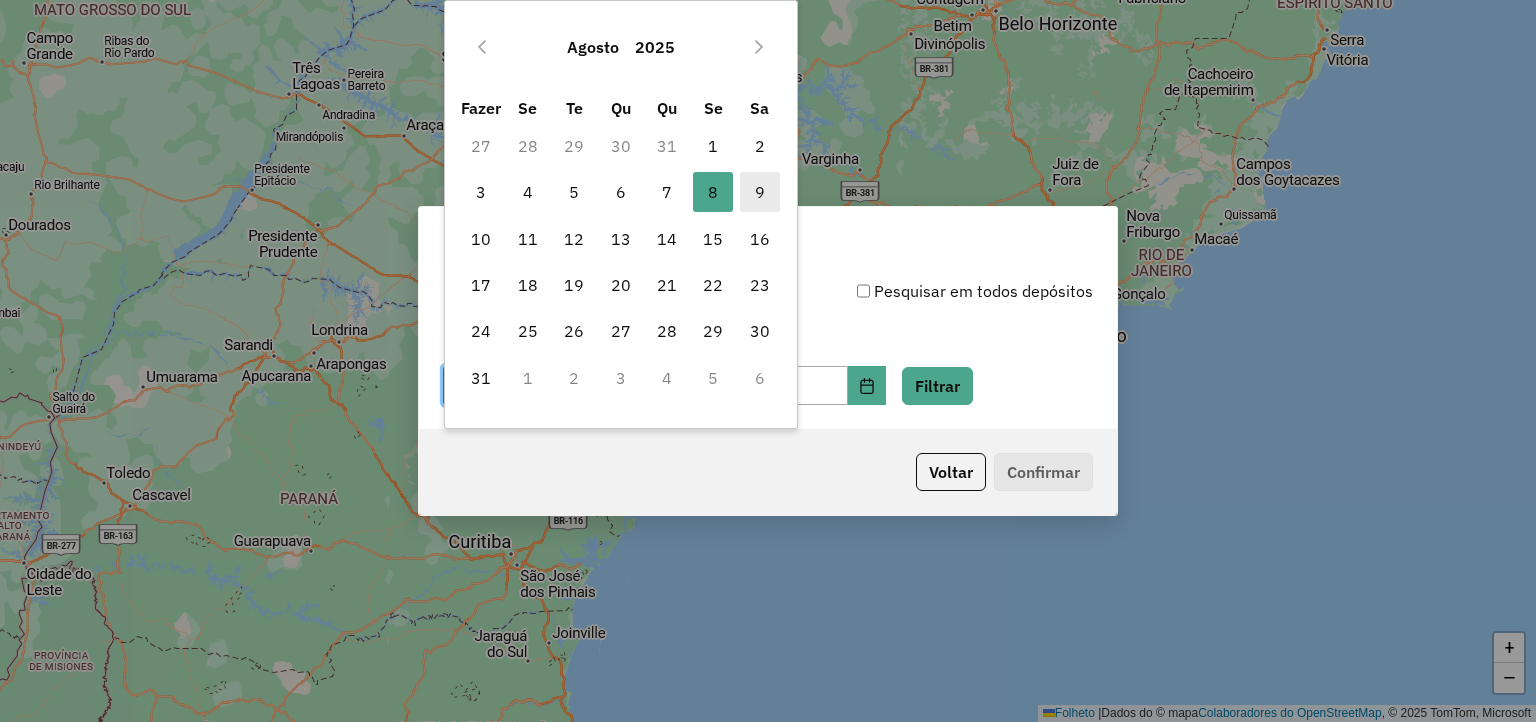 click on "9" at bounding box center [760, 192] 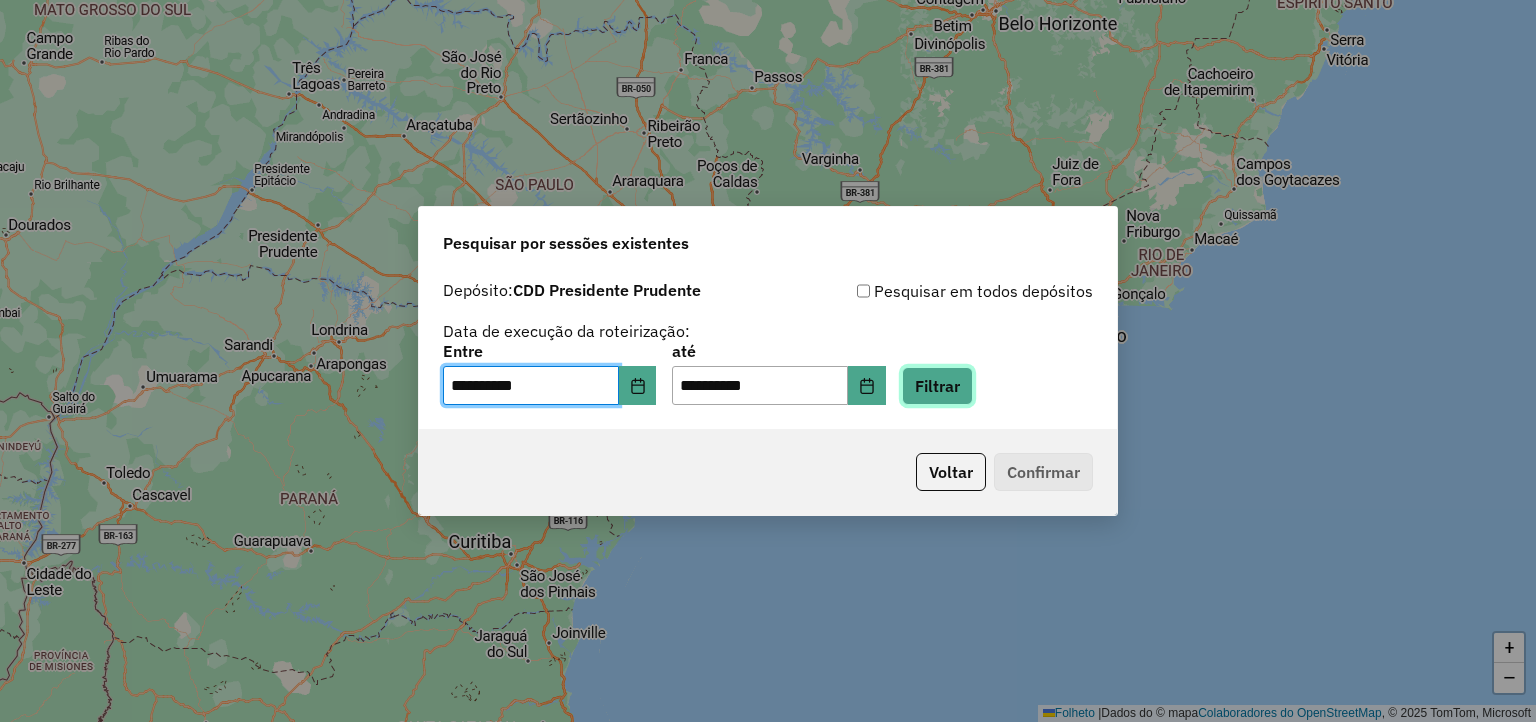 click on "Filtrar" 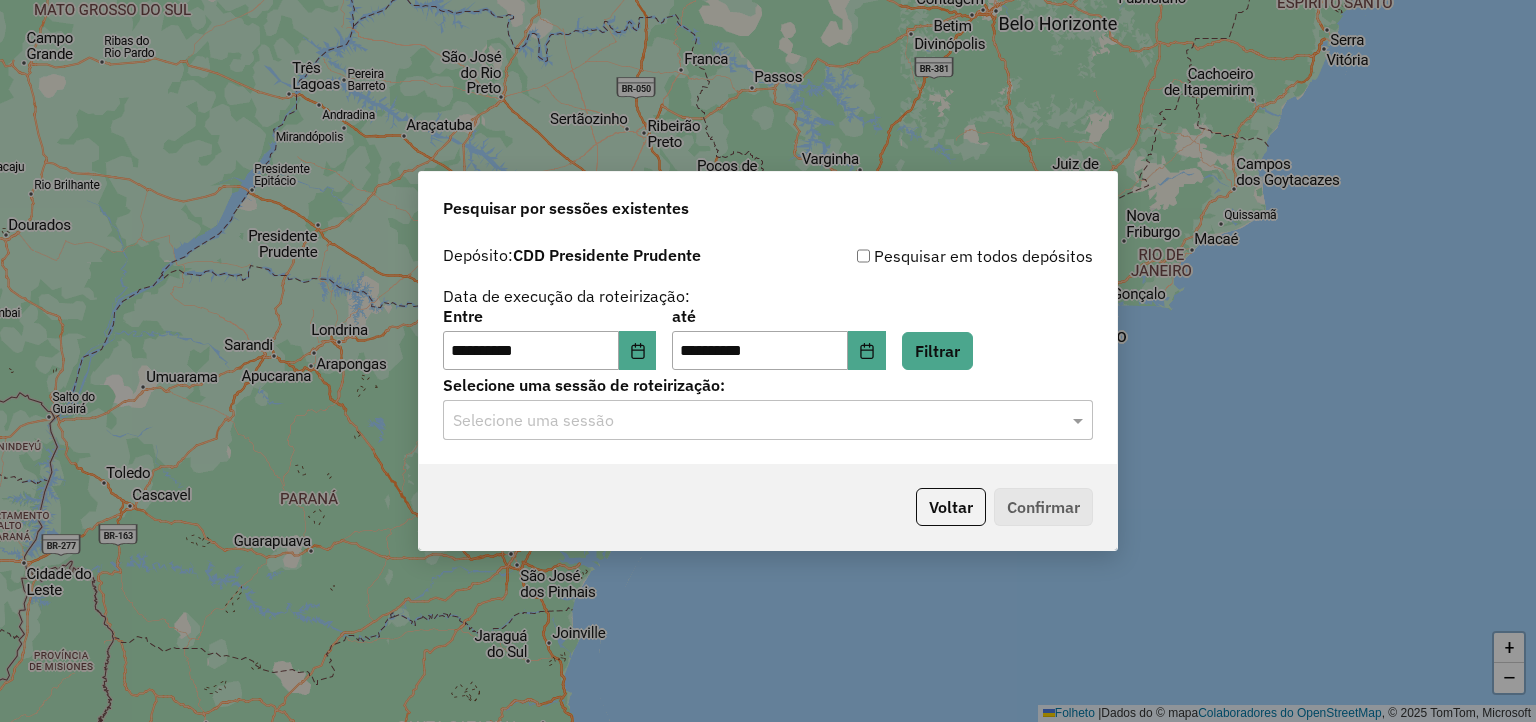 click 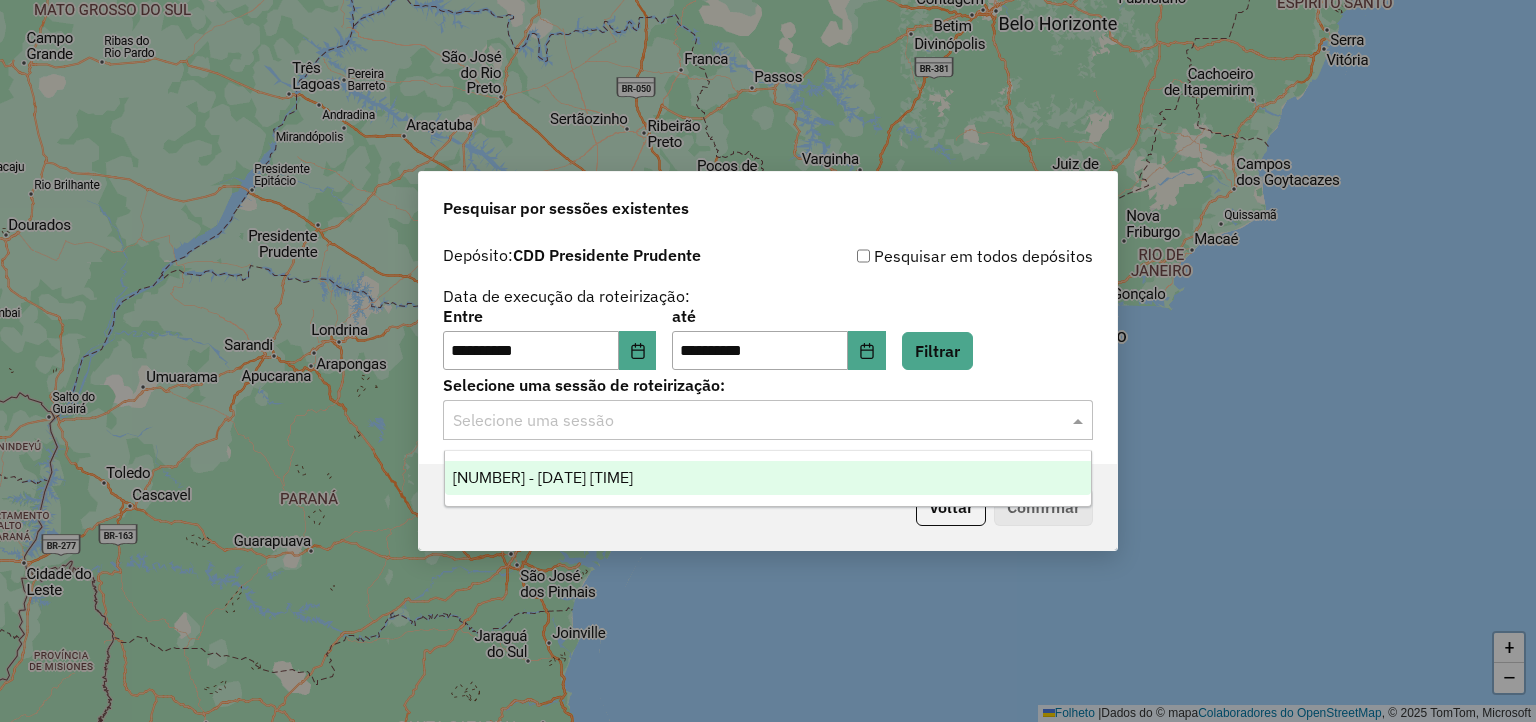 click on "1227062 - 09/08/2025 19:45" at bounding box center [768, 478] 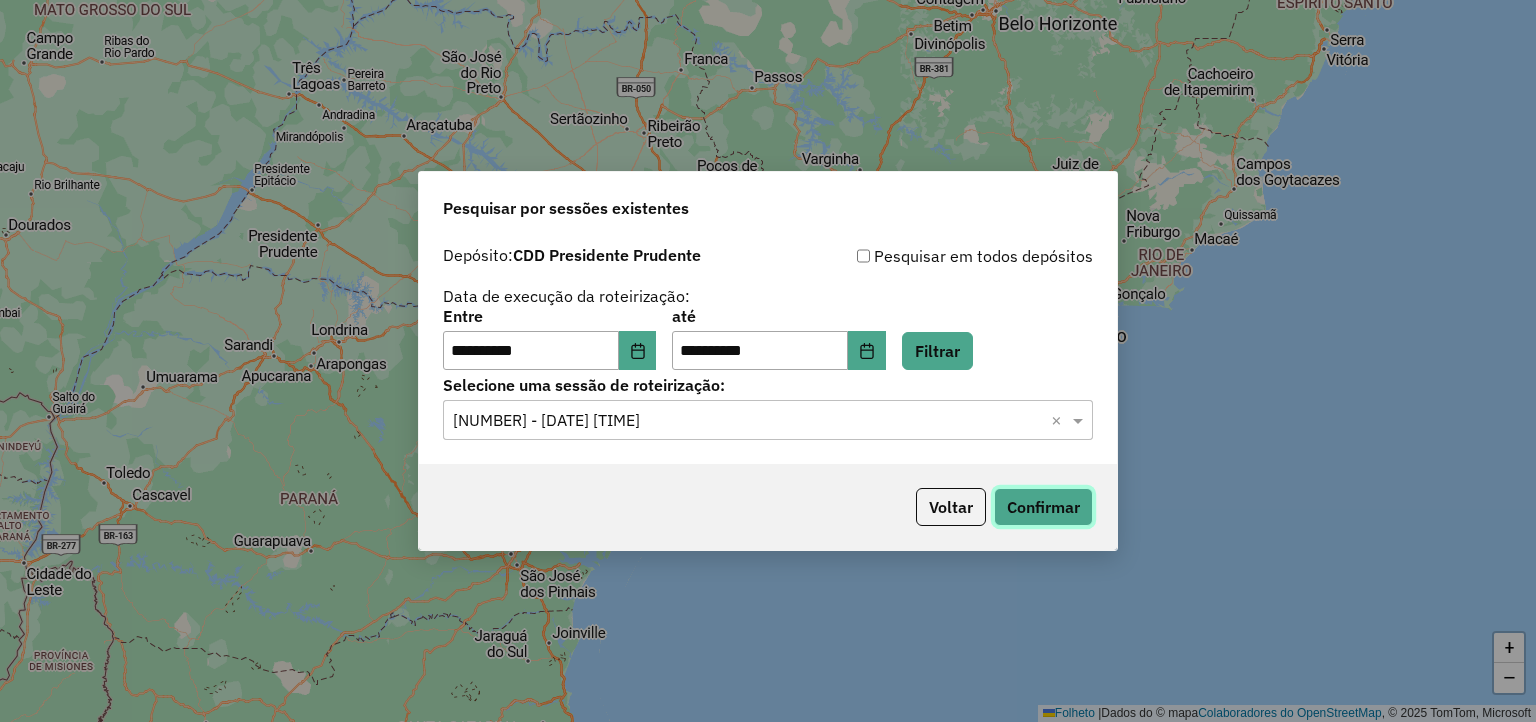click on "Confirmar" 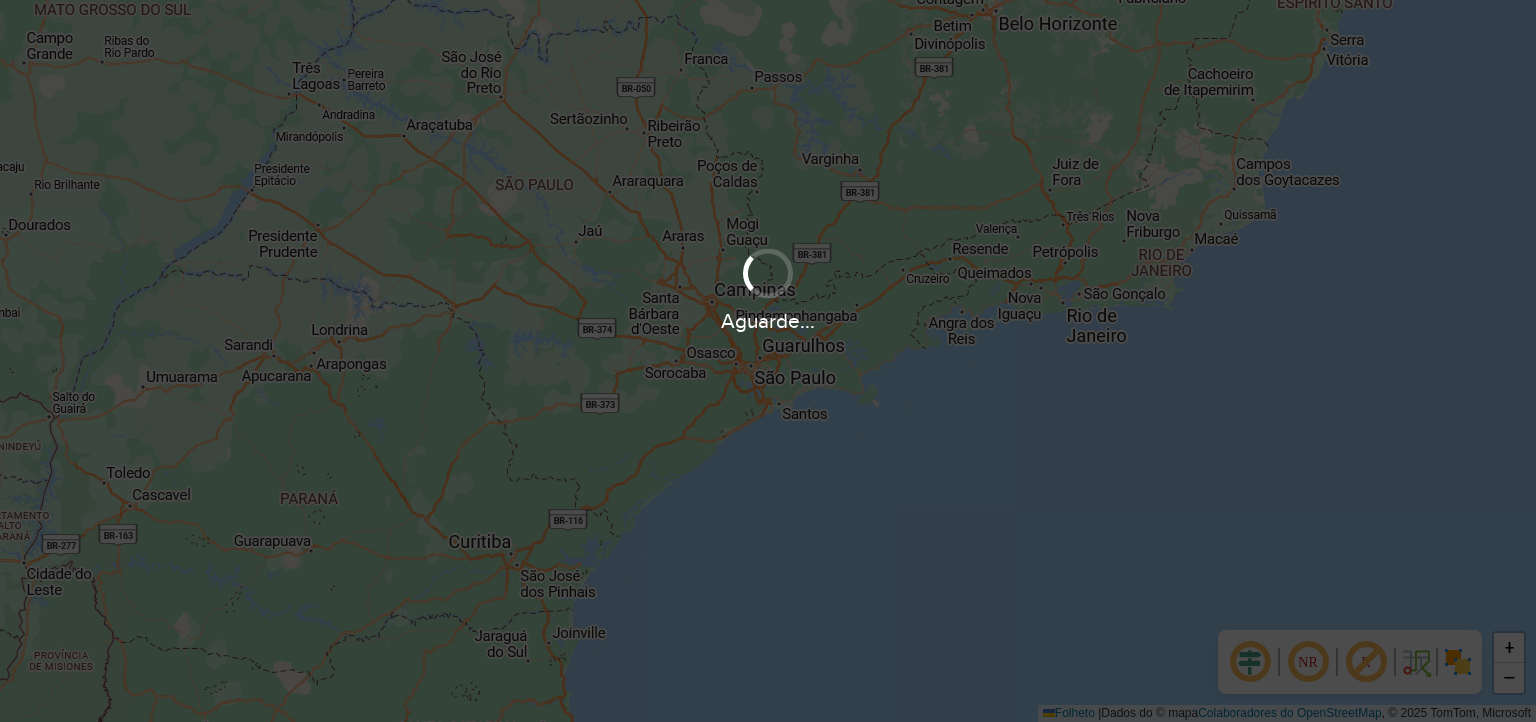 scroll, scrollTop: 0, scrollLeft: 0, axis: both 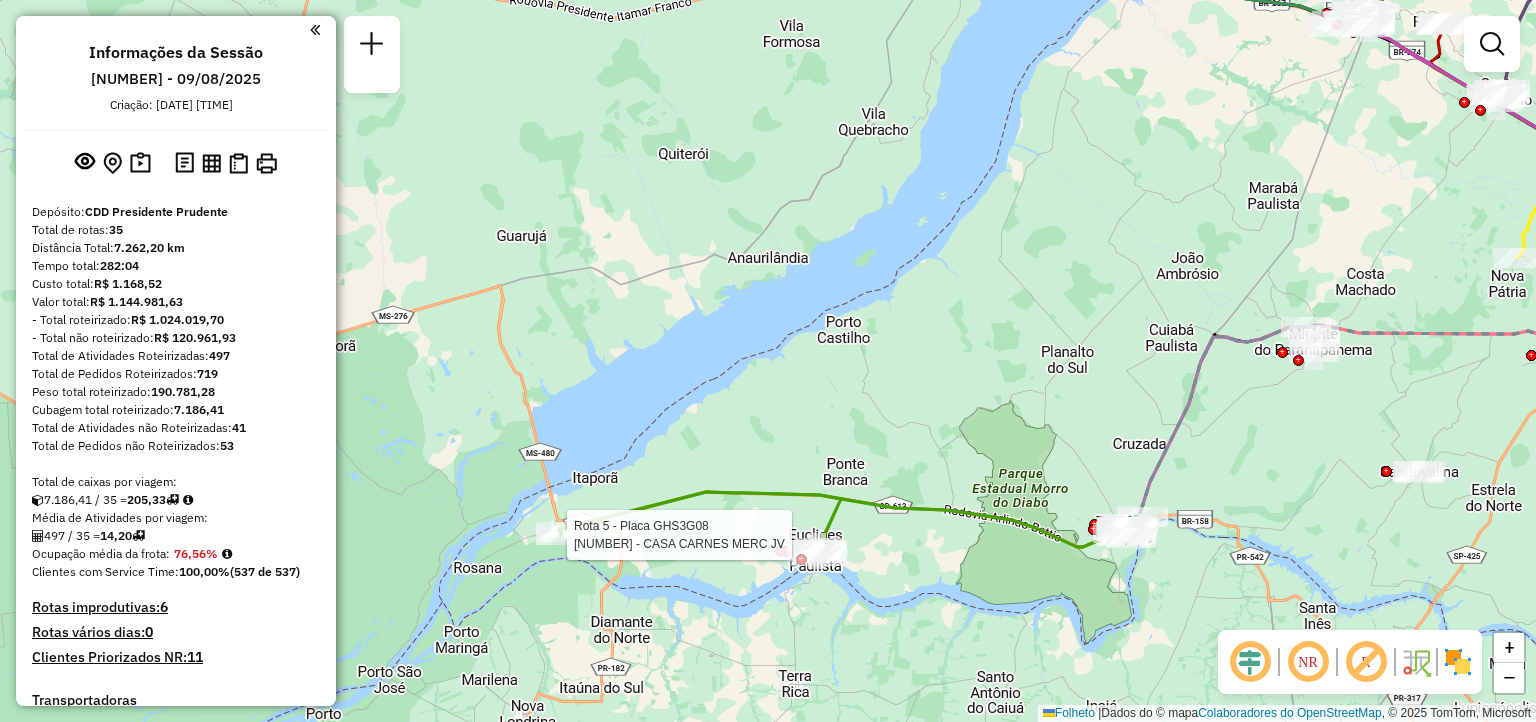 select on "**********" 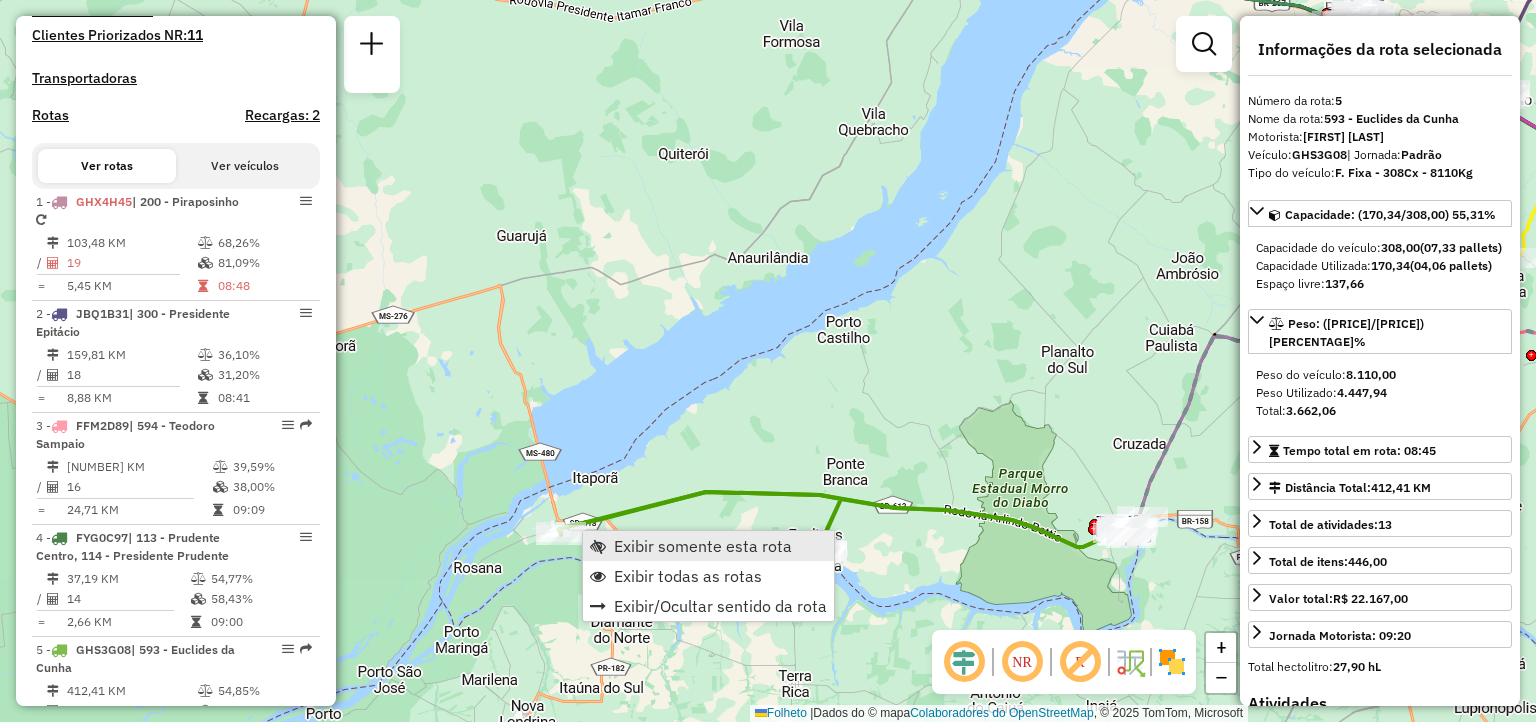 scroll, scrollTop: 1242, scrollLeft: 0, axis: vertical 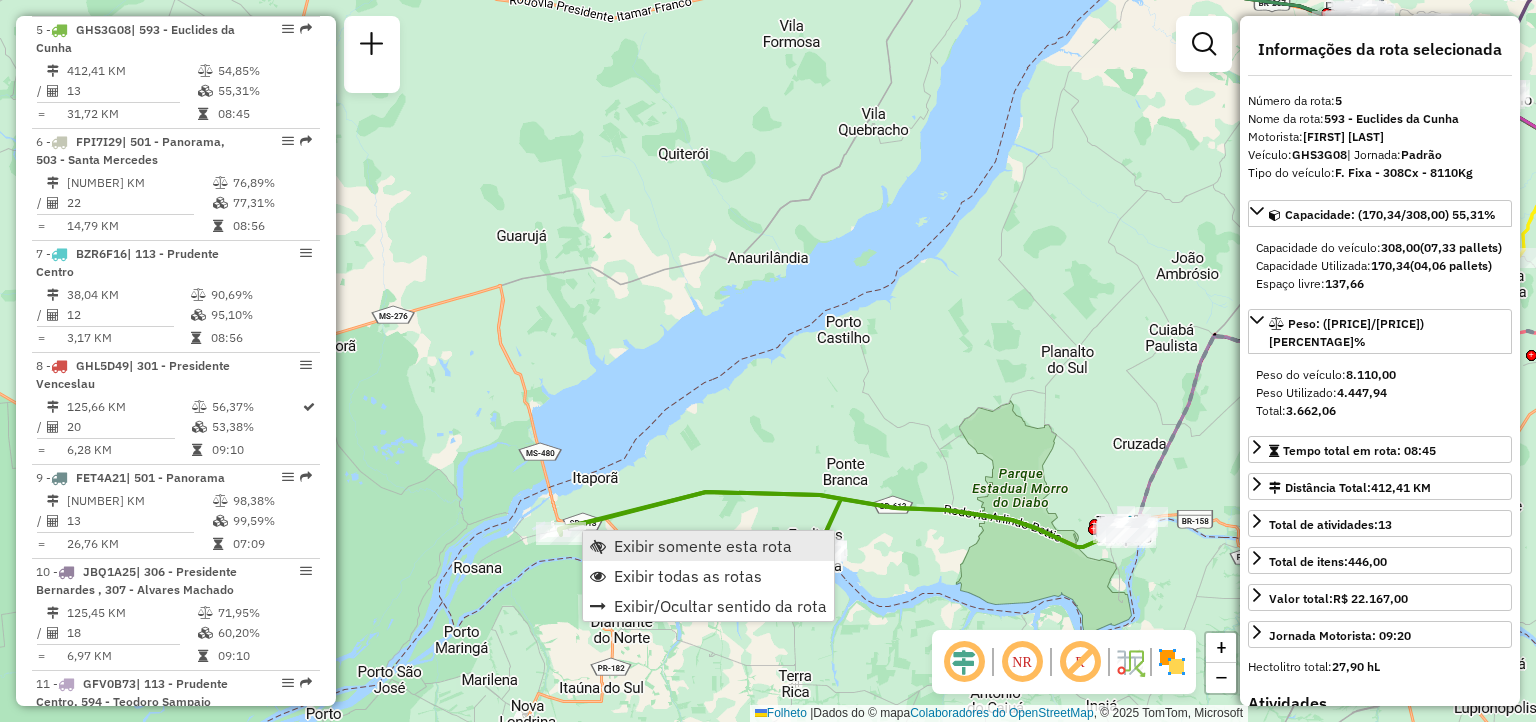 click on "Exibir somente esta rota" at bounding box center (703, 546) 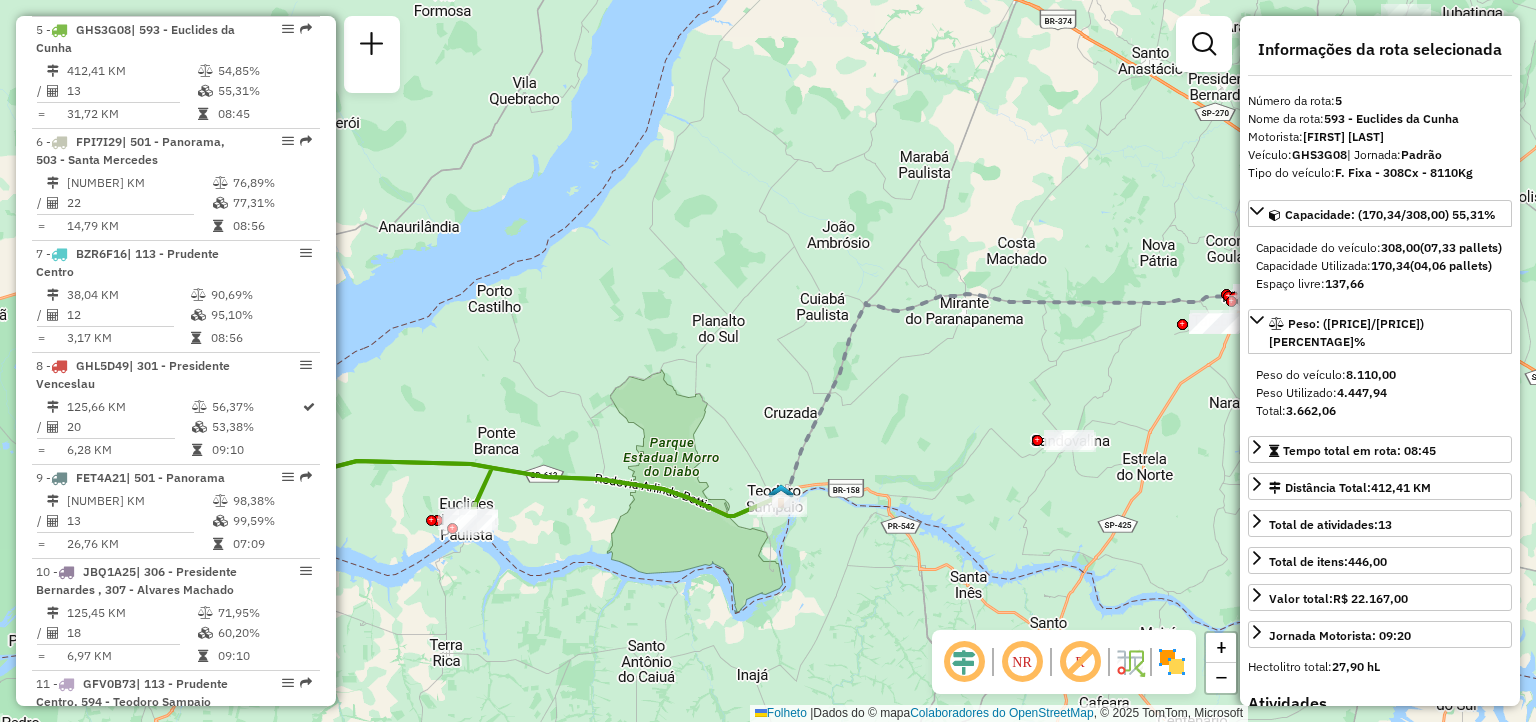 drag, startPoint x: 533, startPoint y: 585, endPoint x: 974, endPoint y: 569, distance: 441.29016 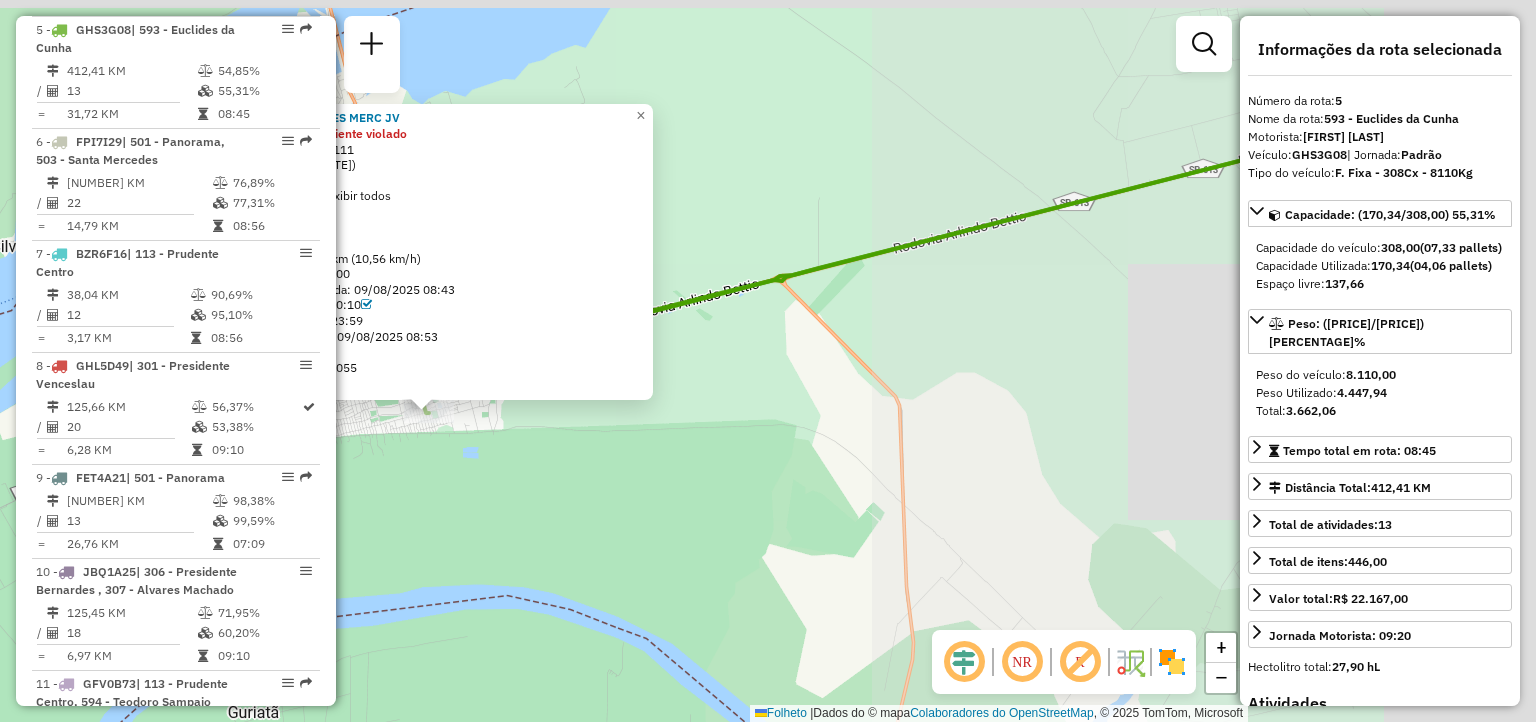 drag, startPoint x: 995, startPoint y: 474, endPoint x: 596, endPoint y: 489, distance: 399.28186 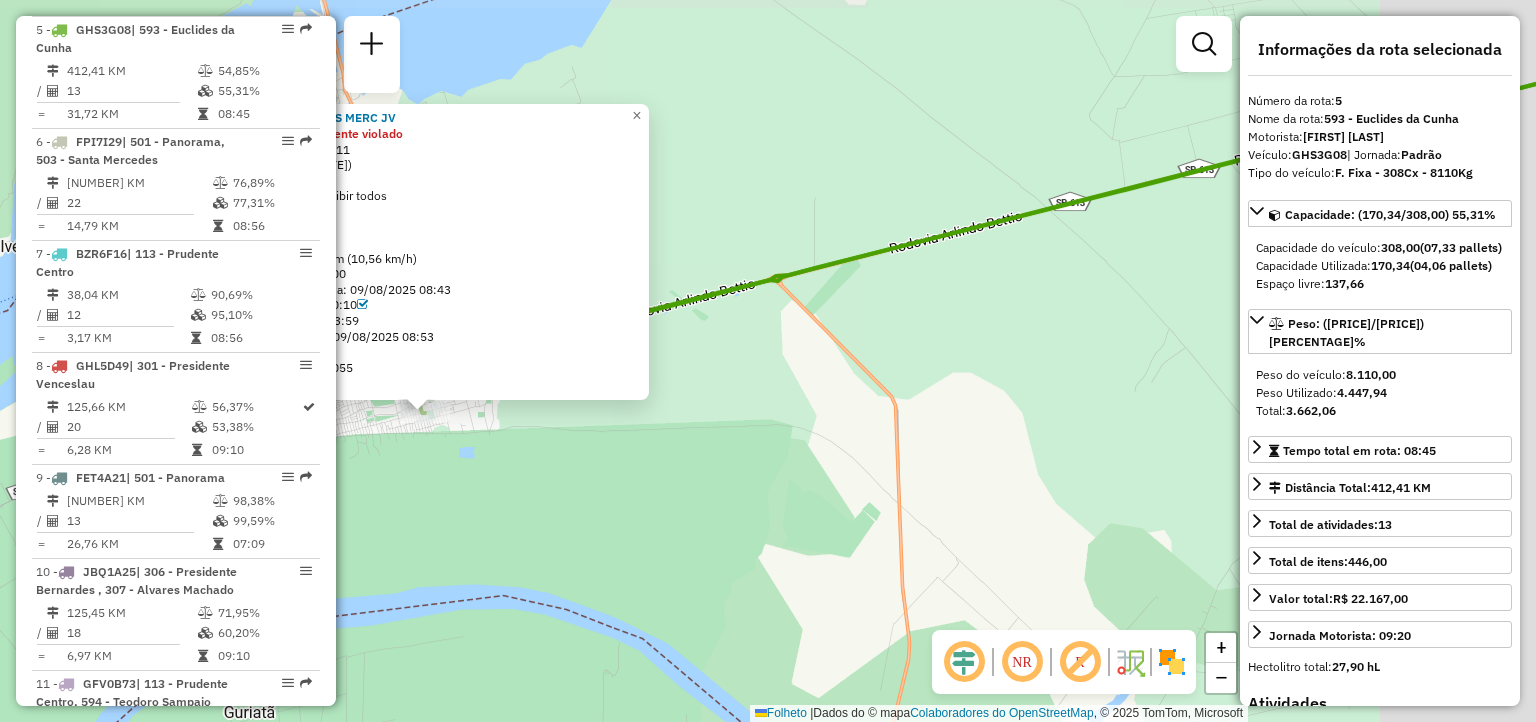 drag, startPoint x: 828, startPoint y: 491, endPoint x: 580, endPoint y: 493, distance: 248.00807 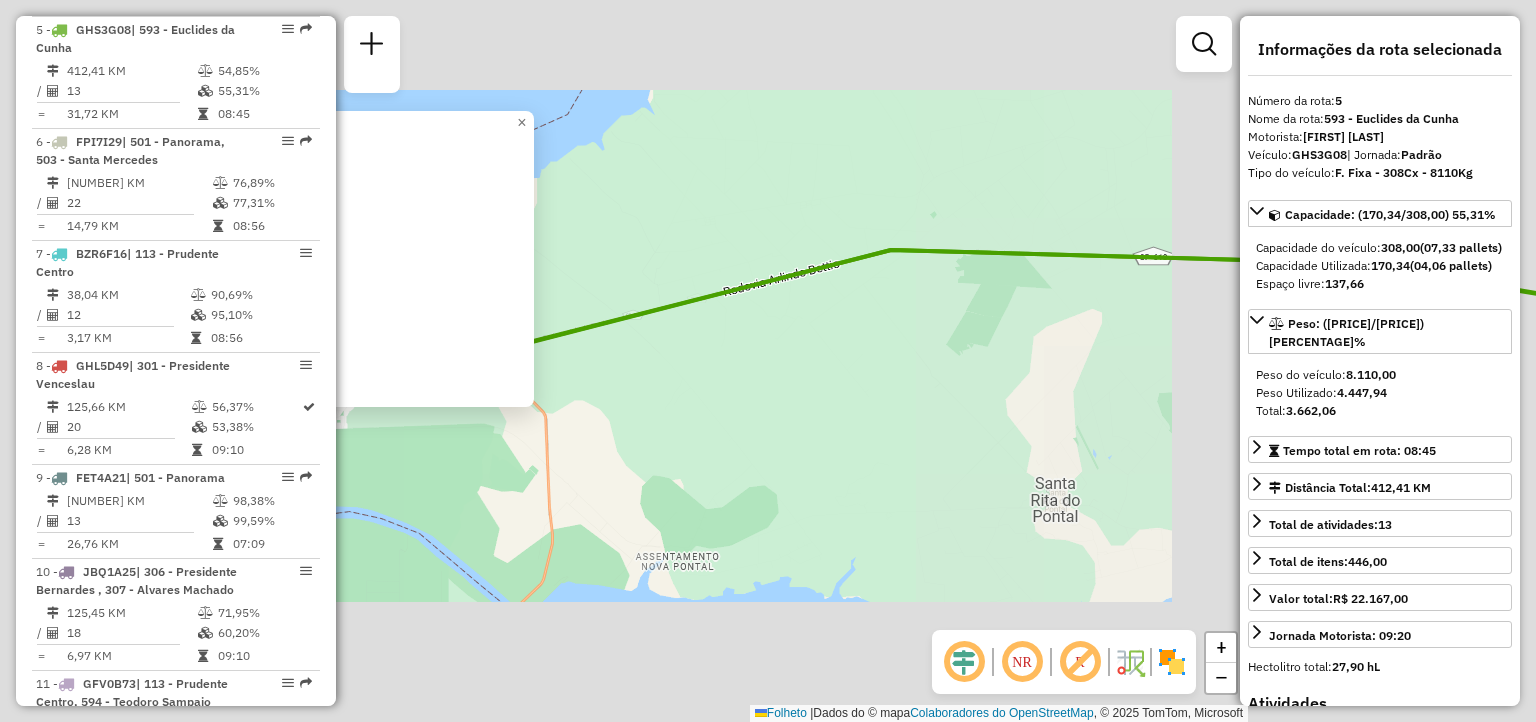 drag, startPoint x: 1016, startPoint y: 478, endPoint x: 439, endPoint y: 429, distance: 579.07684 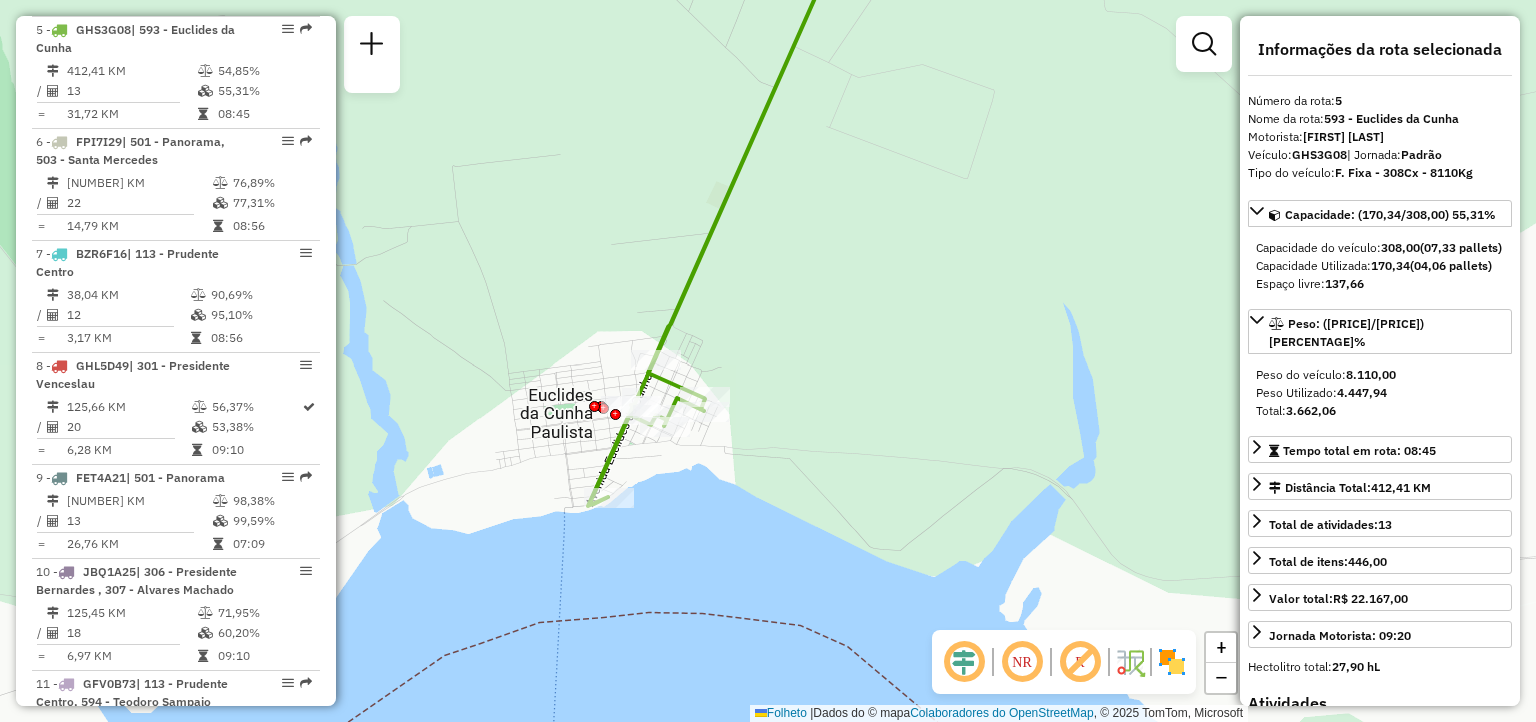 drag, startPoint x: 667, startPoint y: 485, endPoint x: 790, endPoint y: 487, distance: 123.01626 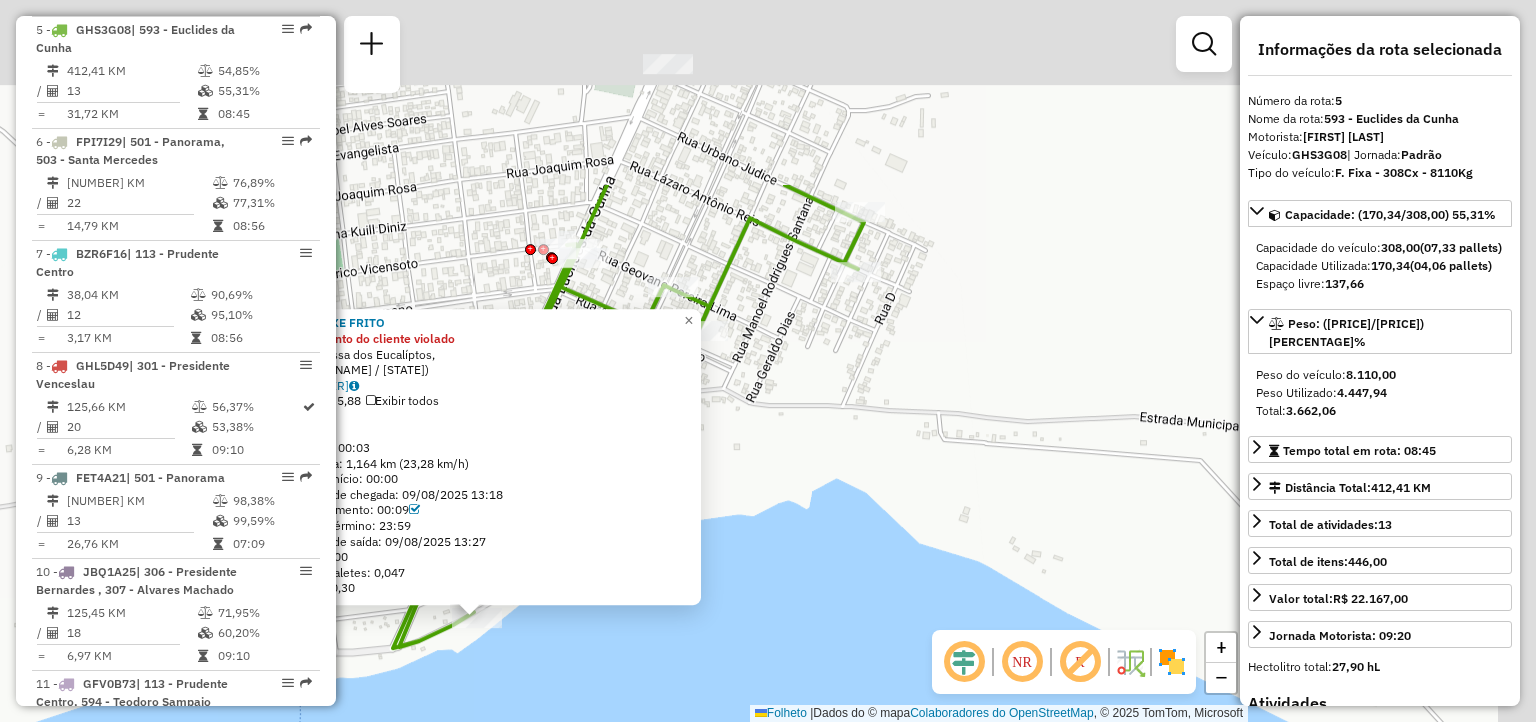 drag, startPoint x: 976, startPoint y: 422, endPoint x: 646, endPoint y: 735, distance: 454.82855 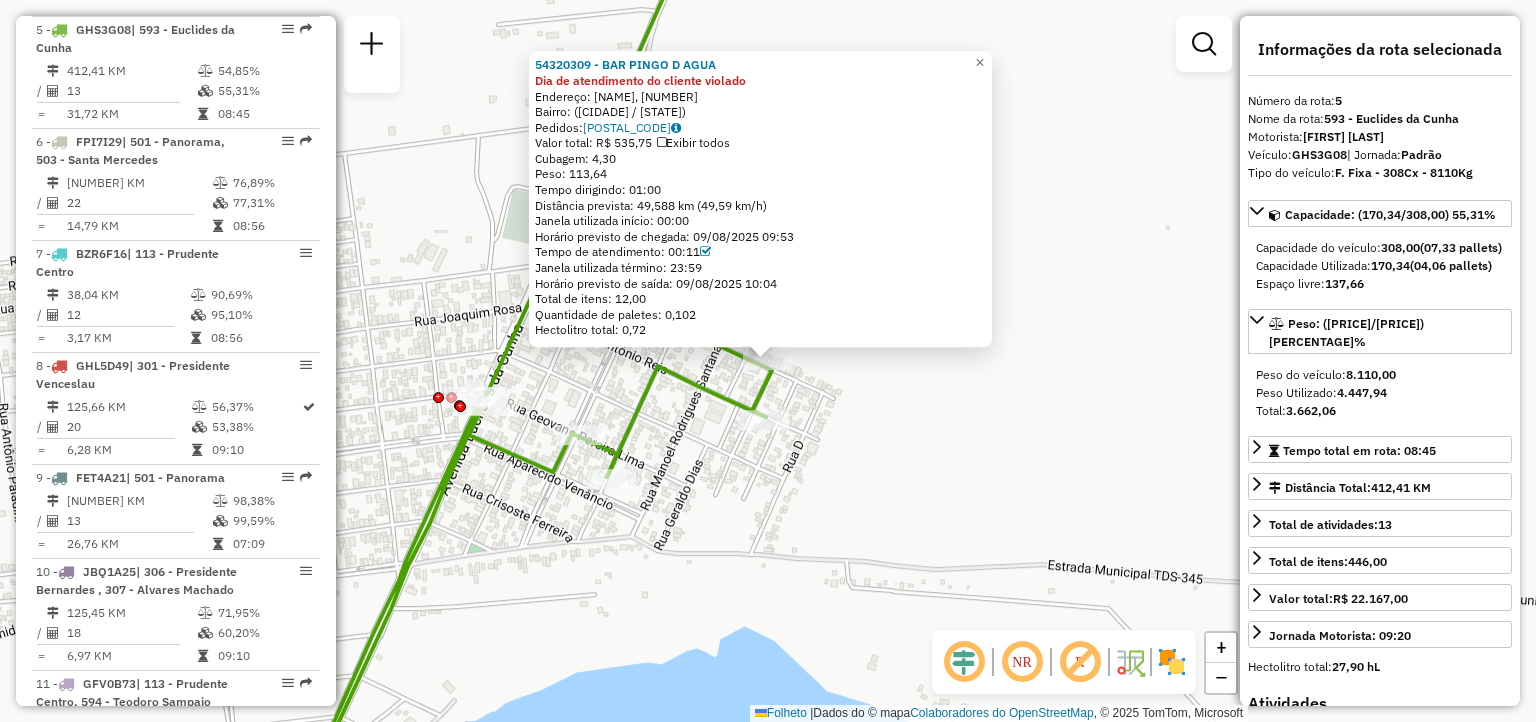 click 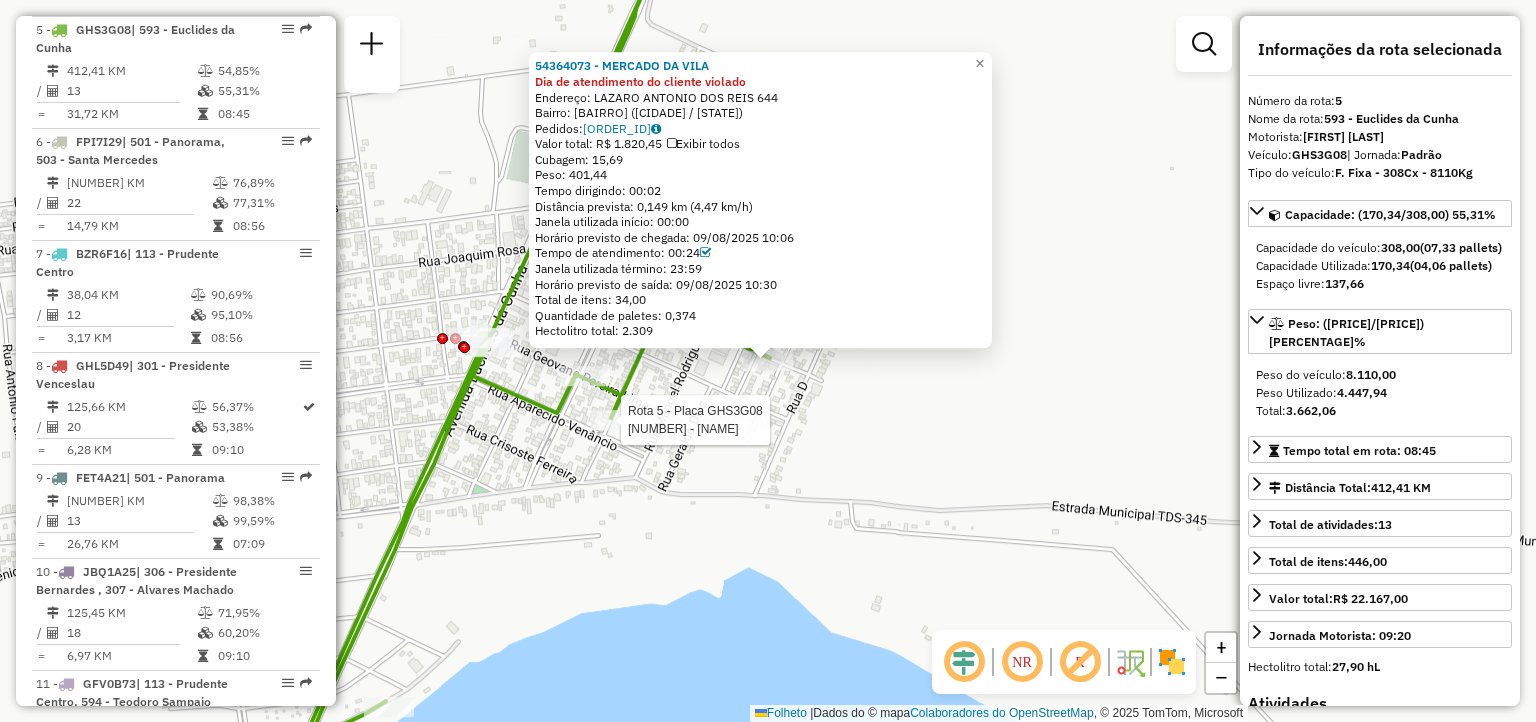 click 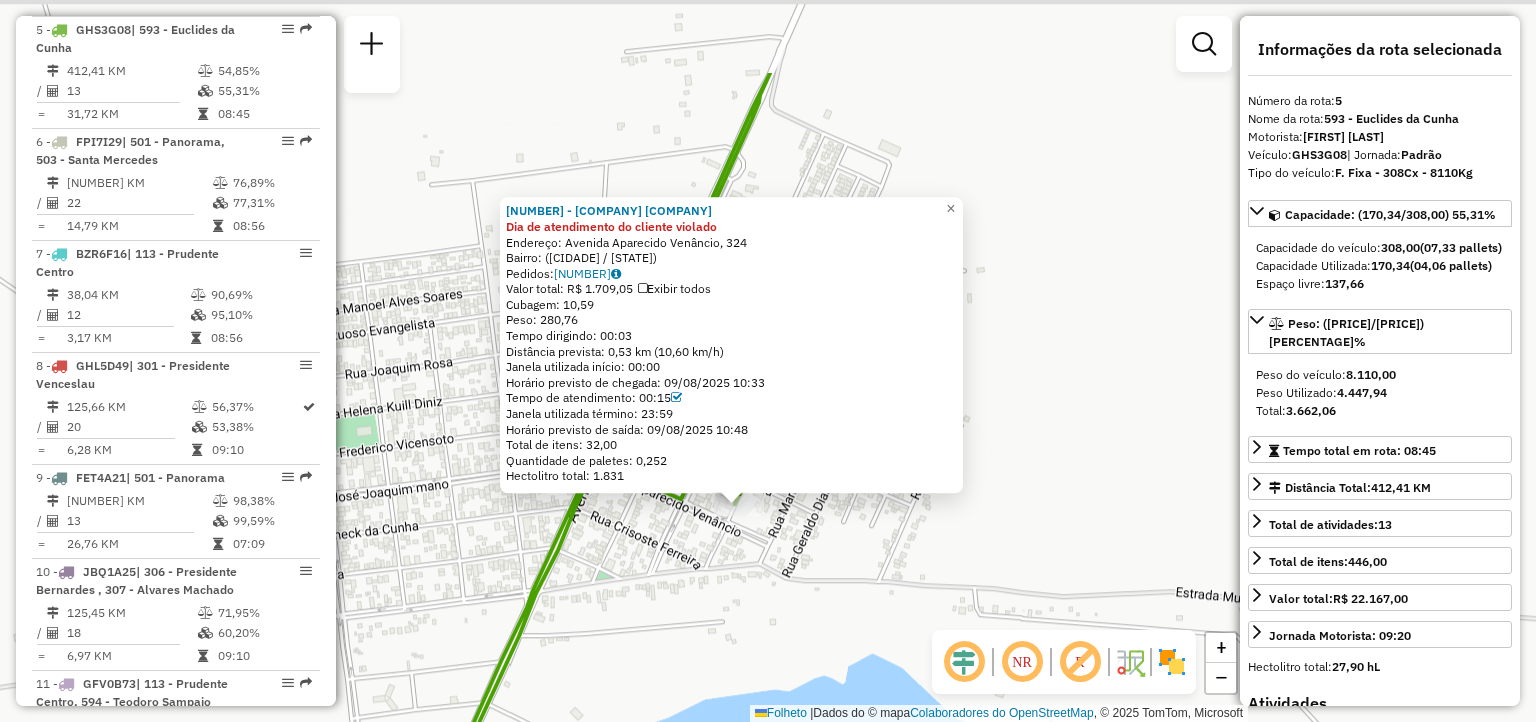 drag, startPoint x: 750, startPoint y: 474, endPoint x: 723, endPoint y: 611, distance: 139.63524 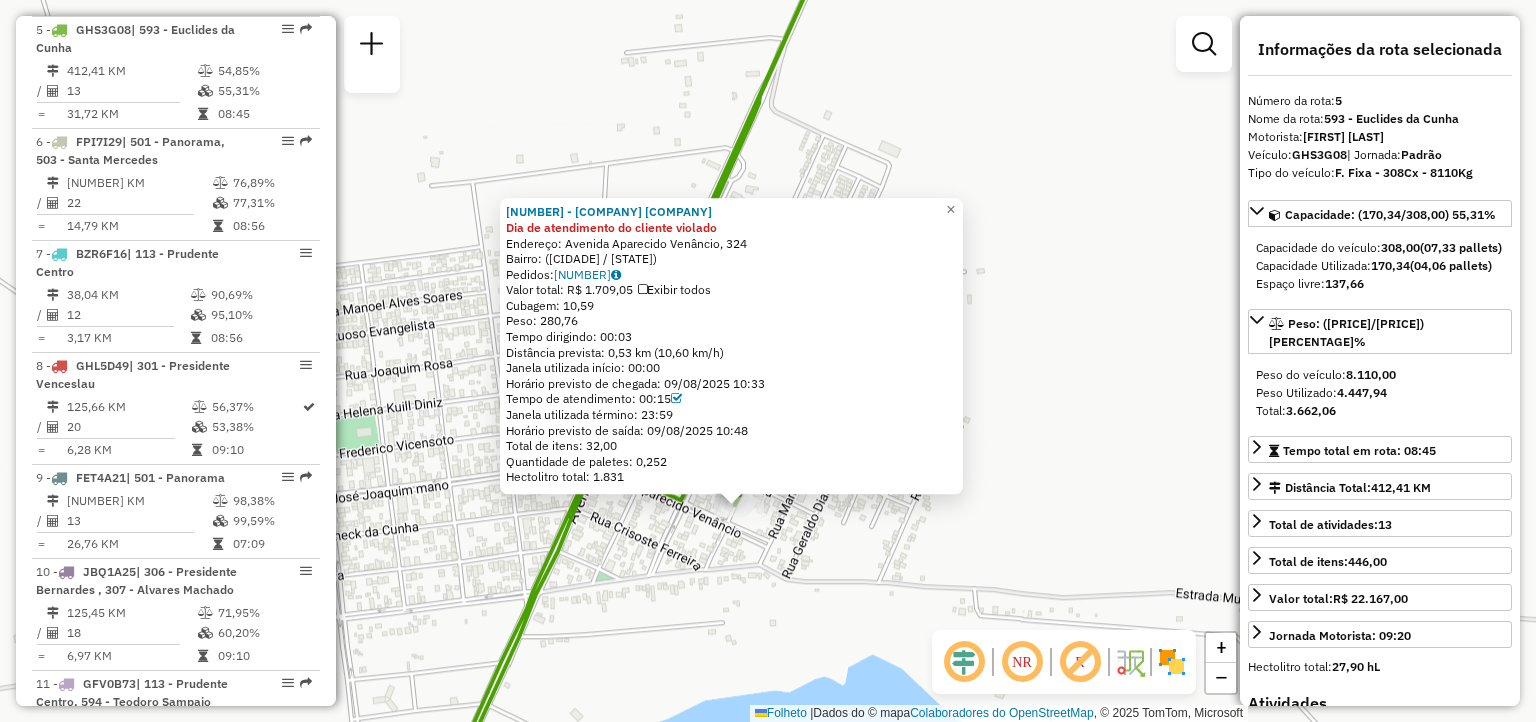 click on "54364312 - PESQUEIRO SÃO JORJE Dia de atendimento do cliente violado Endereço: Avenida Aparecido Venâncio, 324 Bairro: (Euclides da Cunha Paulista / [STATE]) Pedidos: 09358662 Valor total: R$ 1.709,05 Exibir todos Cubagem: 10,59 Peso: 280,76 Tempo dirigindo: 00:03 Distância prevista: 0,53 km (10,60 km/h) Janela utilizada início: 00:00 Horário previsto de chegada: 09/08/2025 10:33 Tempo de atendimento: 00:15 Janela utilizada término: 23:59 Horário previsto de saída: 09/08/2025 10:48 Total de itens: 32,00 Quantidade de paletes: 0,252 Hectolitro total: 1.831 × Janela de atendimento Grade de atendimento Capacidade Transportadoras Veículos Cliente Pedidos Rotas Selecione os dias de semana para filtrar as janelas de atendimento Seg Ter Qua Qui Sex Sáb Dom Informe o período da janela de atendimento: De: Até: Filtrar exatamente a janela do cliente Considerar janela de atendimento padrão Selecione os dias de semana para filtrar as grades de atendimento De:" 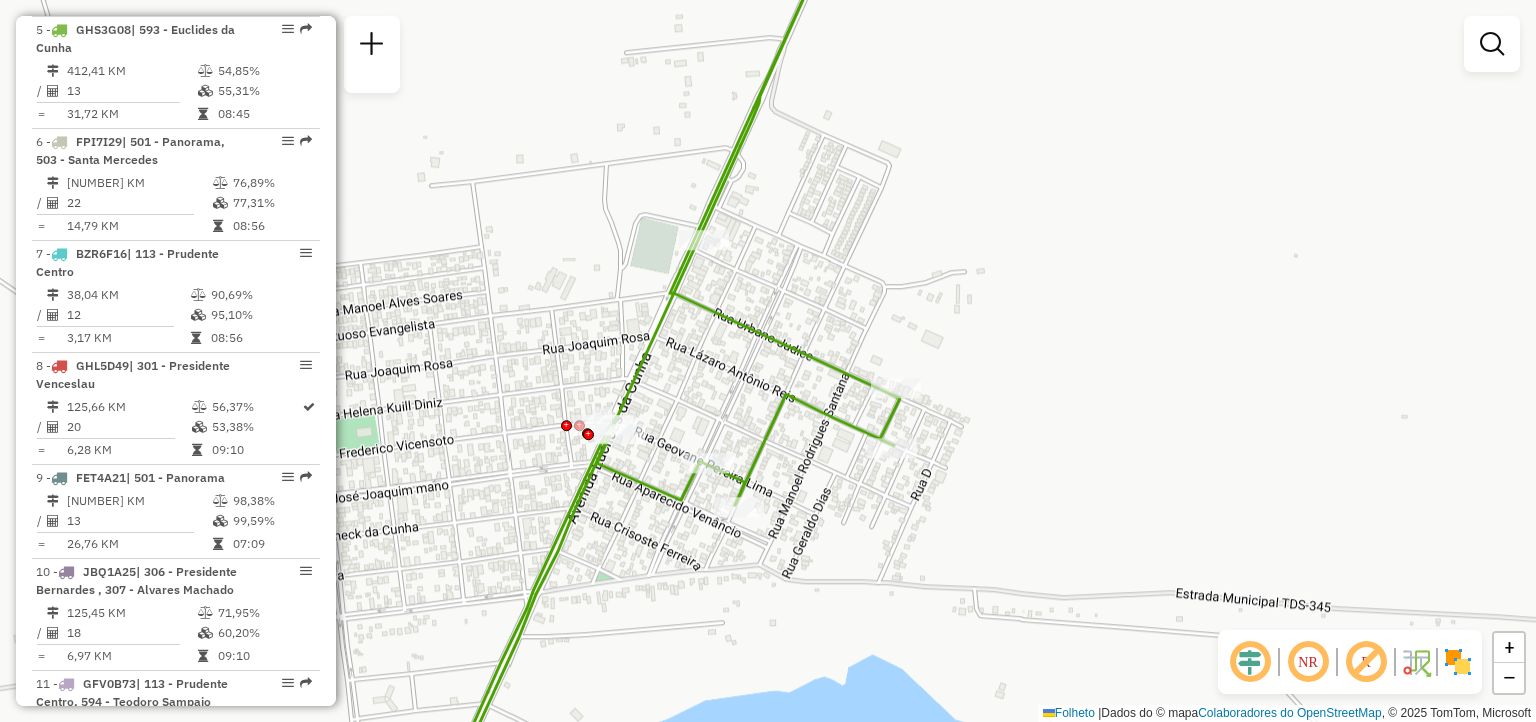 click 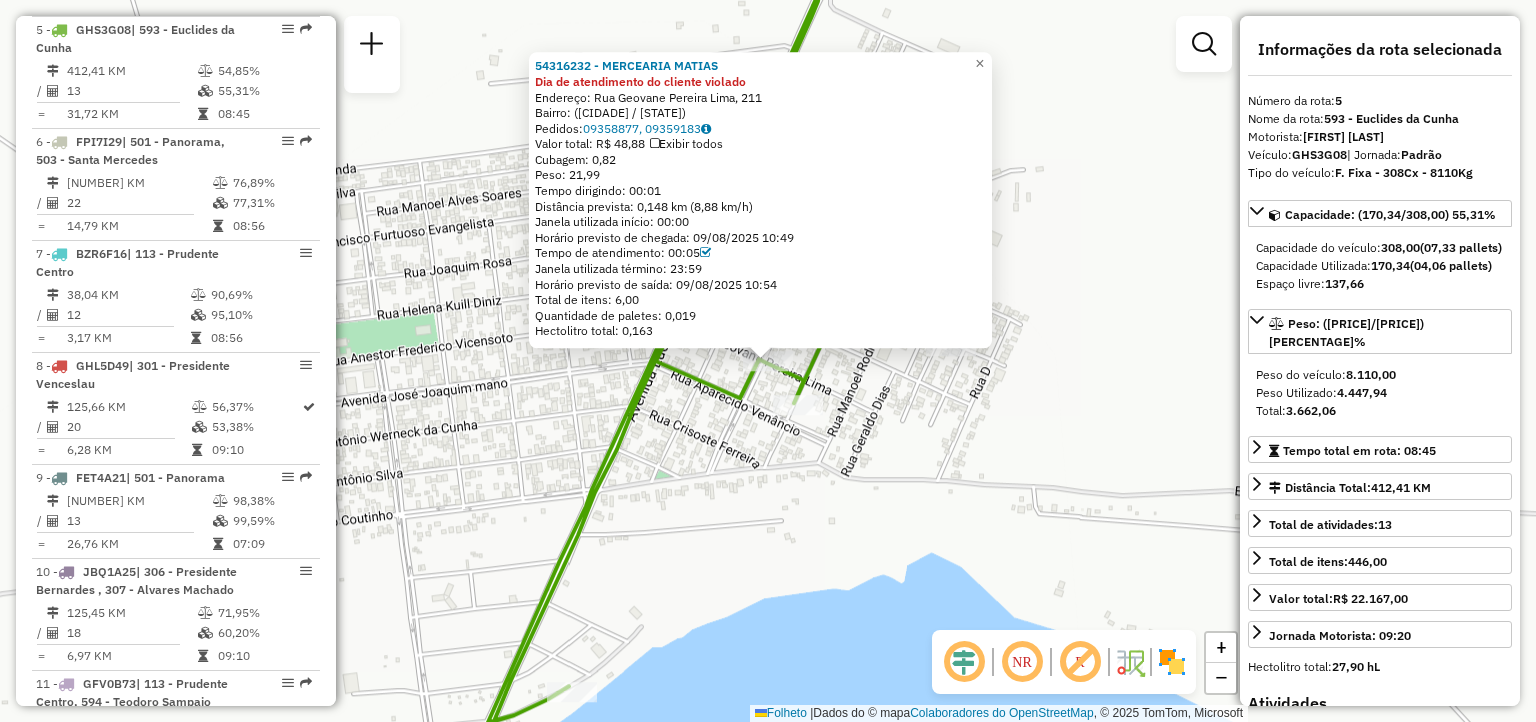 click on "54316232 - MERCEARIA MATIAS Dia de atendimento do cliente violado  Endereço: Rua Geovane Pereira Lima, 211   Bairro:  ([CIDADE] / [STATE])   Pedidos:  09358877, 09359183   Valor total: R$ 48,88   Exibir todos   Cubagem: 0,82  Peso: 21,99  Tempo dirigindo: 00:01   Distância prevista: 0,148 km (8,88 km/h)   Janela utilizada início: 00:00   Horário previsto de chegada: 09/08/2025 10:49   Tempo de atendimento: 00:05   Janela utilizada término: 23:59   Horário previsto de saída: 09/08/2025 10:54   Total de itens: 6,00   Quantidade de paletes: 0,019   Hectolitro total: 0,163  × Janela de atendimento Grade de atendimento Capacidade Transportadoras Veículos Cliente Pedidos  Rotas Selecione os dias de semana para filtrar as janelas de atendimento  Seg   Ter   Qua   Qui   Sex   Sáb   Dom  Informe o período da janela de atendimento: De: Até:  Filtrar exatamente a janela do cliente  Considerar janela de atendimento padrão  Selecione os dias de semana para filtrar as grades de atendimento  Seg   Ter" 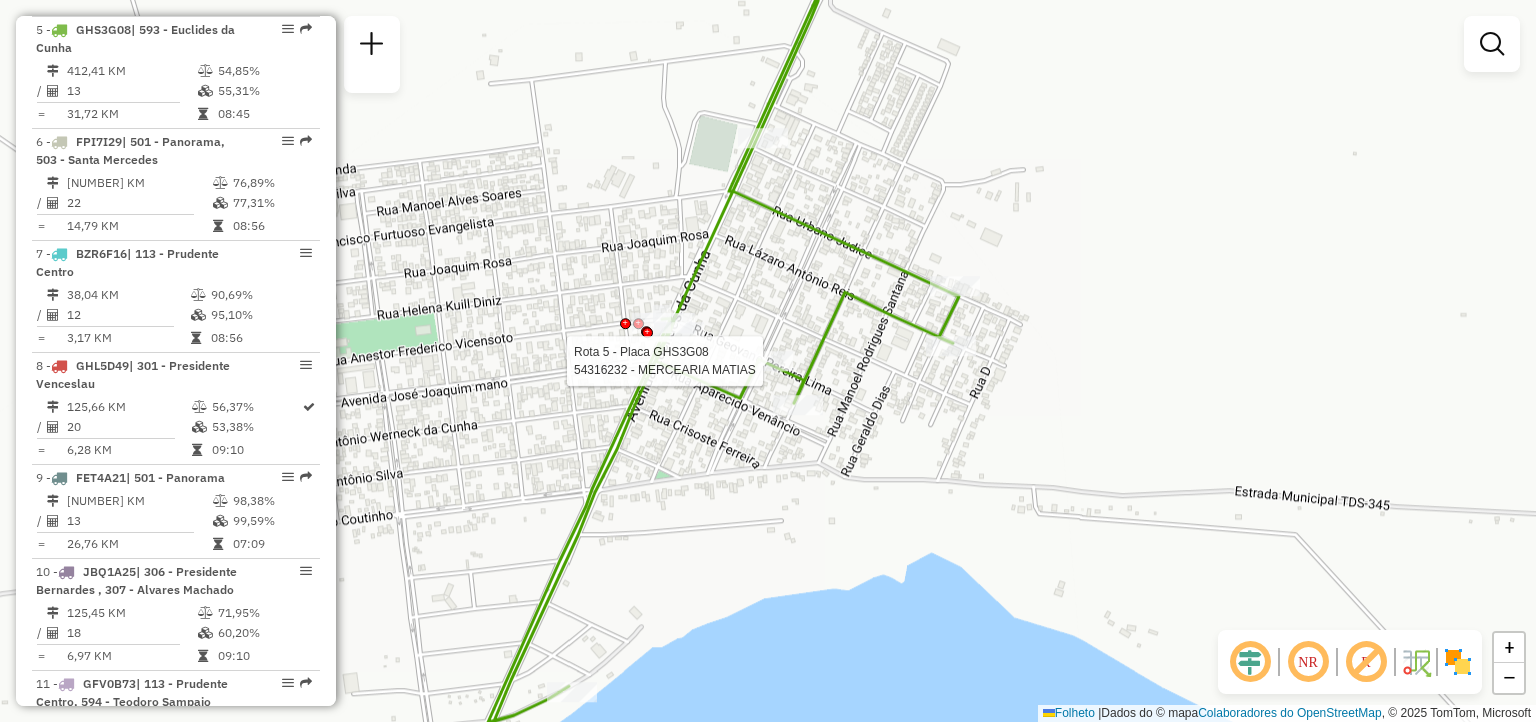 select on "**********" 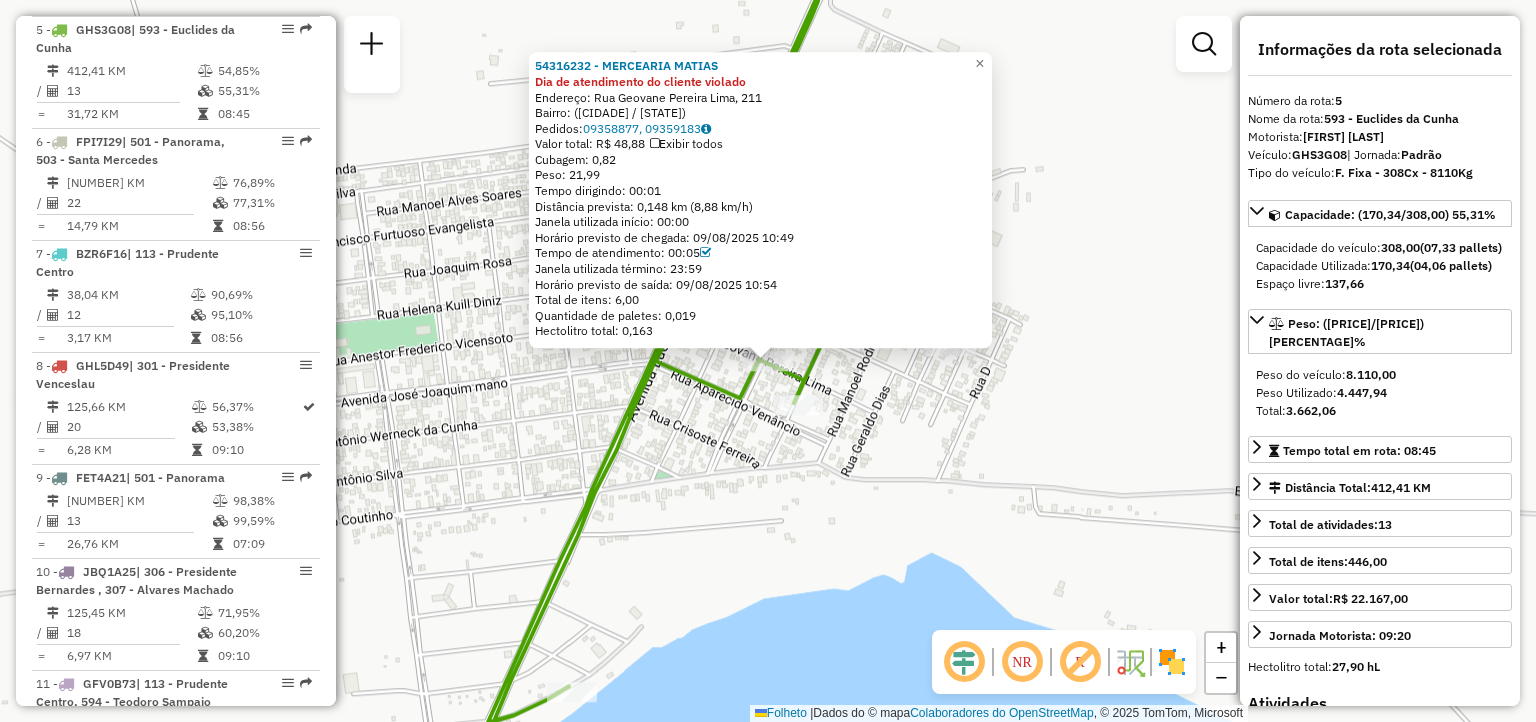 click on "54316232 - MERCEARIA MATIAS Dia de atendimento do cliente violado  Endereço: Rua Geovane Pereira Lima, 211   Bairro:  ([CIDADE] / [STATE])   Pedidos:  09358877, 09359183   Valor total: R$ 48,88   Exibir todos   Cubagem: 0,82  Peso: 21,99  Tempo dirigindo: 00:01   Distância prevista: 0,148 km (8,88 km/h)   Janela utilizada início: 00:00   Horário previsto de chegada: 09/08/2025 10:49   Tempo de atendimento: 00:05   Janela utilizada término: 23:59   Horário previsto de saída: 09/08/2025 10:54   Total de itens: 6,00   Quantidade de paletes: 0,019   Hectolitro total: 0,163  × Janela de atendimento Grade de atendimento Capacidade Transportadoras Veículos Cliente Pedidos  Rotas Selecione os dias de semana para filtrar as janelas de atendimento  Seg   Ter   Qua   Qui   Sex   Sáb   Dom  Informe o período da janela de atendimento: De: Até:  Filtrar exatamente a janela do cliente  Considerar janela de atendimento padrão  Selecione os dias de semana para filtrar as grades de atendimento  Seg   Ter" 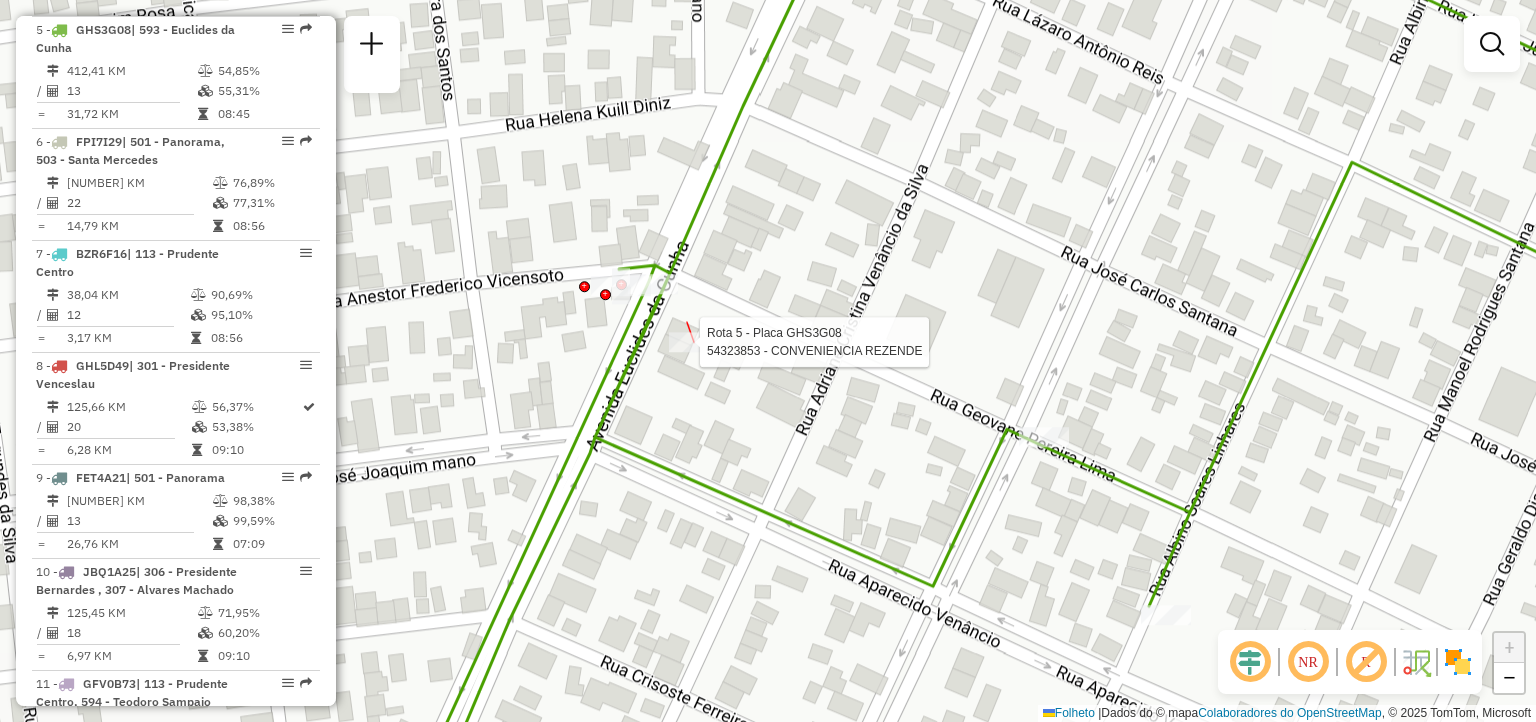 select on "**********" 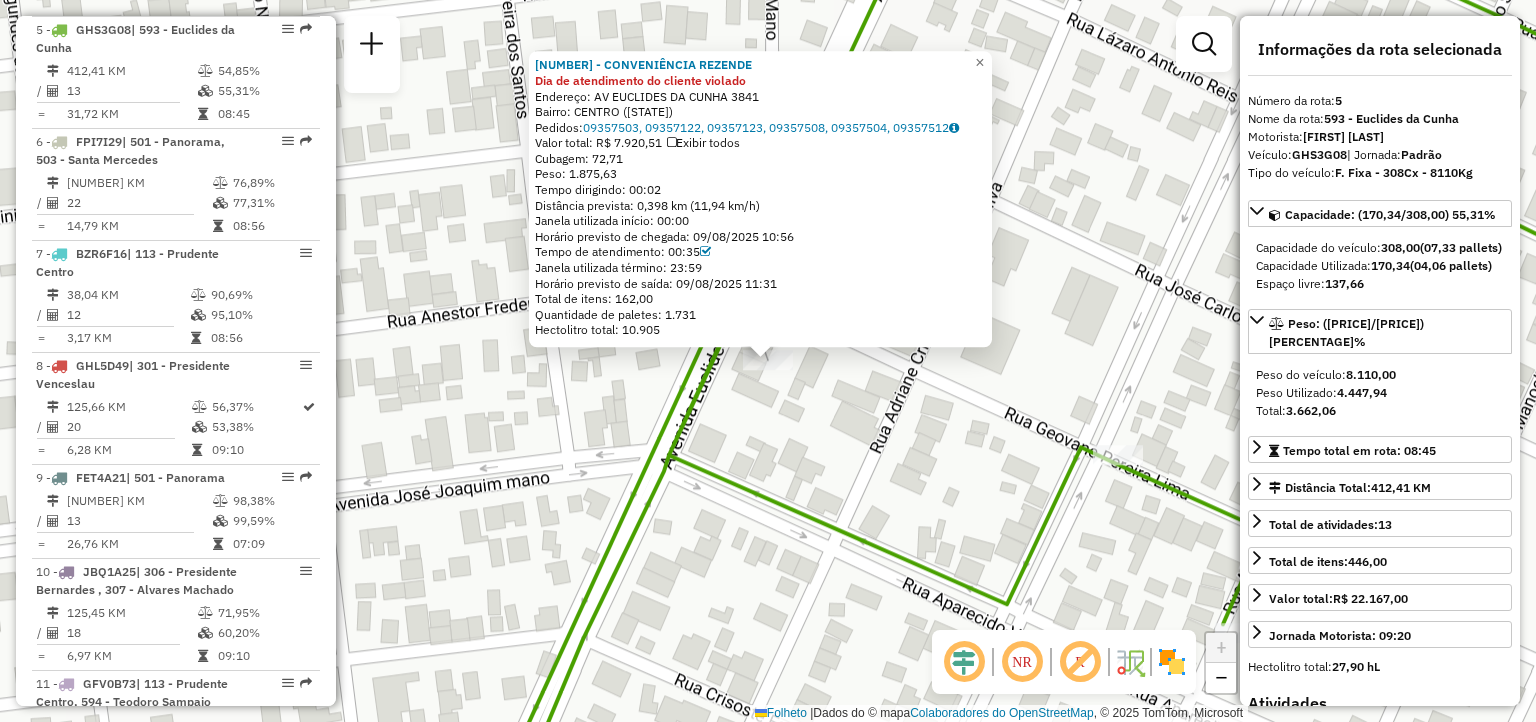 click on "[NUMBER] - [NAME] Dia de atendimento do cliente violado Endereço: AV [NAME] [NUMBER] Bairro: [NAME] ([NAME] / [STATE]) Pedidos: [NUMBER], [NUMBER], [NUMBER], [NUMBER], [NUMBER], [NUMBER] Valor total: R$ [PRICE] Exibir todos Cubagem: [NUMBER] Peso: [NUMBER] Tempo dirigindo: [TIME] Distância prevista: [NUMBER] km ([NUMBER] km/h) Janela utilizada início: [TIME] Horário previsto de chegada: [DATE] [TIME] Tempo de atendimento: [TIME] Janela utilizada término: [TIME] Horário previsto de saída: [DATE] [TIME] Total de itens: [NUMBER] Quantidade de paletes: [NUMBER] Hectolitro total: [NUMBER] × Janela de atendimento Grade de atendimento Capacidade Transportadoras Veículos Cliente Pedidos Rotas Selecione os dias de semana para filtrar as janelas de atendimento Seg Ter Qua Qui Sex Sáb Dom Informe o período da janela de atendimento: De: [TIME] Até: [TIME] Filtrar exatamente a janela do cliente Considerar janela de atendimento padrão Seg Ter +" 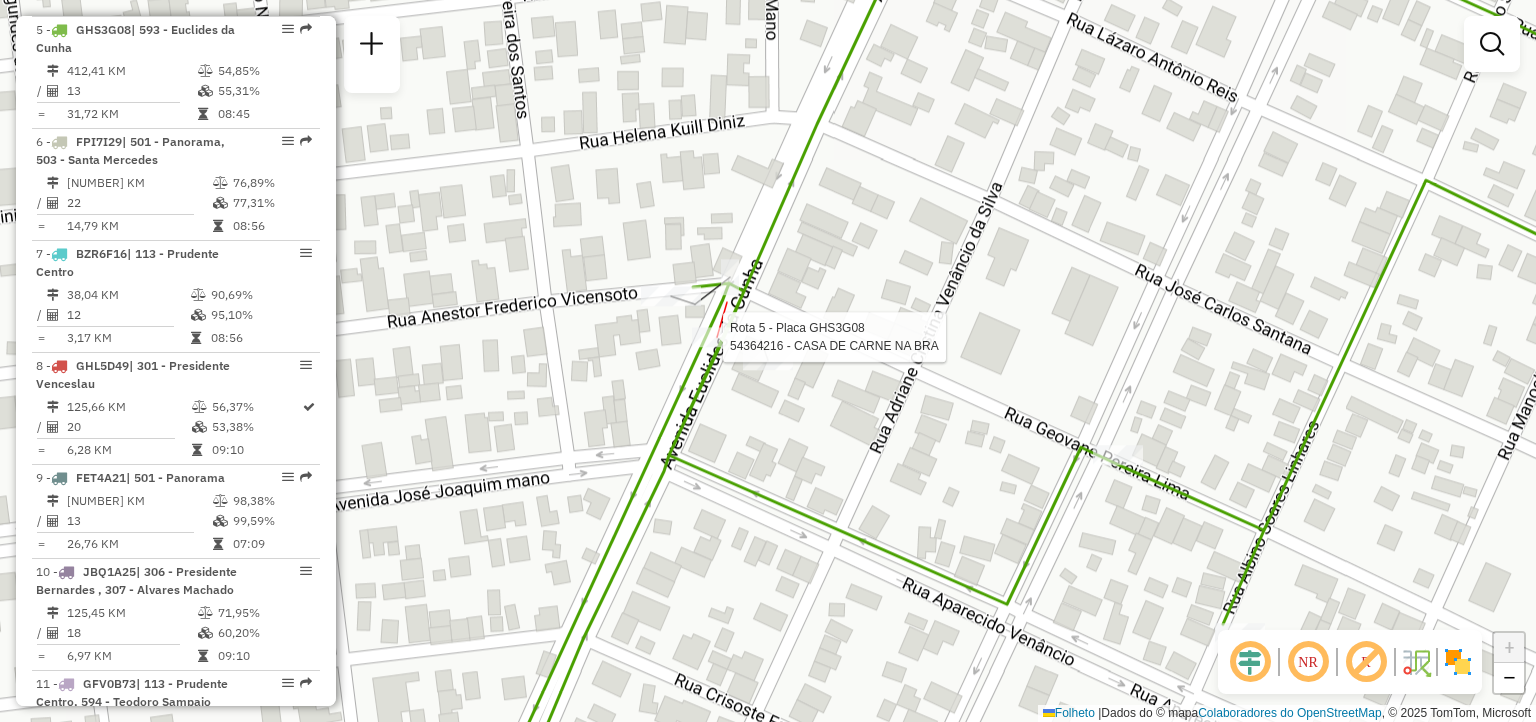 click 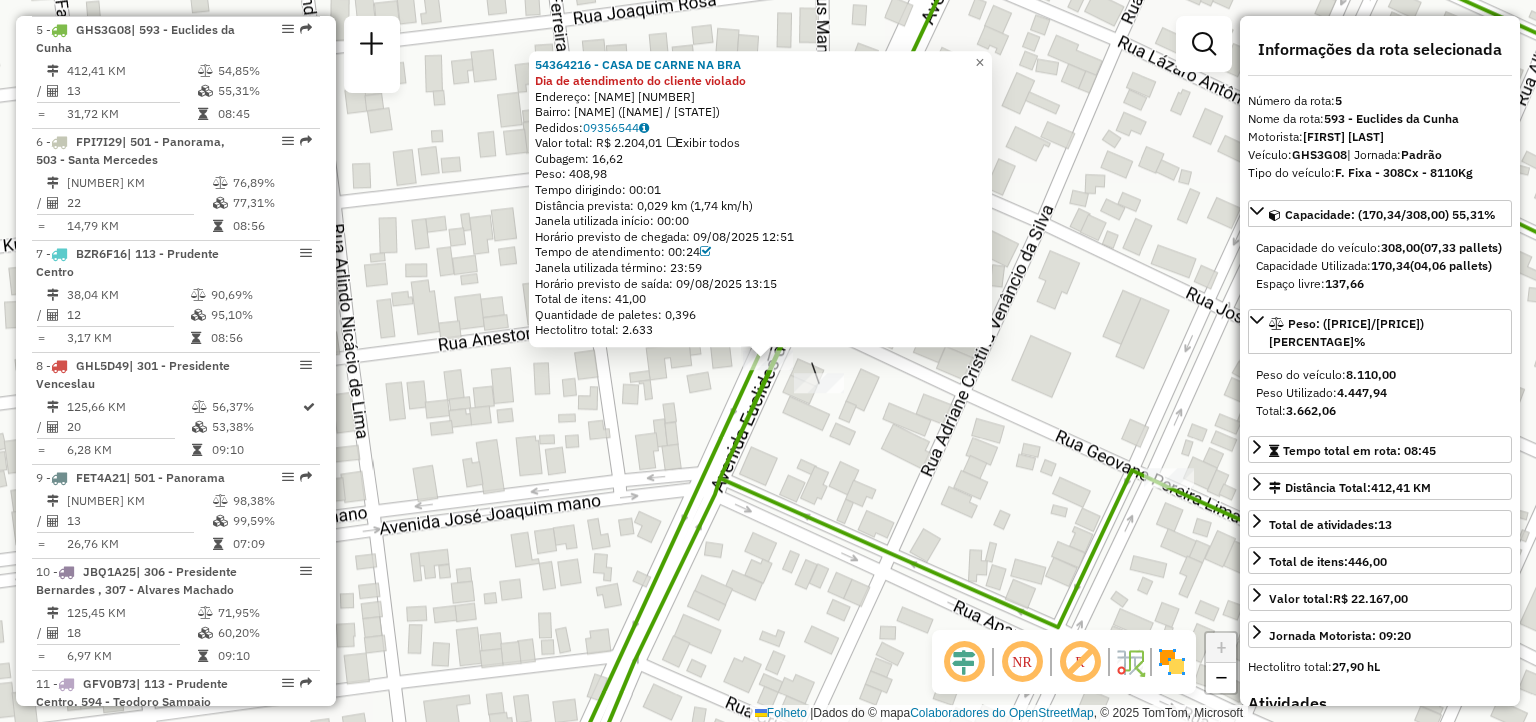 click on "[NUMBER] - CASA DE CARNE NA BRA Dia de atendimento do cliente violado  Endereço:  EUCLIDES DA CUNHA [NUMBER]   Bairro: Euclides ([STATE])   Pedidos:  [NUMBER]   Valor total: R$ 2.204,01   Exibir todos   Cubagem: 16,62  Peso: 408,98  Tempo dirigindo: 00:01   Distância prevista: 0,029 km (1,74 km/h)   Janela utilizada início: 00:00   Horário previsto de chegada: 09/08/2025 12:51   Tempo de atendimento: 00:24   Janela utilizada término: 23:59   Horário previsto de saída: 09/08/2025 13:15   Total de itens: 41,00   Quantidade de paletes: 0,396   Hectolitro total: 2.633  × Janela de atendimento Grade de atendimento Capacidade Transportadoras Veículos Cliente Pedidos  Rotas Selecione os dias de semana para filtrar as janelas de atendimento  Seg   Ter   Qua   Qui   Sex   Sáb   Dom  Informe o período da janela de atendimento: De: Até:  Filtrar exatamente a janela do cliente  Considerar janela de atendimento padrão  Selecione os dias de semana para filtrar as grades de atendimento  Seg" 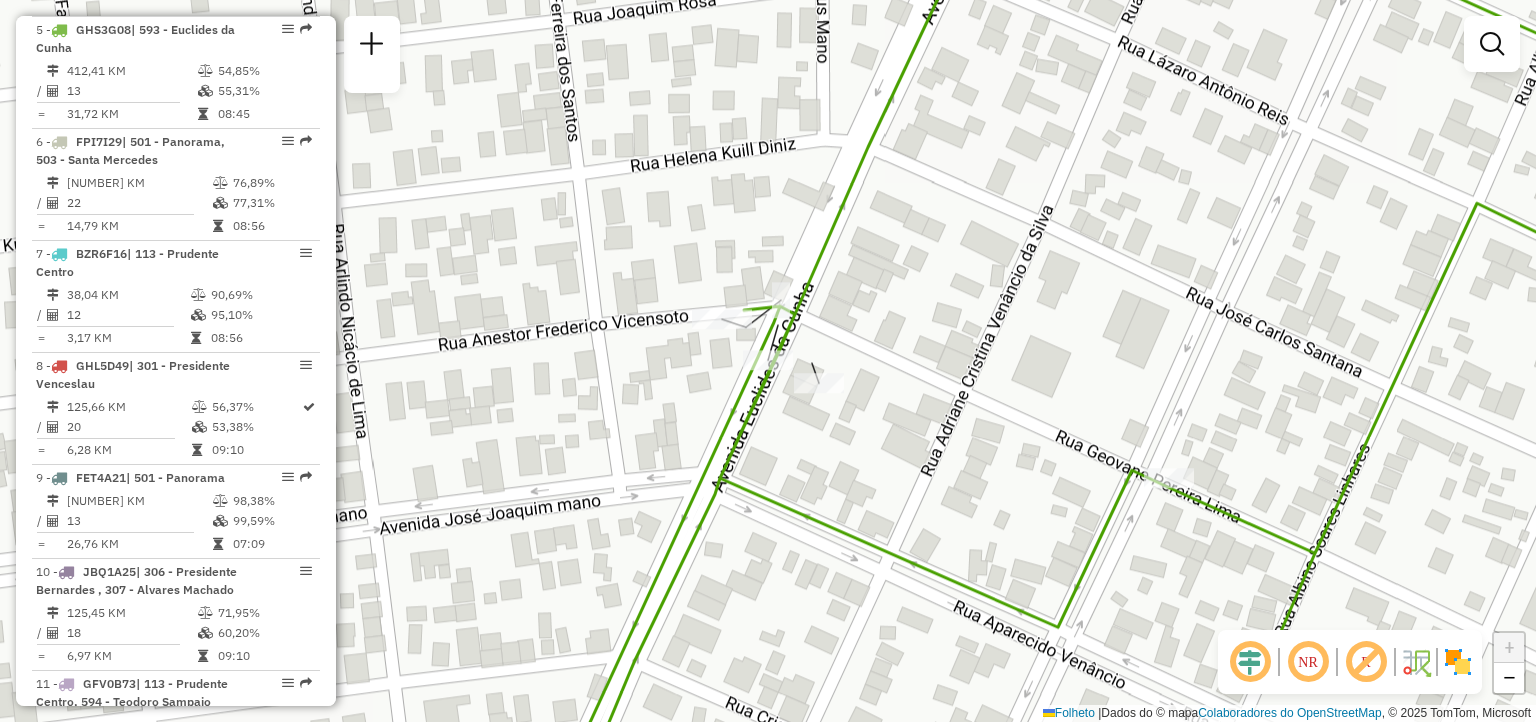 select on "**********" 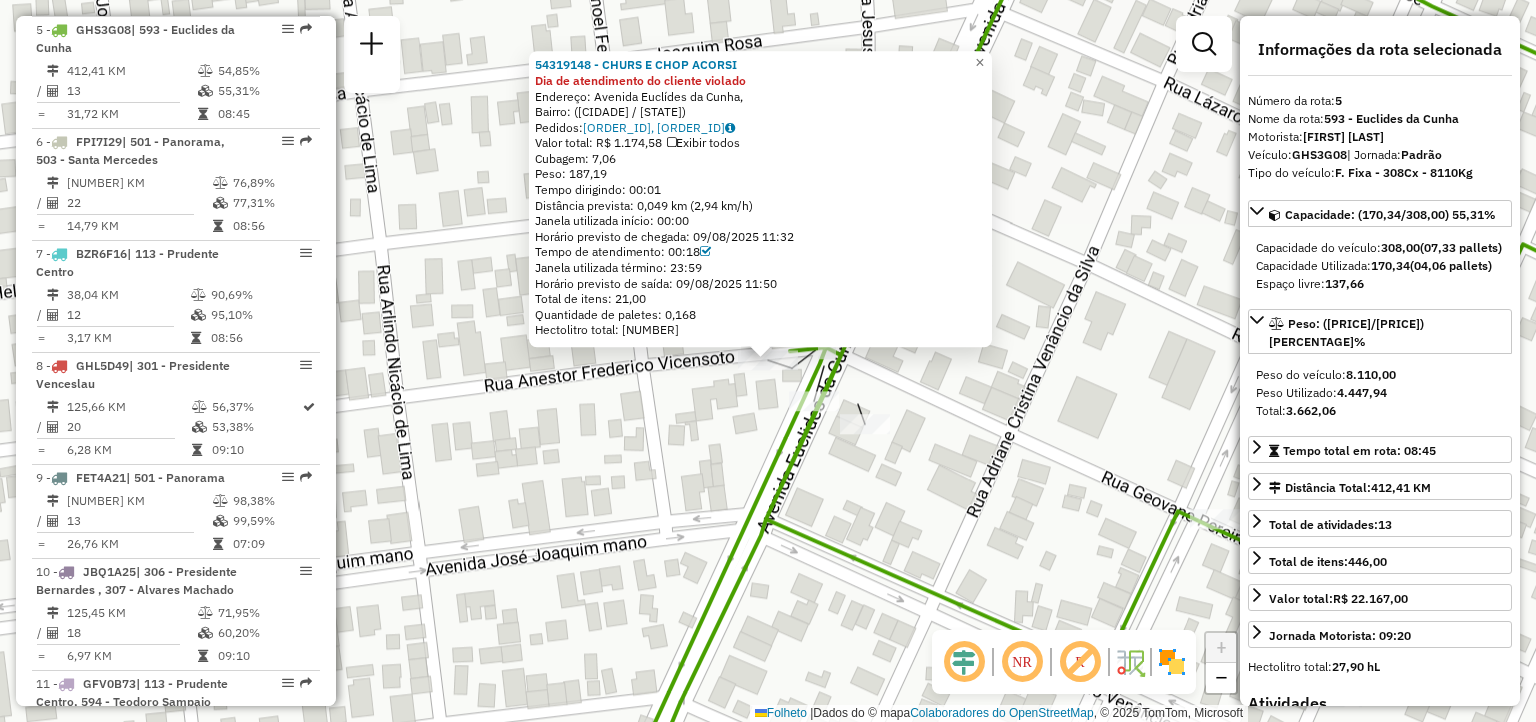 click on "Rota [NUMBER] - Placa [PLATE] [NUMBER] - [NAME] Dia de atendimento do cliente violado Endereço: Avenida [NAME], Bairro: ([NAME] / [STATE]) Pedidos: [NUMBER], [NUMBER] Valor total: R$ [PRICE] Exibir todos Cubagem: [NUMBER] Peso: [NUMBER] Tempo dirigindo: [TIME] Distância prevista: [NUMBER] km ([NUMBER] km/h) Janela utilizada início: [TIME] Horário previsto de chegada: [DATE] [TIME] Tempo de atendimento: [TIME] Janela utilizada término: [TIME] Horário previsto de saída: [DATE] [TIME] Total de itens: [NUMBER] Quantidade de paletes: [NUMBER] Hectolitro total: [NUMBER] × Janela de atendimento Grade de atendimento Capacidade Transportadoras Veículos Cliente Pedidos Rotas Selecione os dias de semana para filtrar as janelas de atendimento Seg Ter Qua Qui Sex Sáb Dom Informe o período da janela de atendimento: De: [TIME] Até: [TIME] Filtrar exatamente a janela do cliente Considerar janela de atendimento padrão Selecione os dias de semana para filtrar as grades de atendimento" 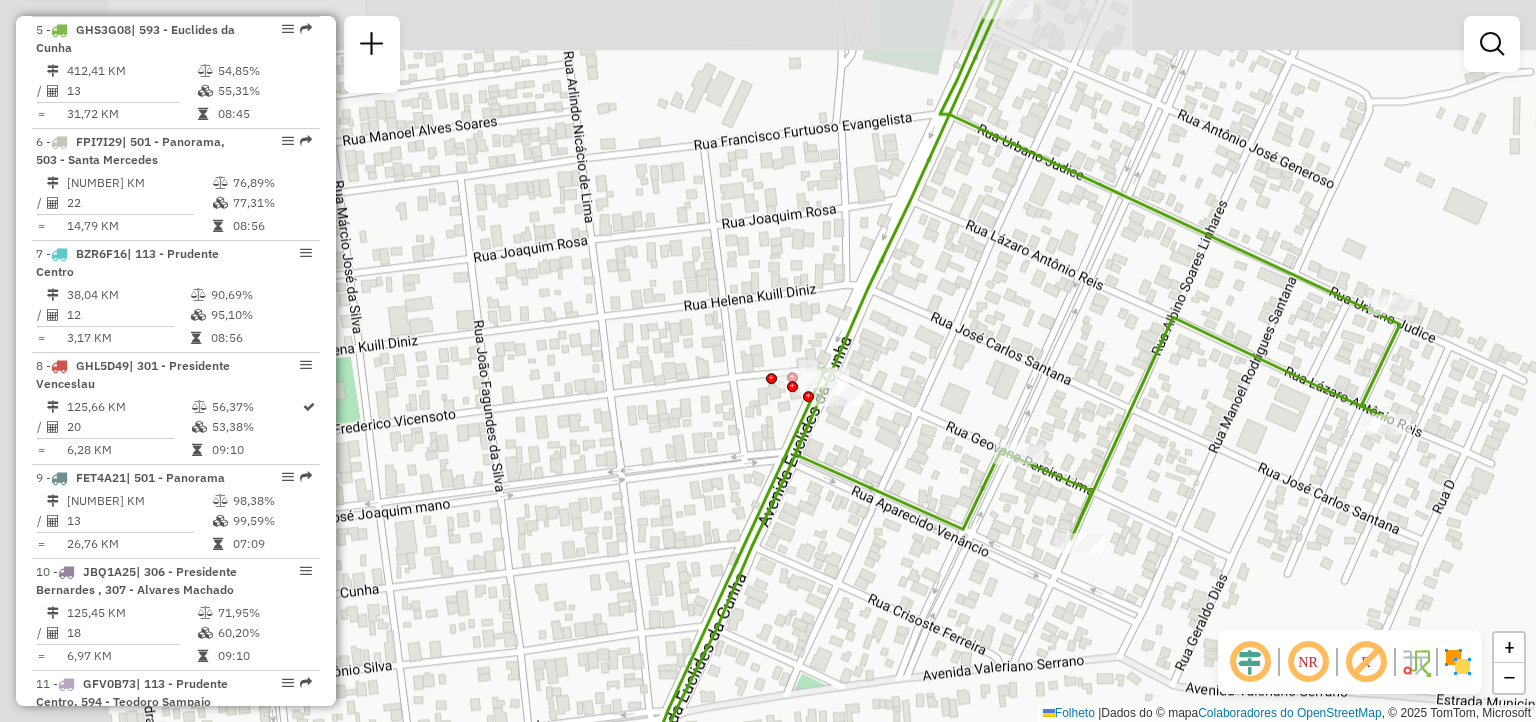 drag, startPoint x: 938, startPoint y: 275, endPoint x: 780, endPoint y: 510, distance: 283.17664 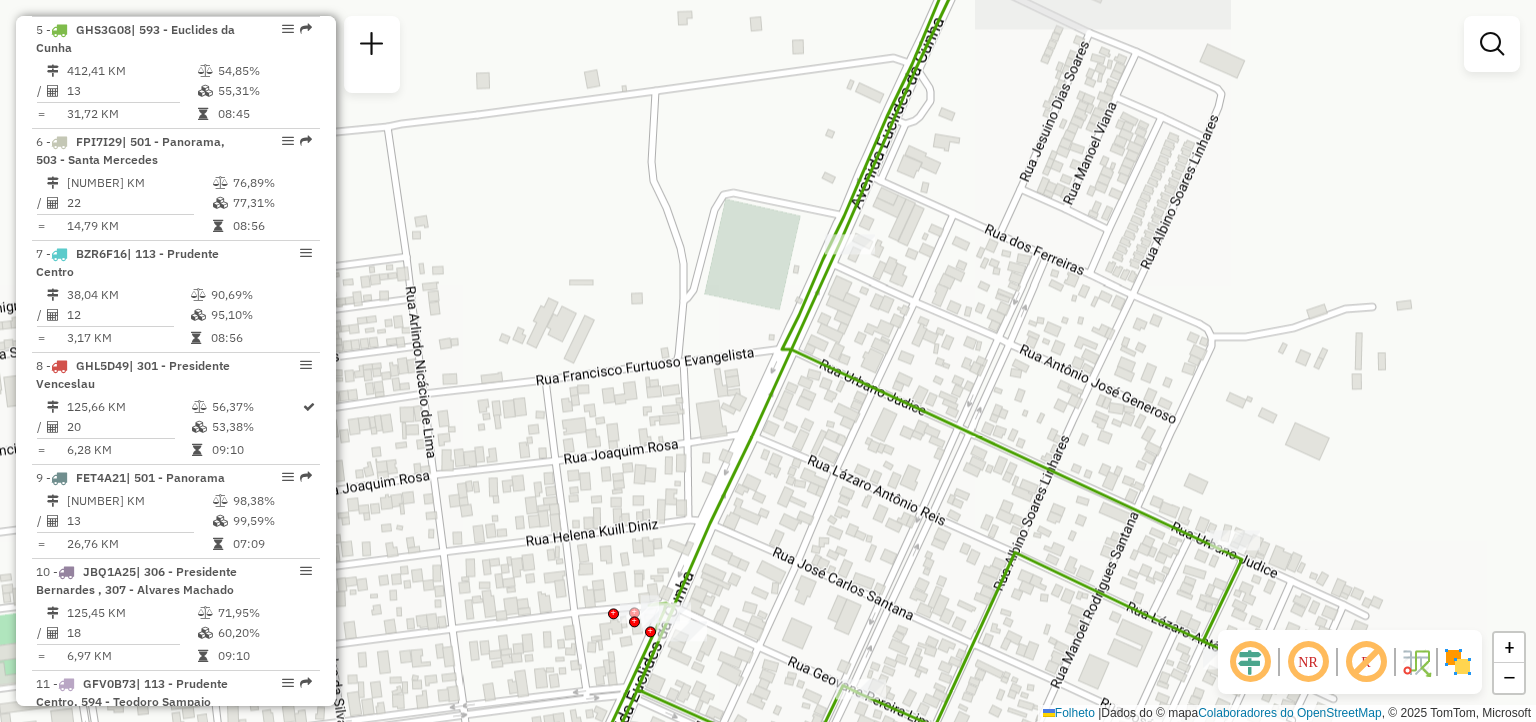 select on "**********" 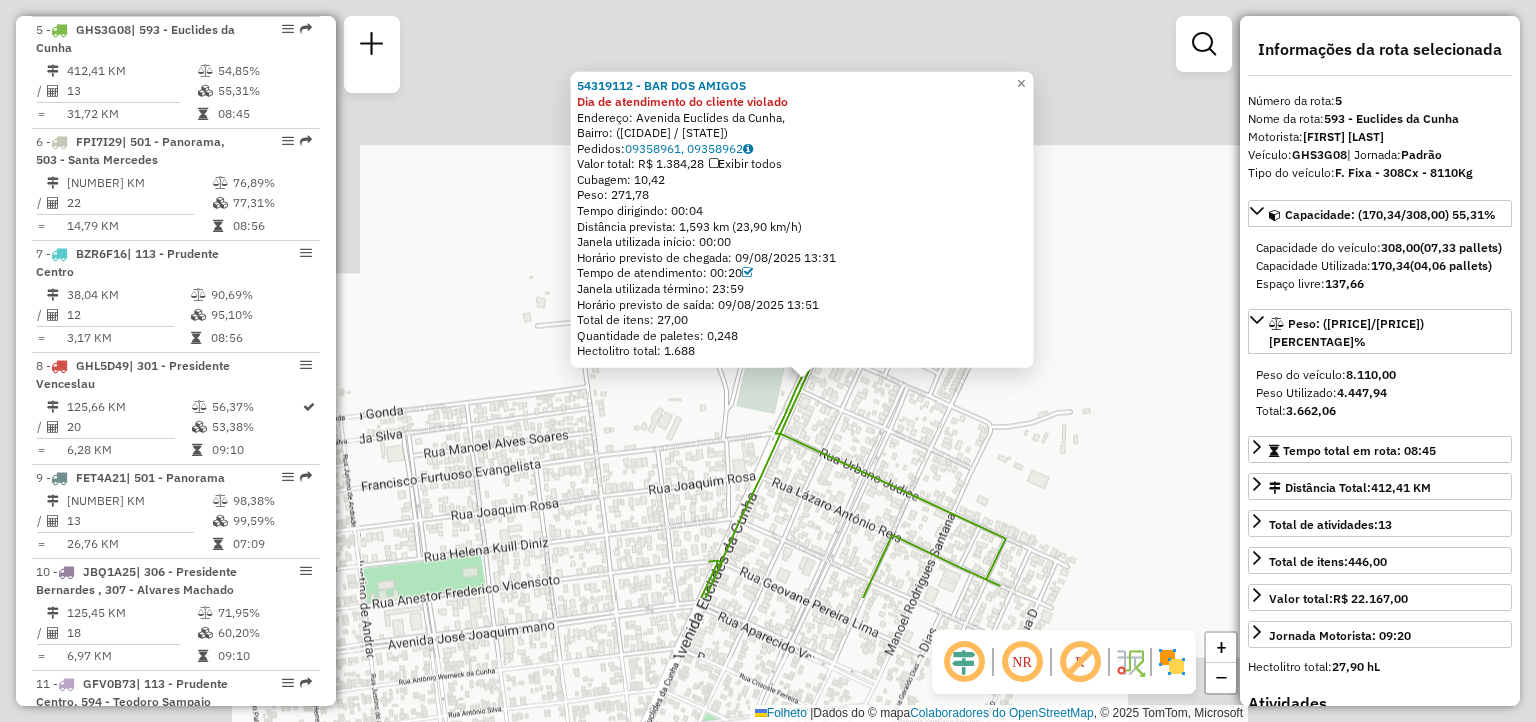 click on "54319112 - BAR DOS AMIGOS Dia de atendimento do cliente violado Endereço: Avenida Euclídes da Cunha, Bairro: (Euclides da Cunha Paulista / [STATE]) Pedidos: 09358961, 09358962 Valor total: R$ 1.384,28 Exibir todos Cubagem: 10,42 Peso: 271,78 Tempo dirigindo: 00:04 Distância prevista: 1,593 km (23,90 km/h) Janela utilizada início: 00:00 Horário previsto de chegada: 09/08/2025 13:31 Tempo de atendimento: 00:20 Janela utilizada término: 23:59 Horário previsto de saída: 09/08/2025 13:51 Total de itens: 27,00 Quantidade de paletes: 0,248 Hectolitro total: 1.688 × Janela de atendimento Grade de atendimento Capacidade Transportadoras Veículos Cliente Pedidos Rotas Selecione os dias de semana para filtrar as janelas de atendimento Seg Ter Qua Qui Sex Sáb Dom Informe o período da janela de atendimento: De: Até: Filtrar exatamente a janela do cliente Considerar janela de atendimento padrão Selecione os dias de semana para filtrar as grades de atendimento De:" 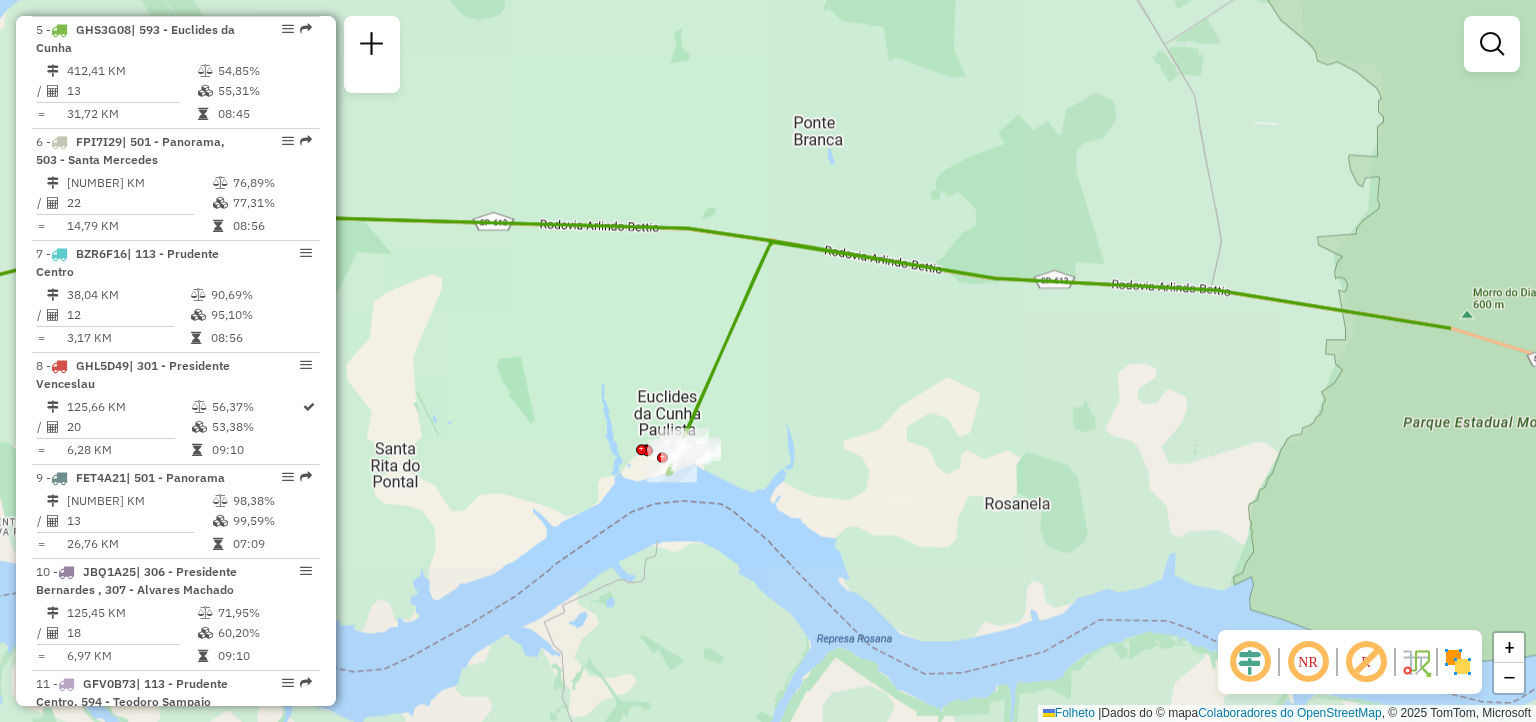 drag, startPoint x: 839, startPoint y: 471, endPoint x: 544, endPoint y: 431, distance: 297.69952 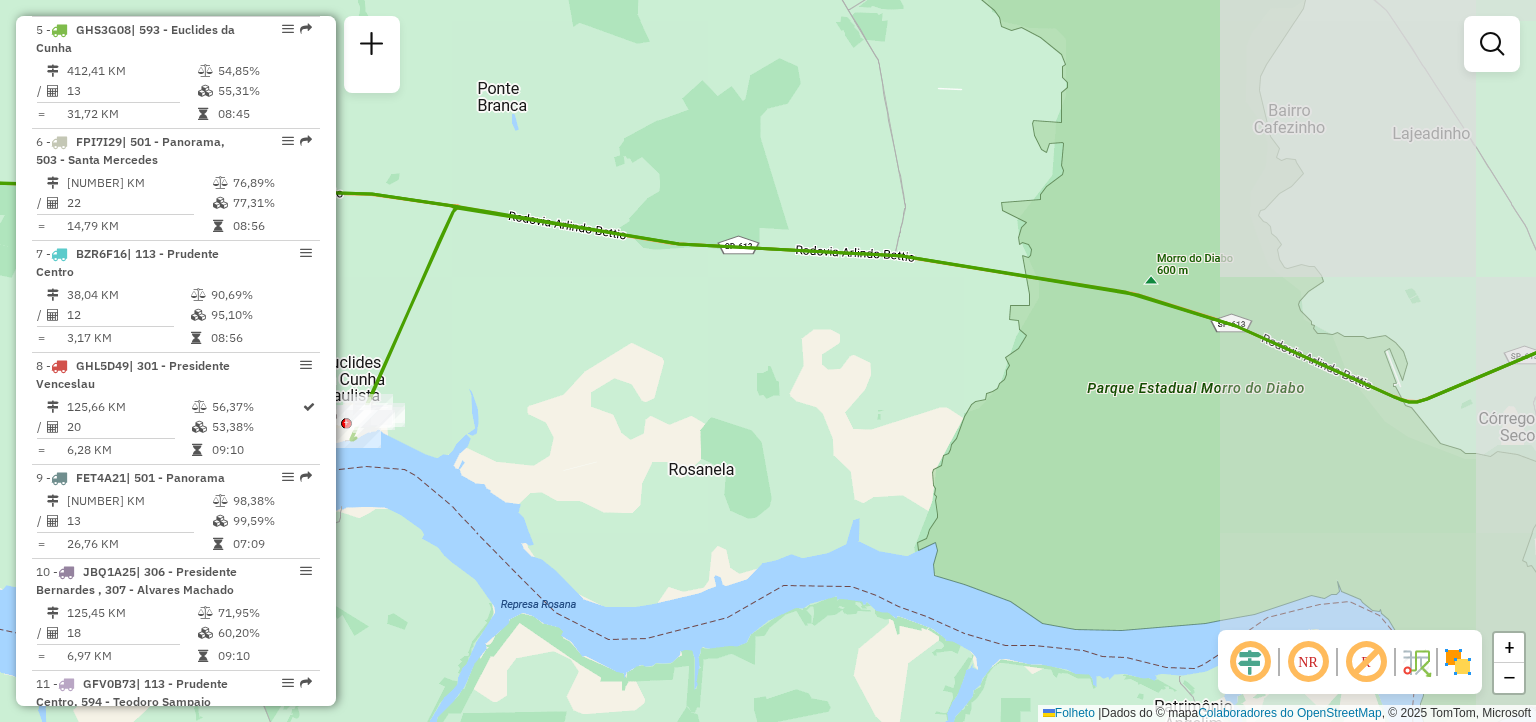 drag, startPoint x: 986, startPoint y: 458, endPoint x: 374, endPoint y: 351, distance: 621.2833 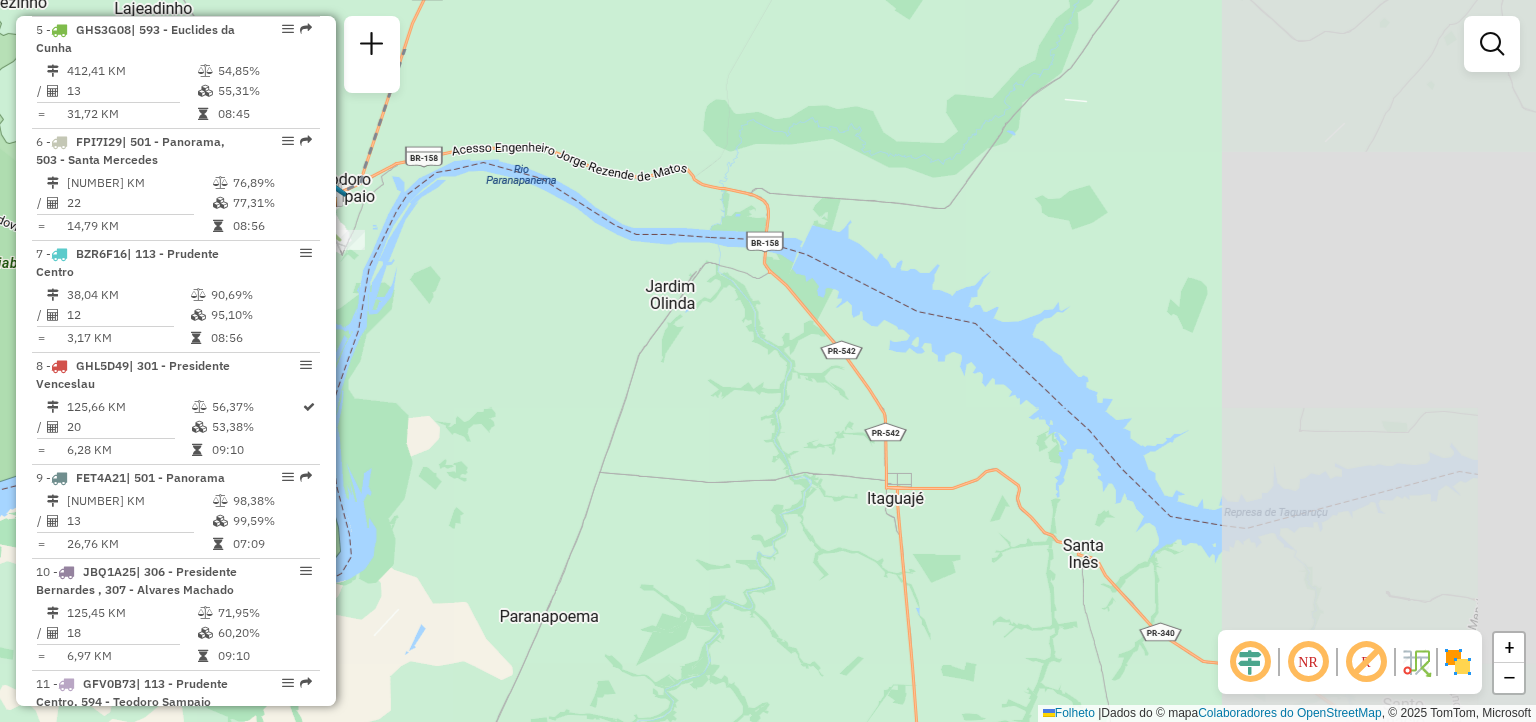 drag, startPoint x: 554, startPoint y: 286, endPoint x: 925, endPoint y: 494, distance: 425.32928 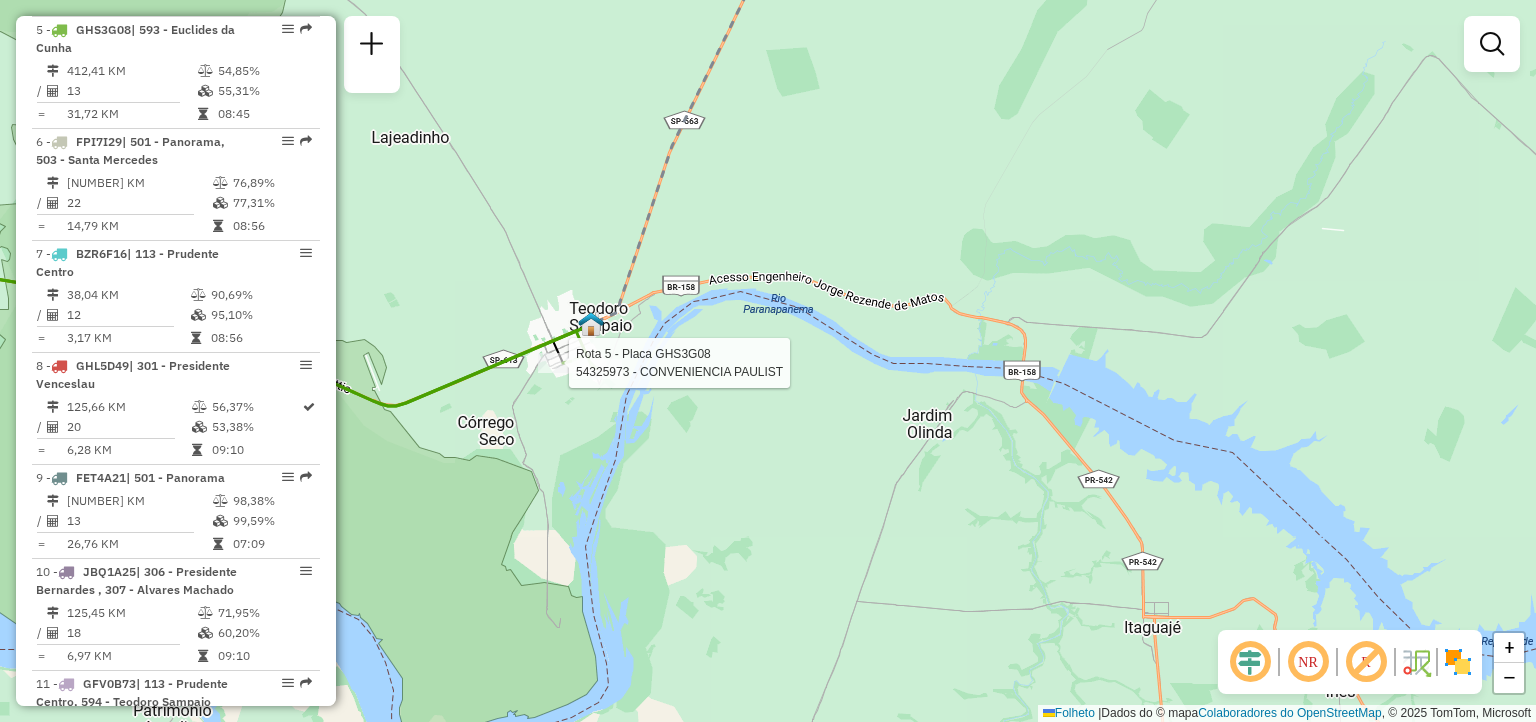 select on "**********" 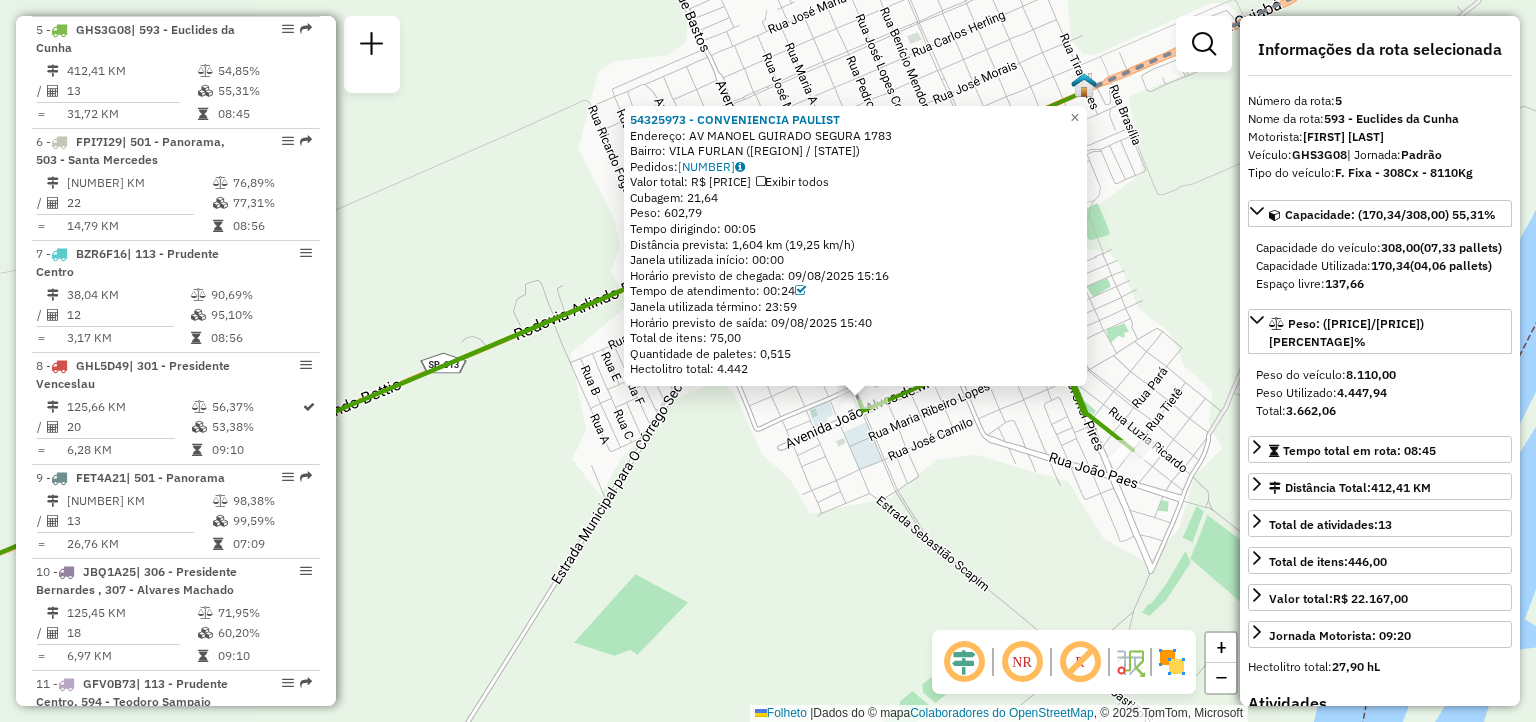 drag, startPoint x: 869, startPoint y: 502, endPoint x: 1201, endPoint y: 456, distance: 335.1716 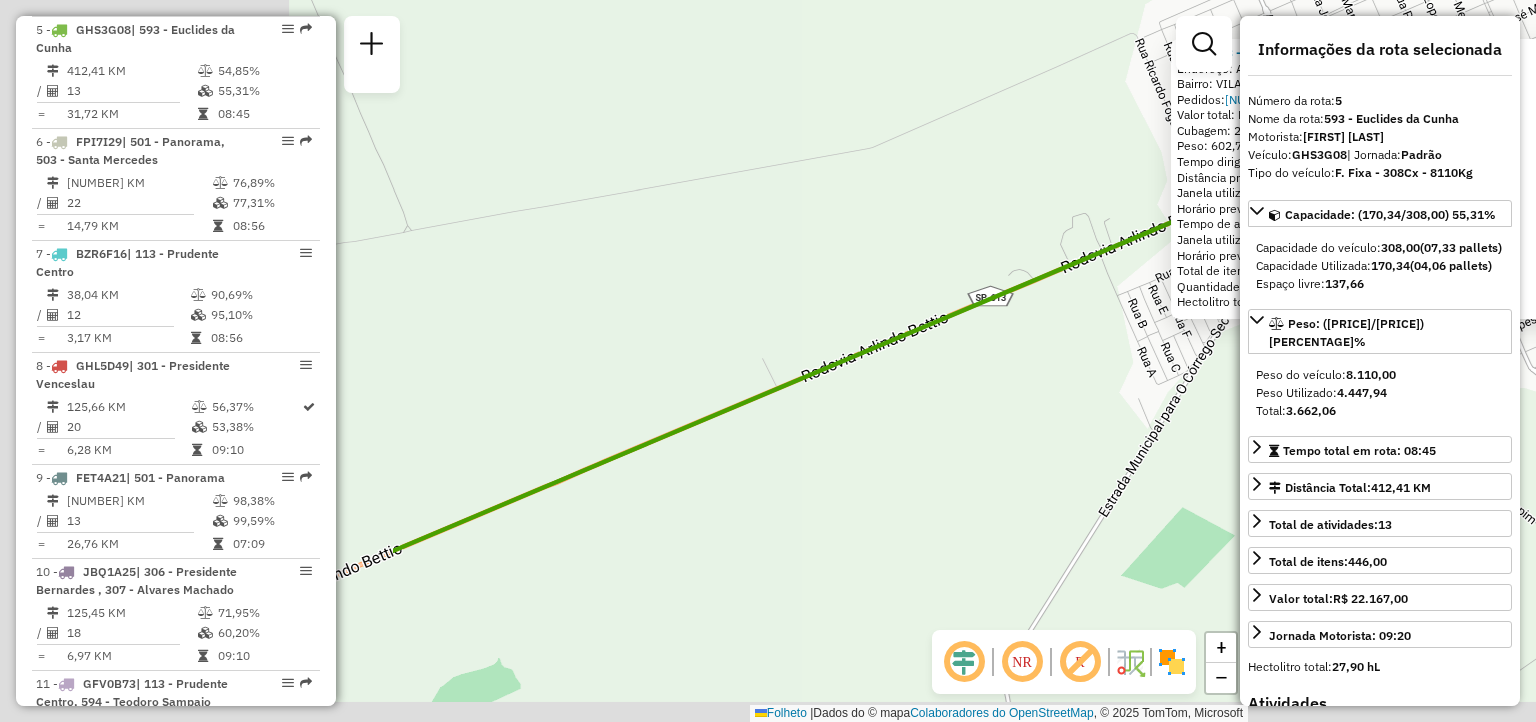 drag, startPoint x: 700, startPoint y: 471, endPoint x: 548, endPoint y: 472, distance: 152.0033 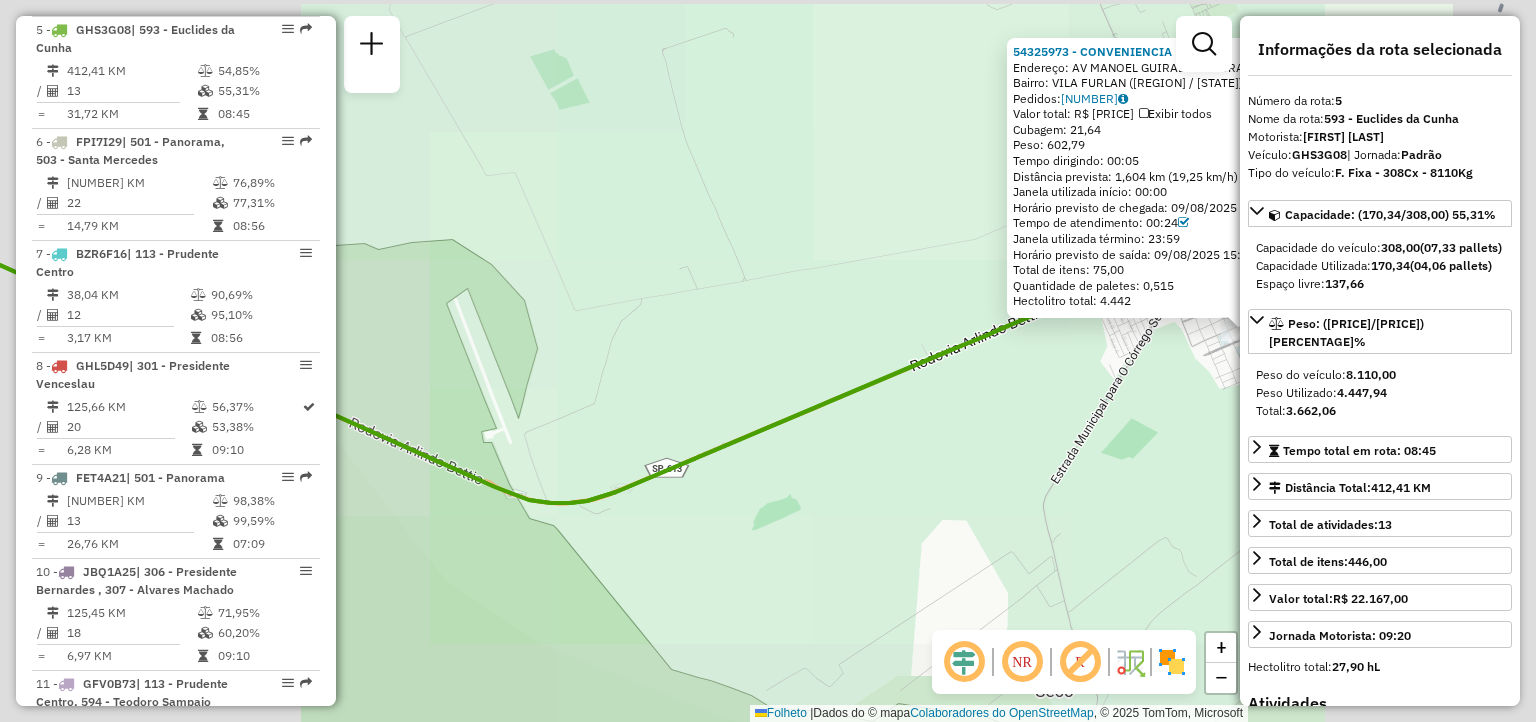 drag, startPoint x: 473, startPoint y: 537, endPoint x: 860, endPoint y: 474, distance: 392.0944 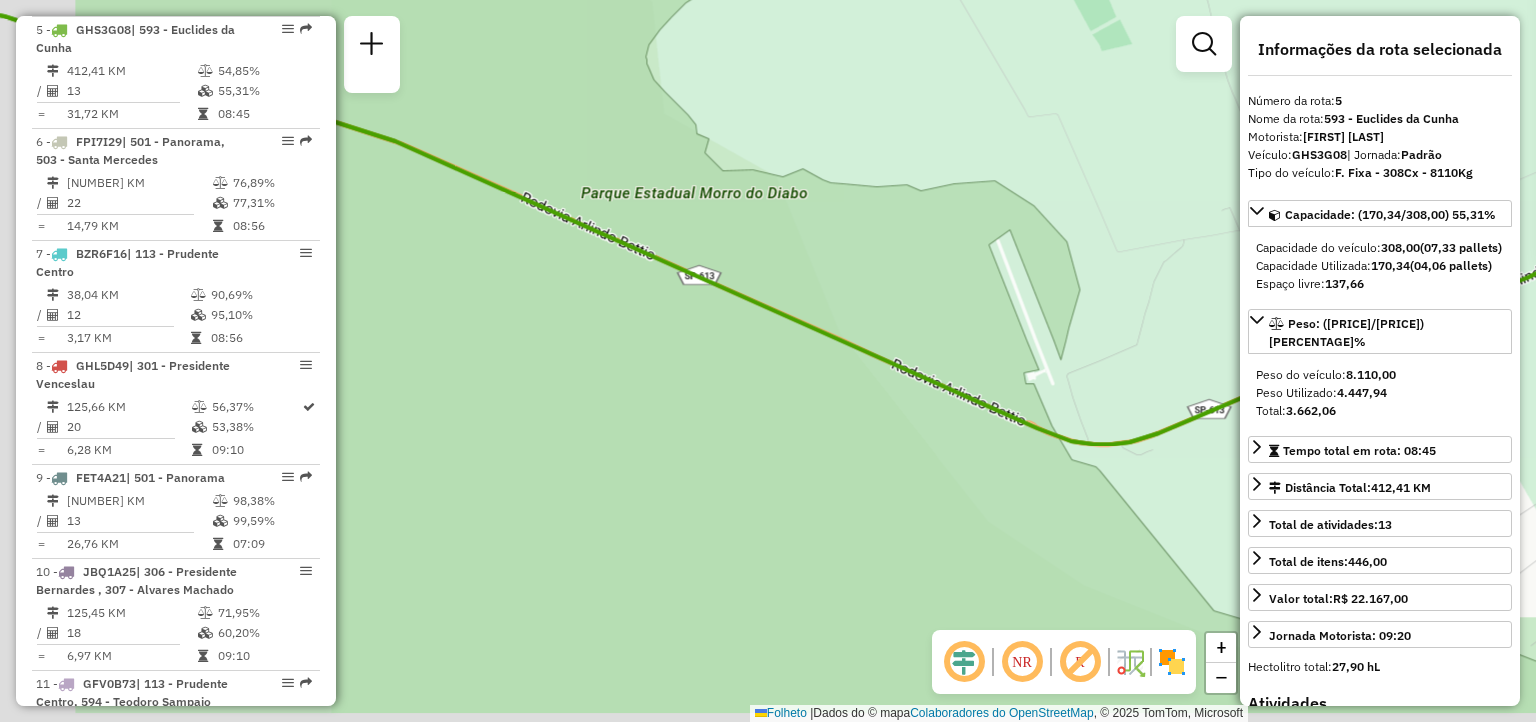 drag, startPoint x: 568, startPoint y: 468, endPoint x: 1221, endPoint y: 543, distance: 657.2929 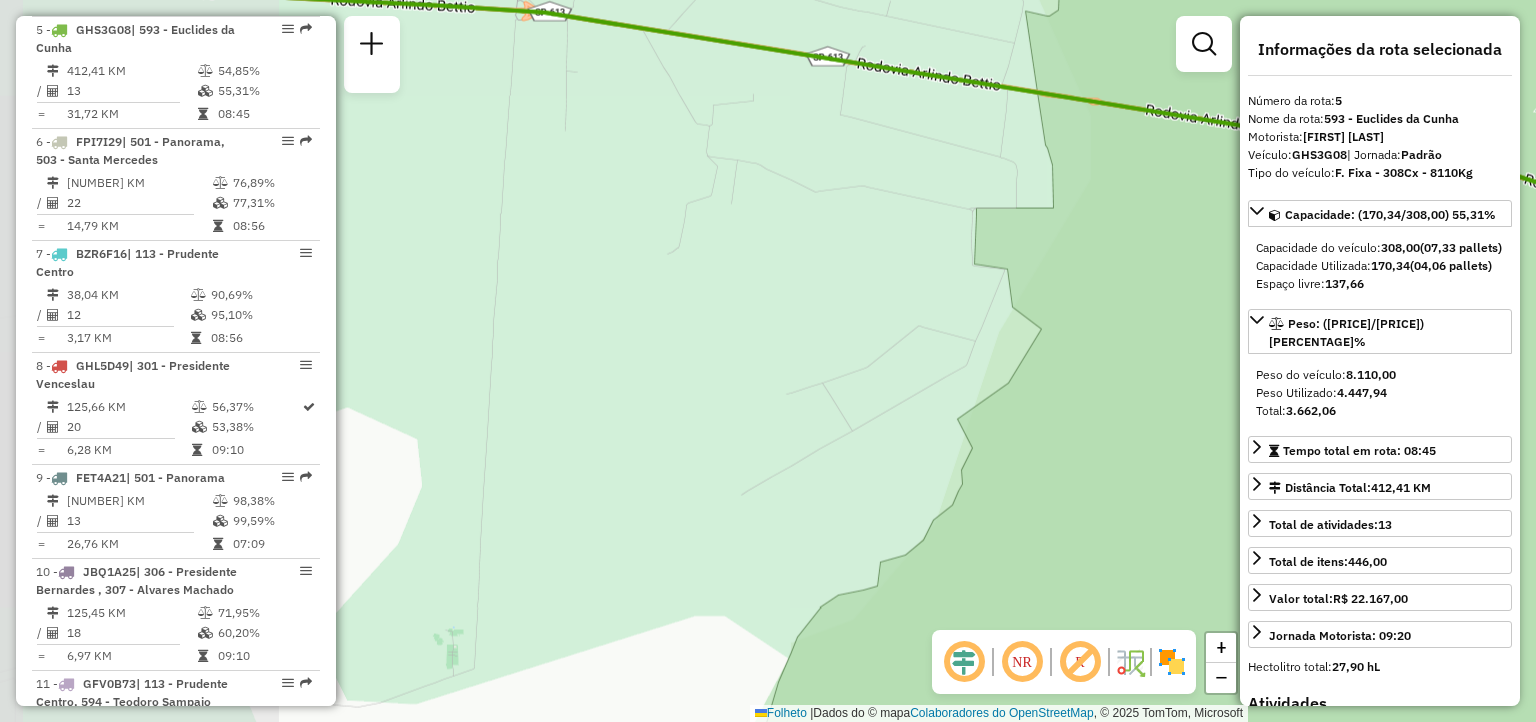 drag, startPoint x: 872, startPoint y: 480, endPoint x: 940, endPoint y: 472, distance: 68.46897 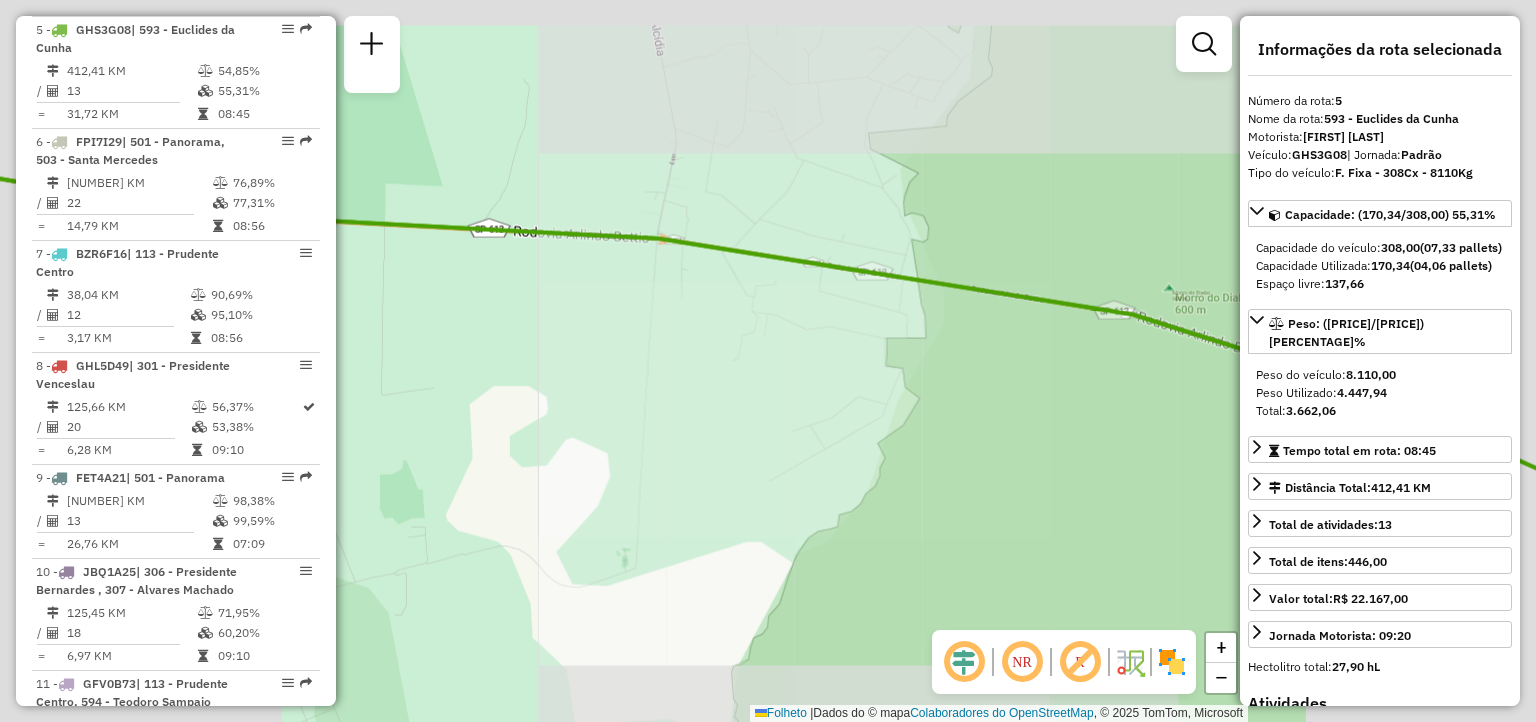 drag, startPoint x: 986, startPoint y: 494, endPoint x: 1190, endPoint y: 486, distance: 204.1568 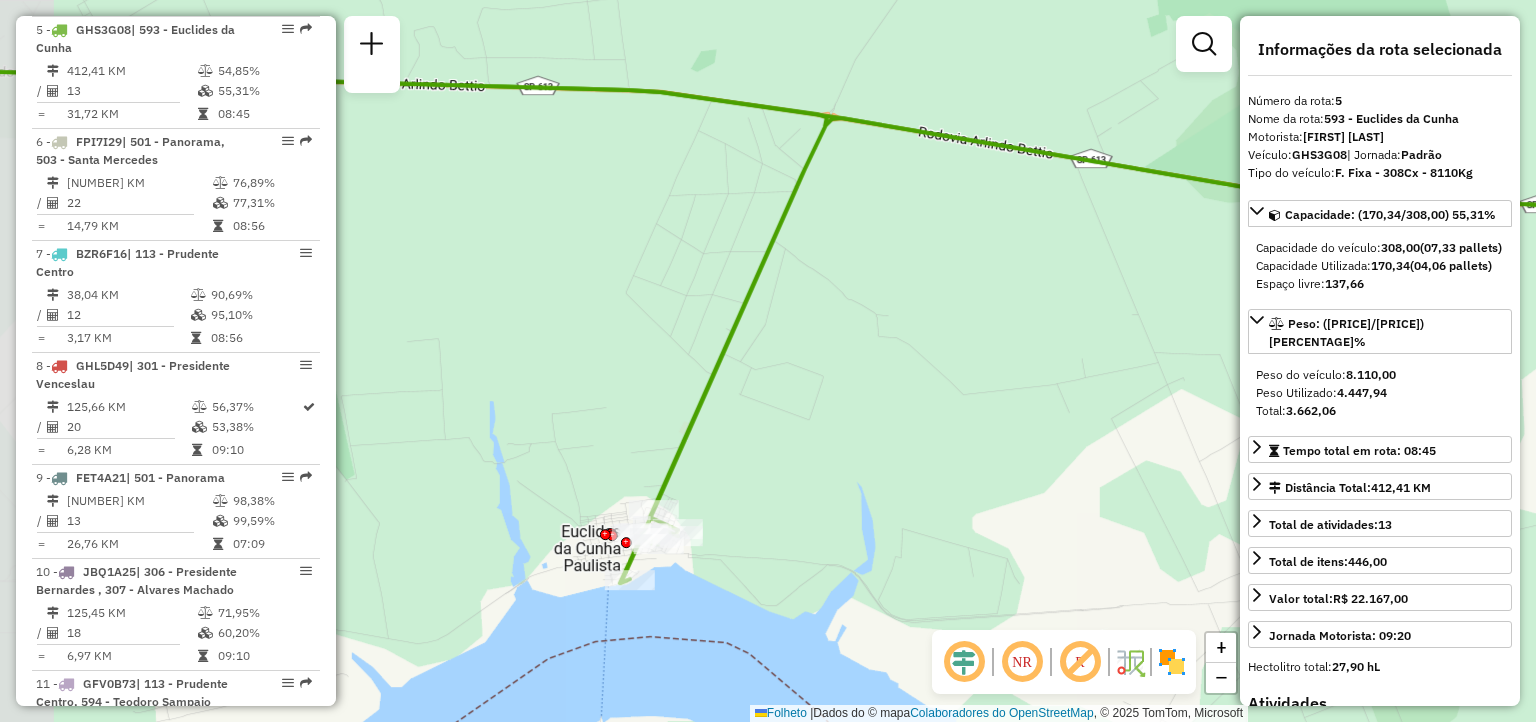 drag, startPoint x: 716, startPoint y: 436, endPoint x: 693, endPoint y: 478, distance: 47.88528 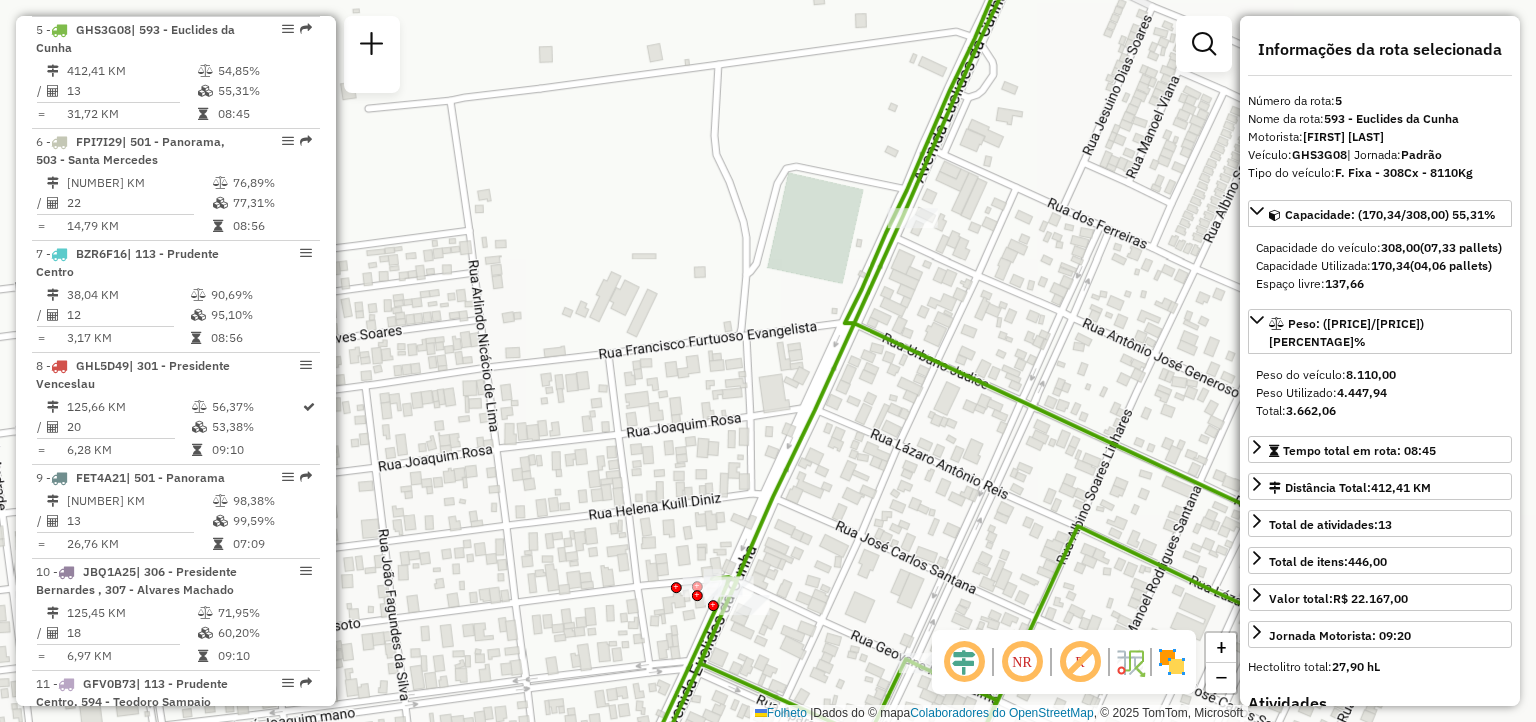 drag, startPoint x: 830, startPoint y: 553, endPoint x: 705, endPoint y: 326, distance: 259.1409 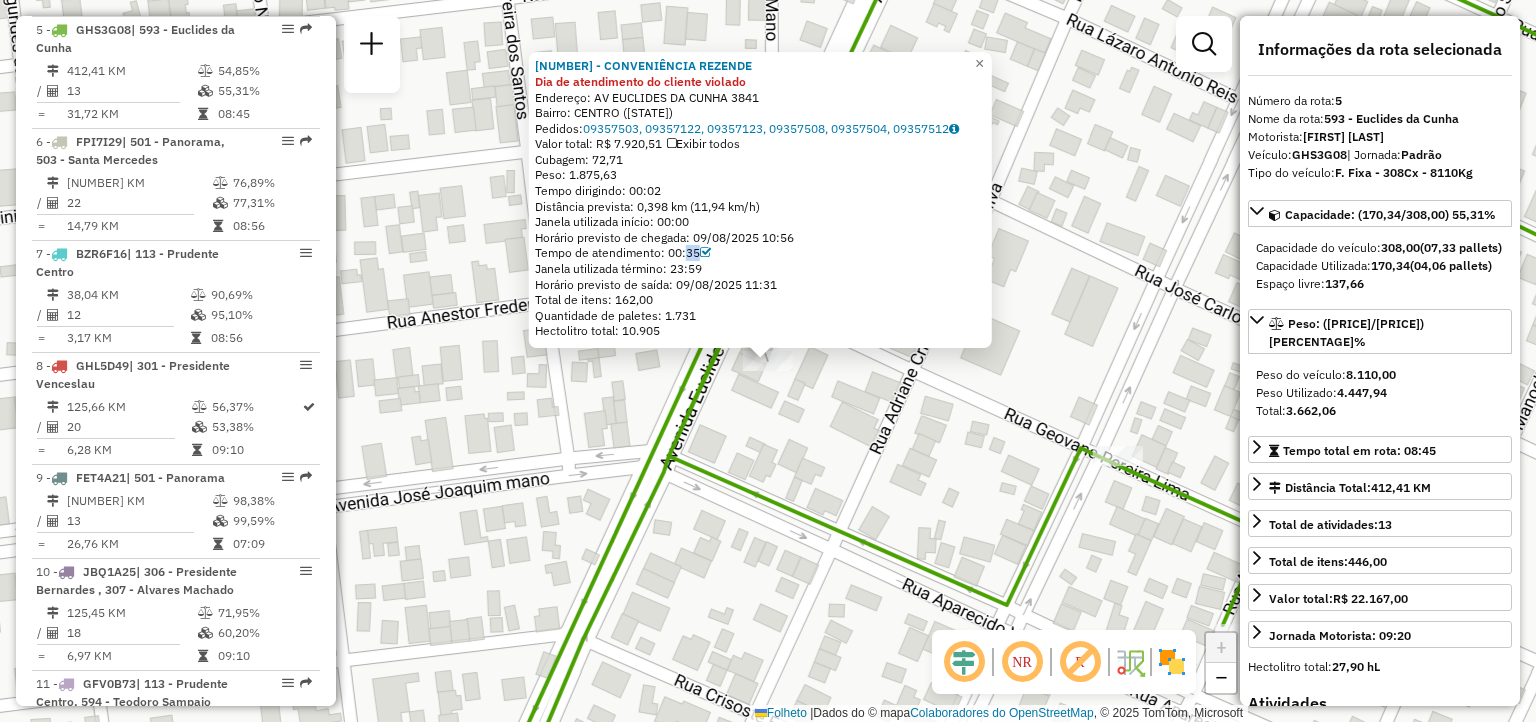 drag, startPoint x: 686, startPoint y: 253, endPoint x: 717, endPoint y: 253, distance: 31 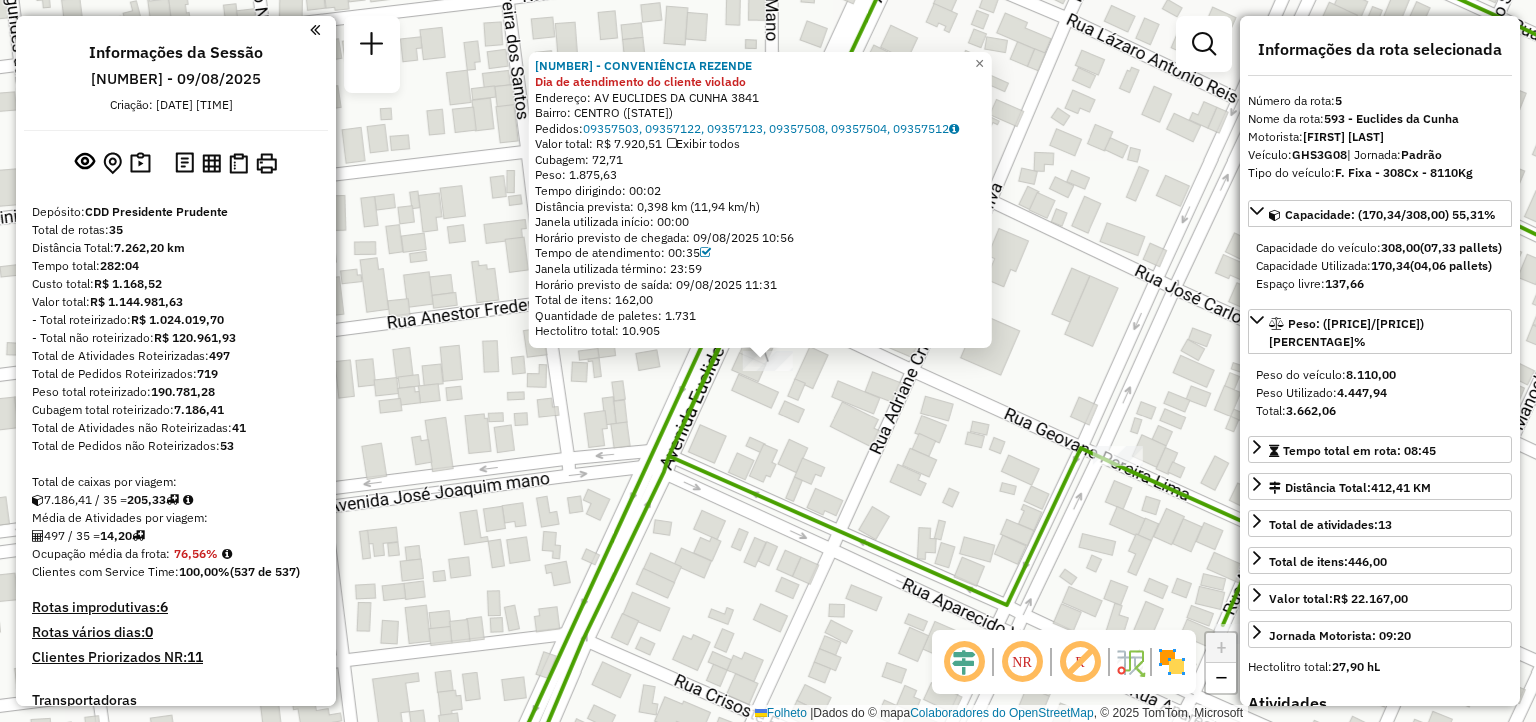 click on "54323853 - CONVENIÊNCIA REZENDE Dia de atendimento do cliente violado Endereço: AV EUCLIDES DA CUNHA 3841 Bairro: CENTRO (EUCLIDES DA CUNHA PAULISTA / [STATE]) Pedidos: 09357503, 09357122, 09357123, 09357508, 09357504, 09357512 Valor total: R$ 7.920,51 Exibir todos Cubagem: 72,71 Peso: 1.875,63 Tempo dirigindo: 00:02 Distância prevista: 0,398 km (11,94 km/h) Janela utilizada início: 00:00 Horário previsto de chegada: 09/08/2025 10:56 Tempo de atendimento: 00:35 Janela utilizada término: 23:59 Horário previsto de saída: 09/08/2025 11:31 Total de itens: 162,00 Quantidade de paletes: 1.731 Hectolitro total: 10.905" 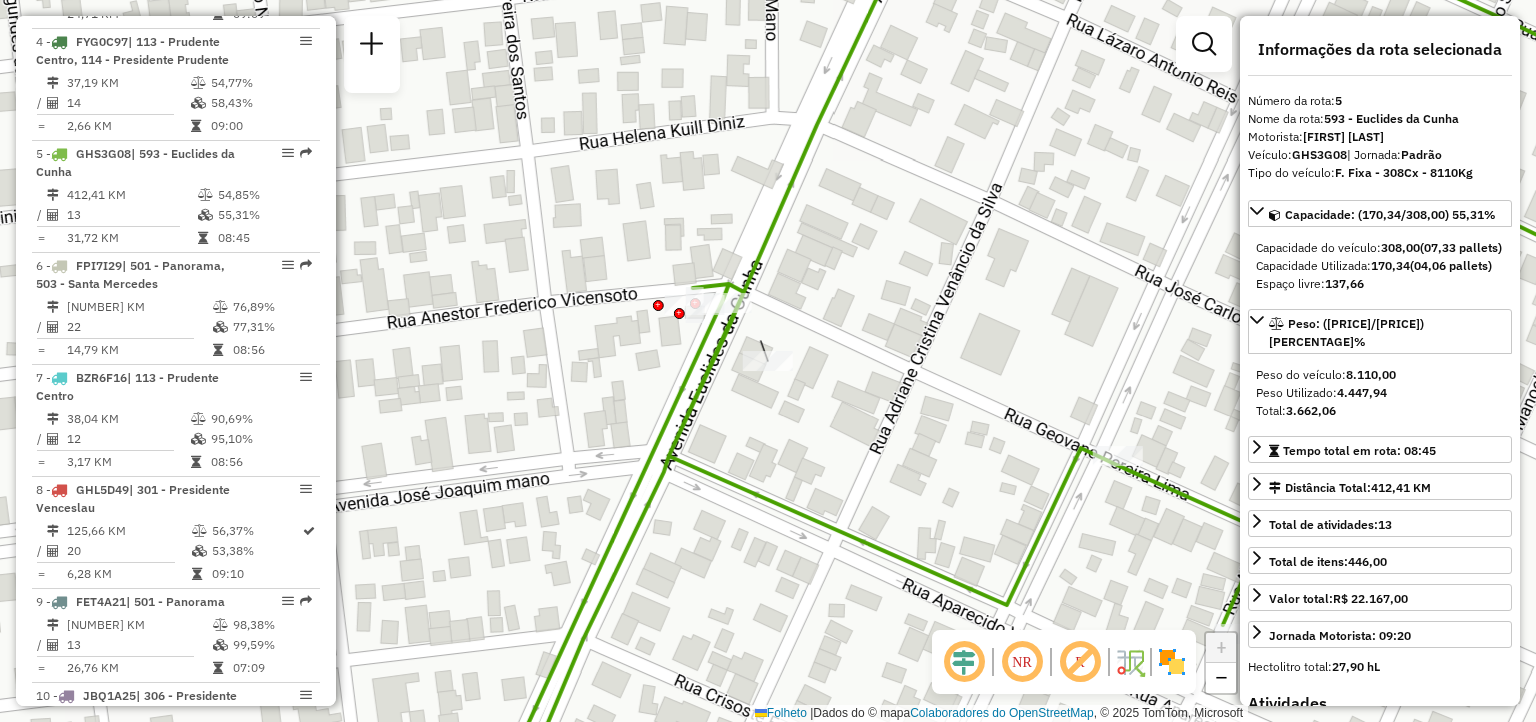 scroll, scrollTop: 1242, scrollLeft: 0, axis: vertical 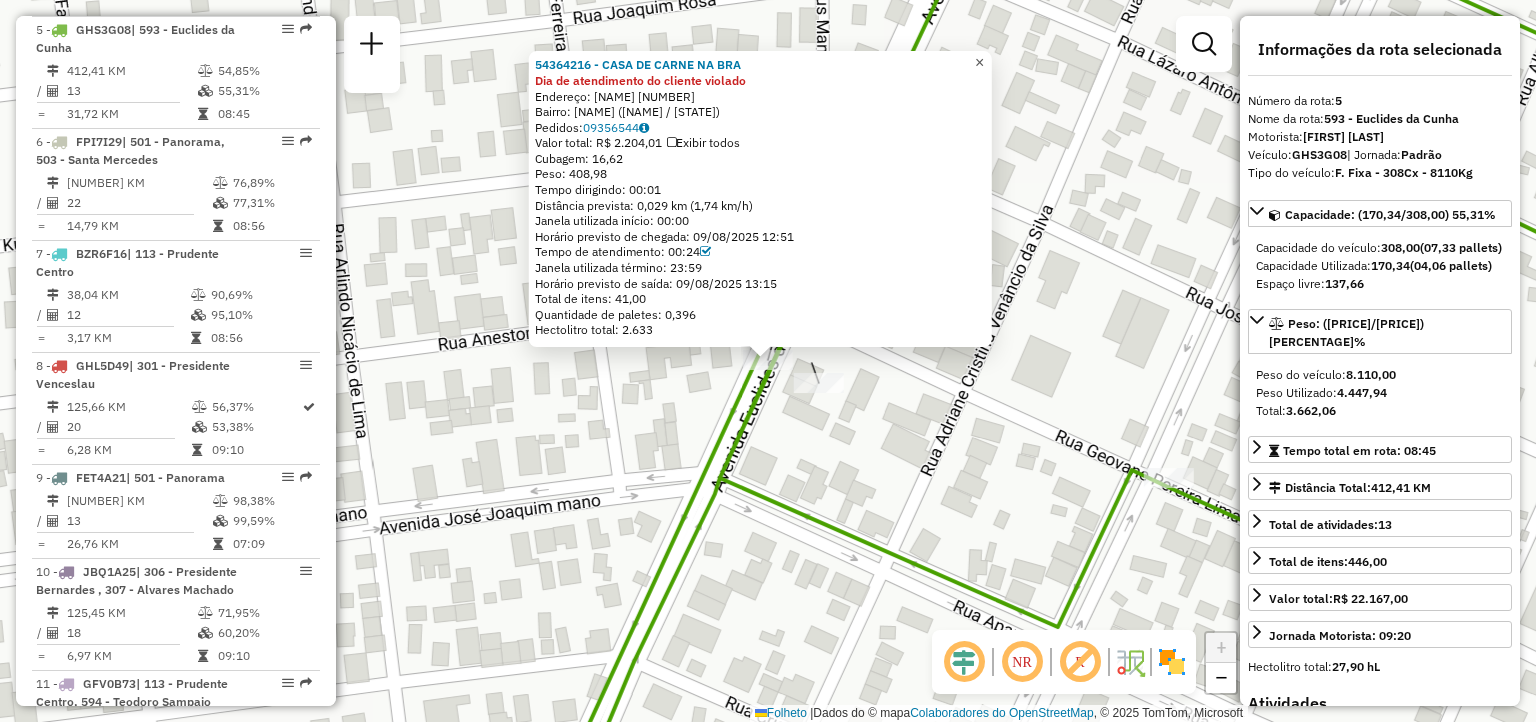 click on "×" 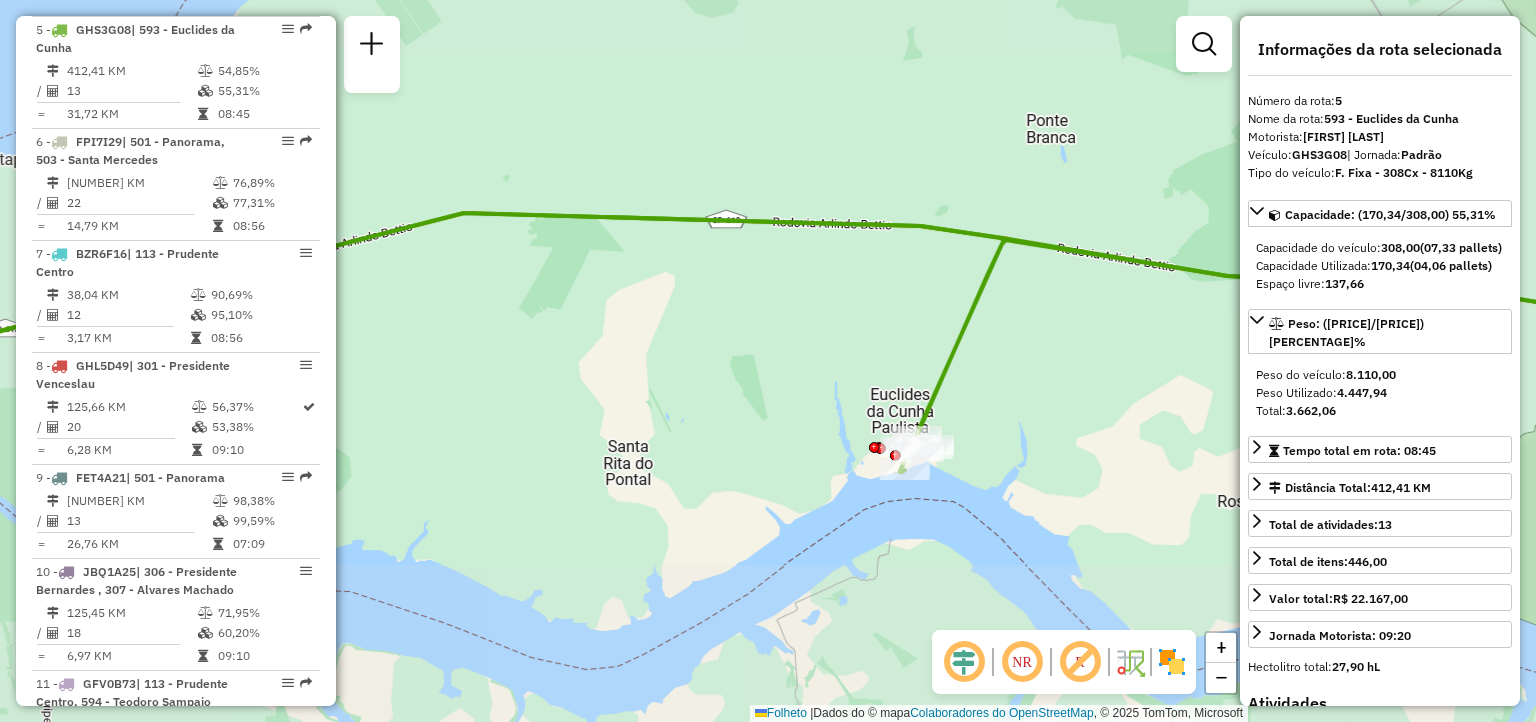 drag, startPoint x: 1182, startPoint y: 369, endPoint x: 528, endPoint y: 265, distance: 662.21747 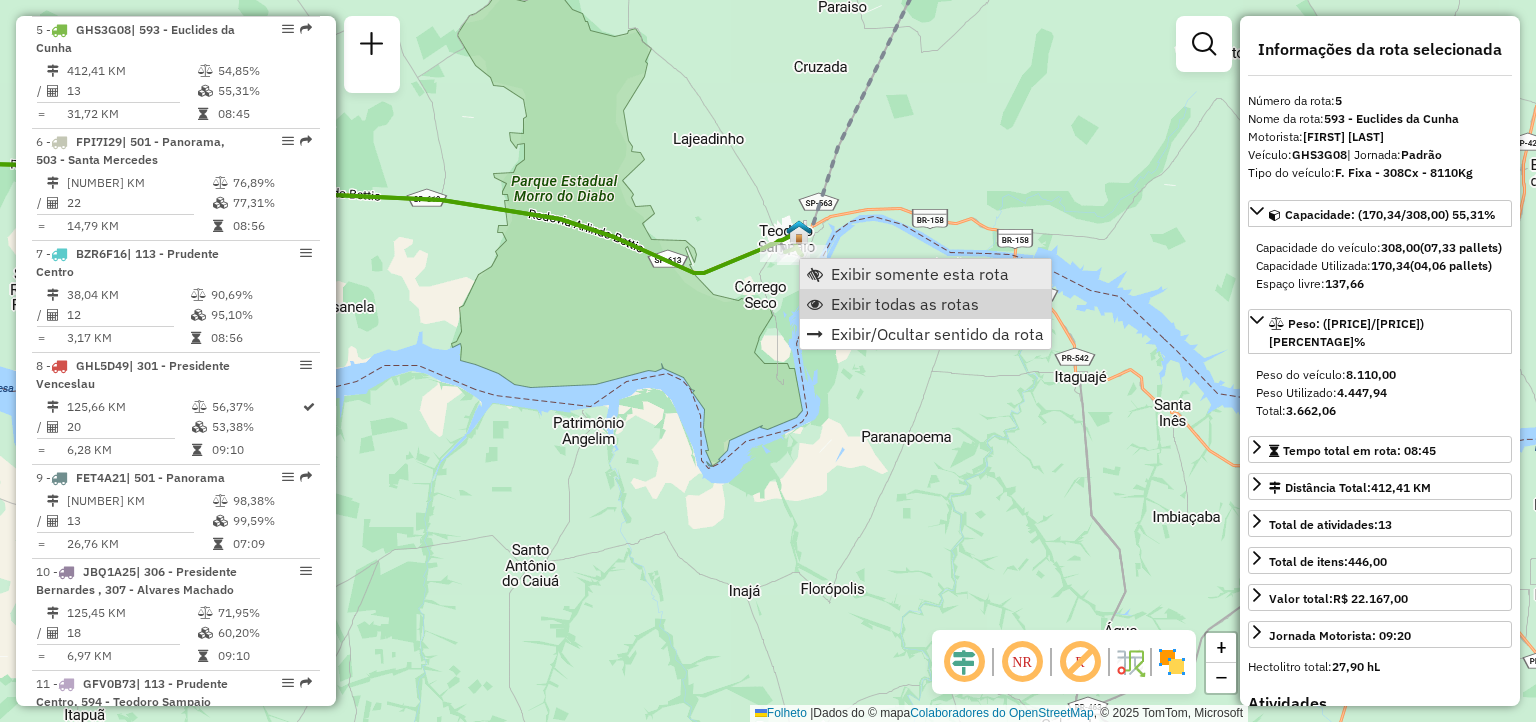 drag, startPoint x: 841, startPoint y: 295, endPoint x: 806, endPoint y: 271, distance: 42.43819 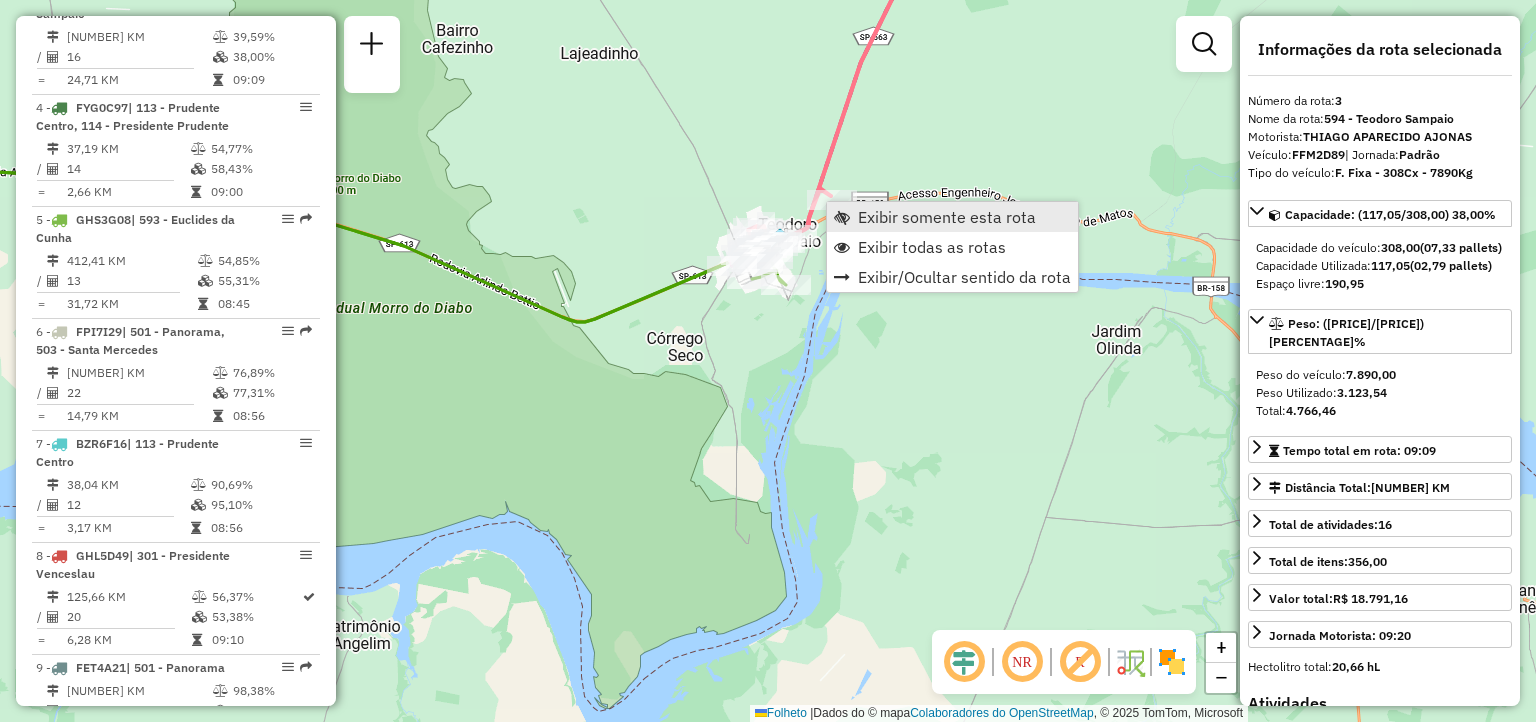 scroll, scrollTop: 1018, scrollLeft: 0, axis: vertical 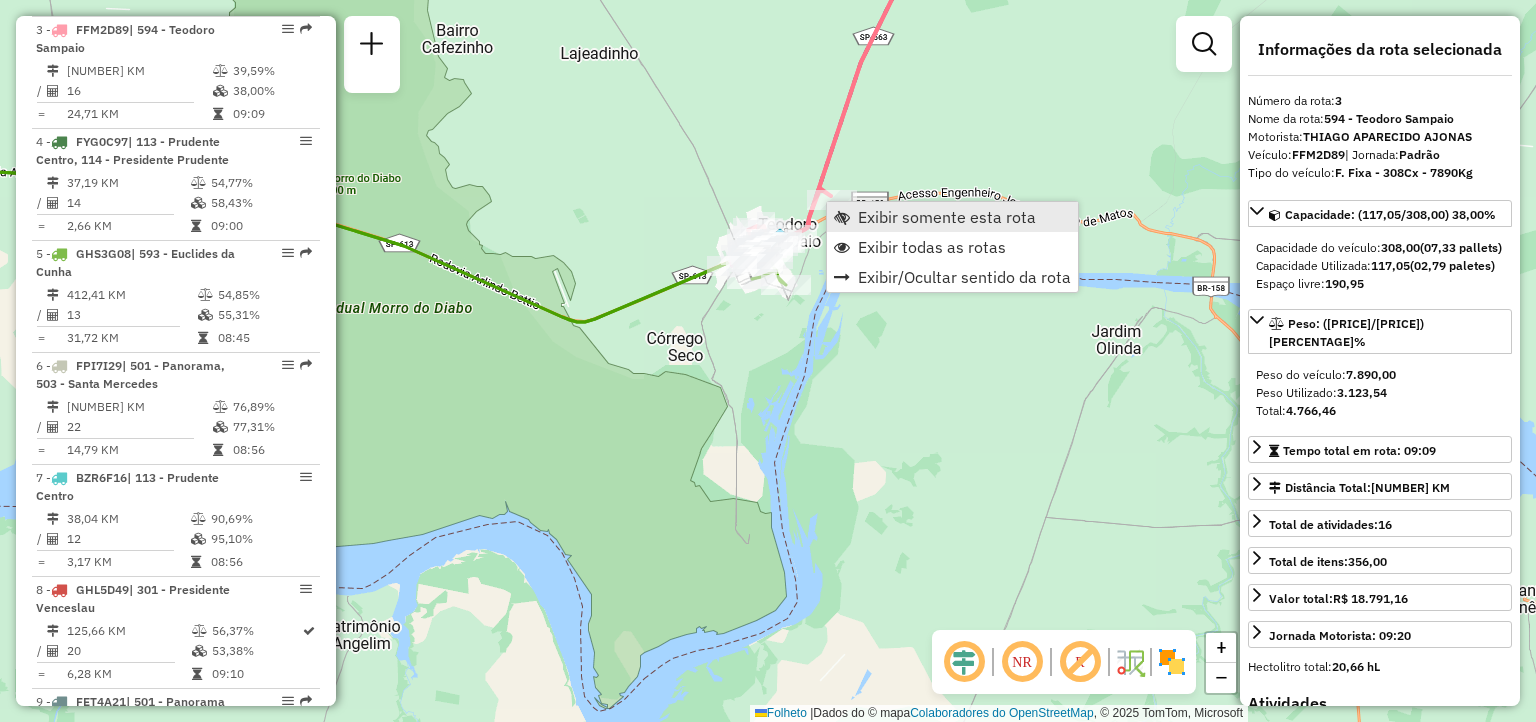 click on "Exibir somente esta rota" at bounding box center (947, 217) 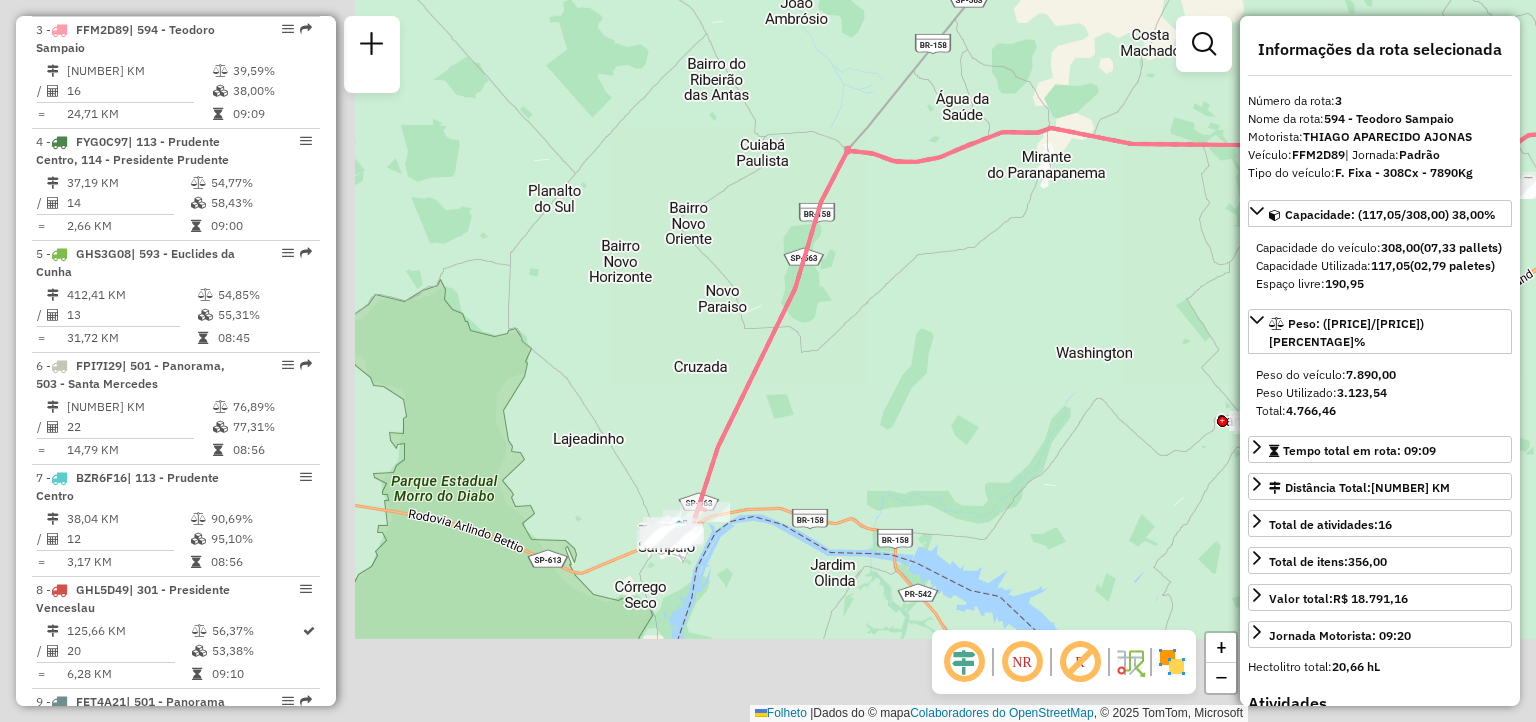 drag, startPoint x: 542, startPoint y: 451, endPoint x: 961, endPoint y: 339, distance: 433.71072 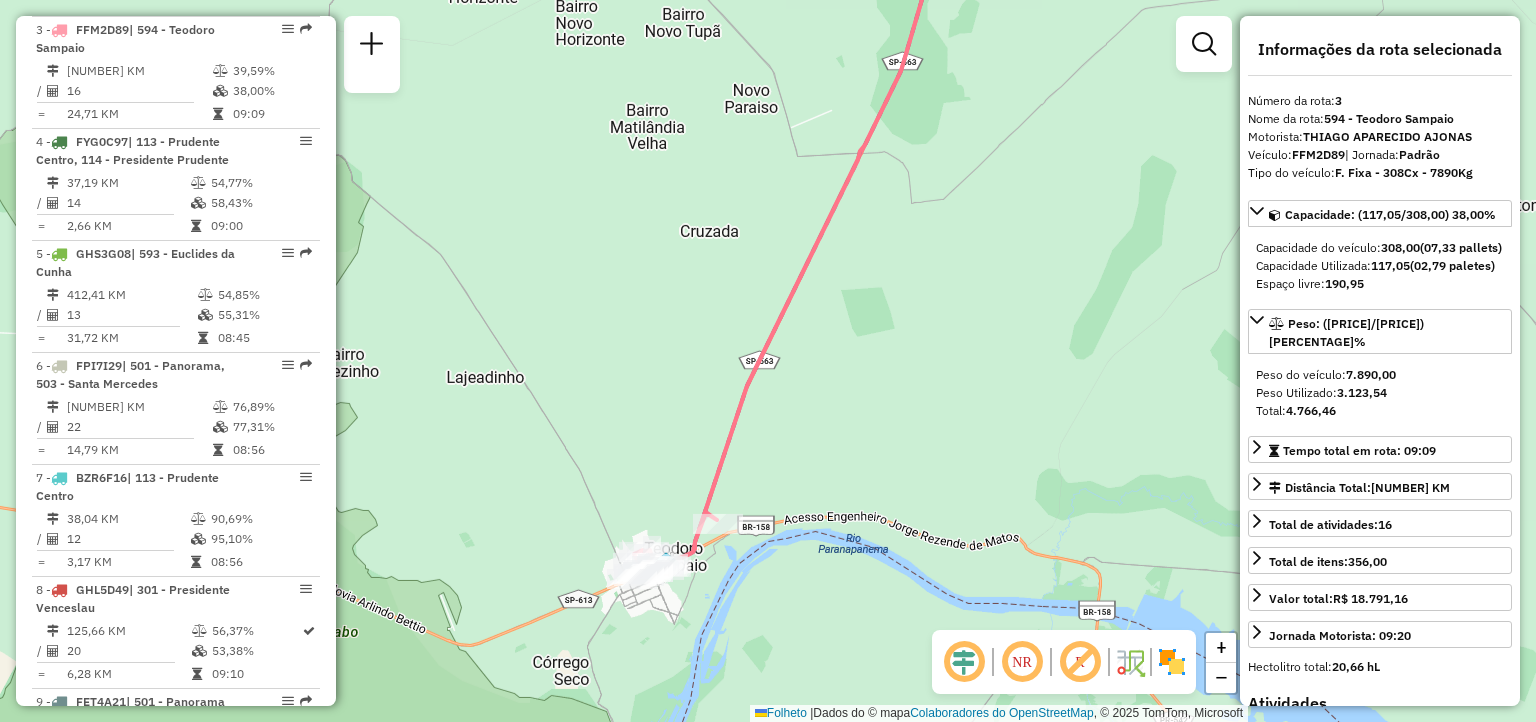 drag, startPoint x: 1080, startPoint y: 308, endPoint x: 445, endPoint y: 503, distance: 664.26654 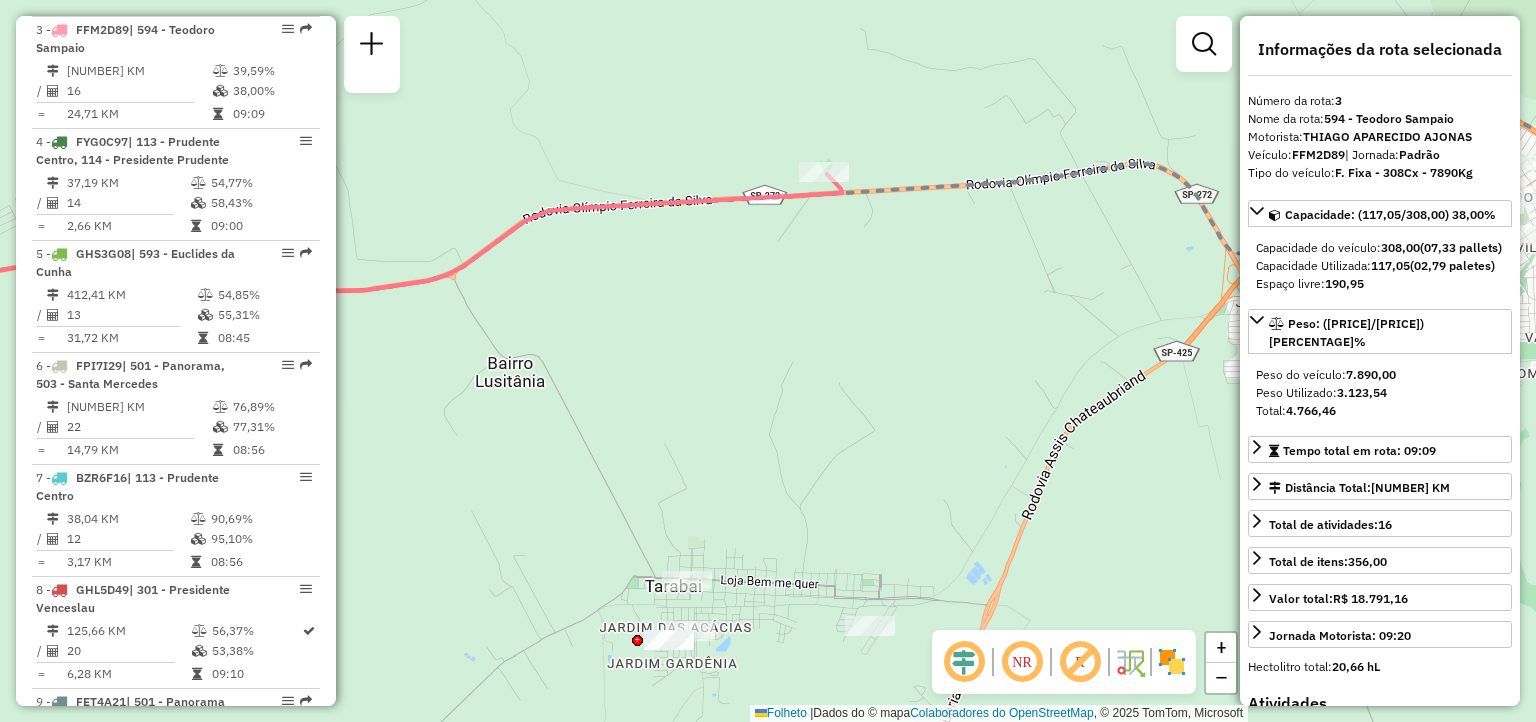 click on "Janela de atendimento Grade de atendimento Capacidade Transportadoras Veículos Cliente Pedidos  Rotas Selecione os dias de semana para filtrar as janelas de atendimento  Seg   Ter   Qua   Qui   Sex   Sáb   Dom  Informe o período da janela de atendimento: De: Até:  Filtrar exatamente a janela do cliente  Considerar janela de atendimento padrão  Selecione os dias de semana para filtrar as grades de atendimento  Seg   Ter   Qua   Qui   Sex   Sáb   Dom   Considerar clientes sem dia de atendimento cadastrado  Clientes fora do dia de atendimento selecionado Filtrar as atividades entre os valores definidos abaixo:  Peso mínimo:   Peso máximo:   Cubagem mínima:   Cubagem máxima:   De:   Até:  Filtrar as atividades entre o tempo de atendimento definido abaixo:  De:   Até:   Considerar capacidade total dos clientes não roteirizados Transportadora: Selecione um ou mais itens Tipo de veículo: Selecione um ou mais itens Veículo: Selecione um ou mais itens Motorista: Selecione um ou mais itens Nome: Rótulo:" 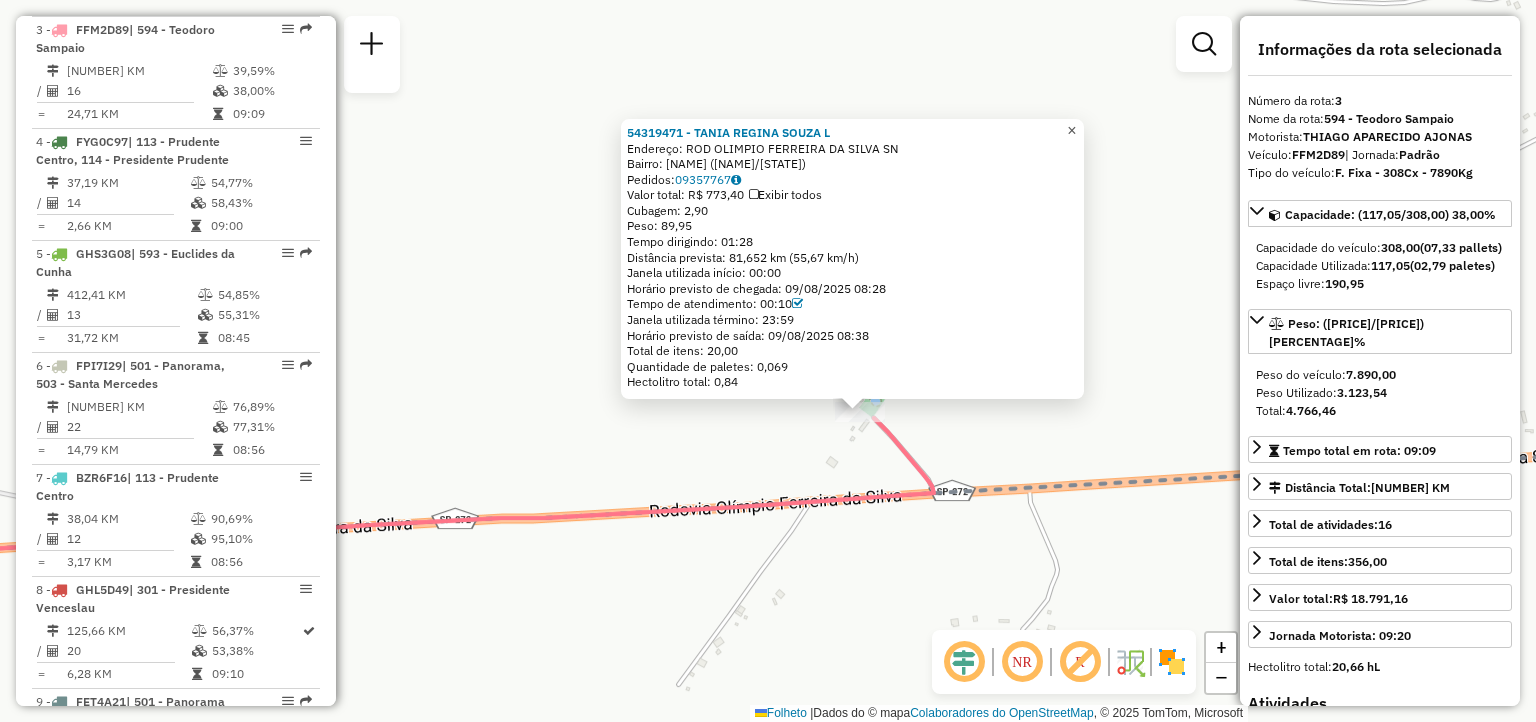 drag, startPoint x: 1086, startPoint y: 125, endPoint x: 1080, endPoint y: 145, distance: 20.880613 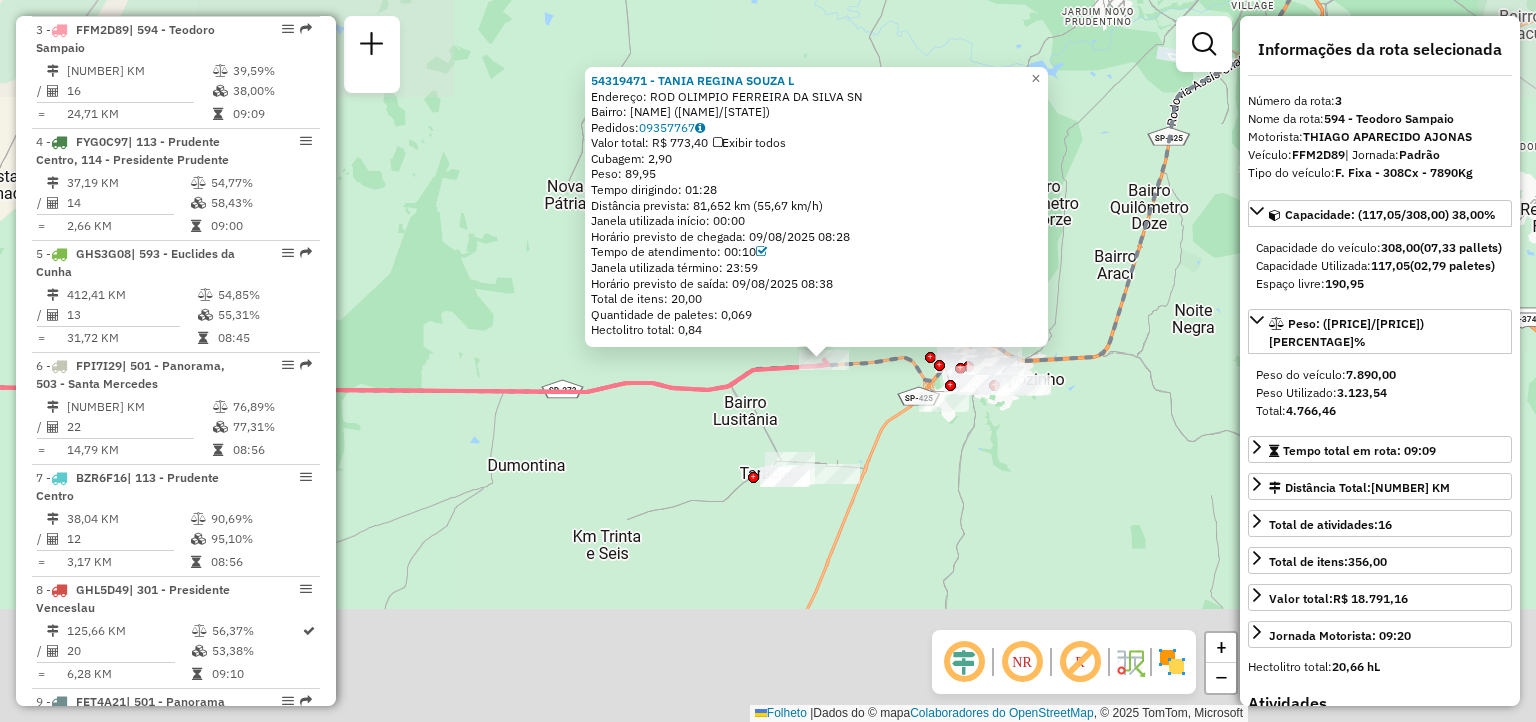 drag, startPoint x: 754, startPoint y: 512, endPoint x: 954, endPoint y: 307, distance: 286.40005 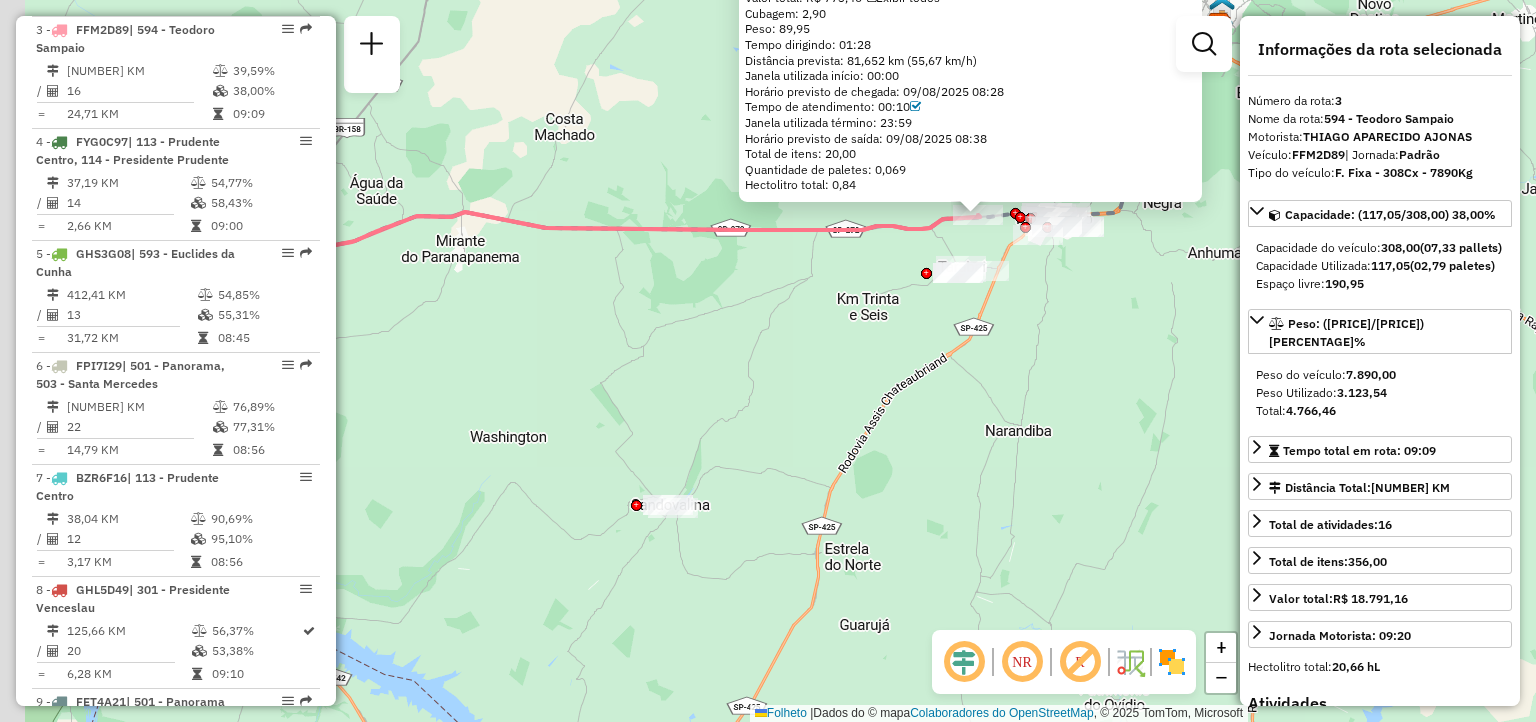 drag, startPoint x: 750, startPoint y: 511, endPoint x: 837, endPoint y: 365, distance: 169.95587 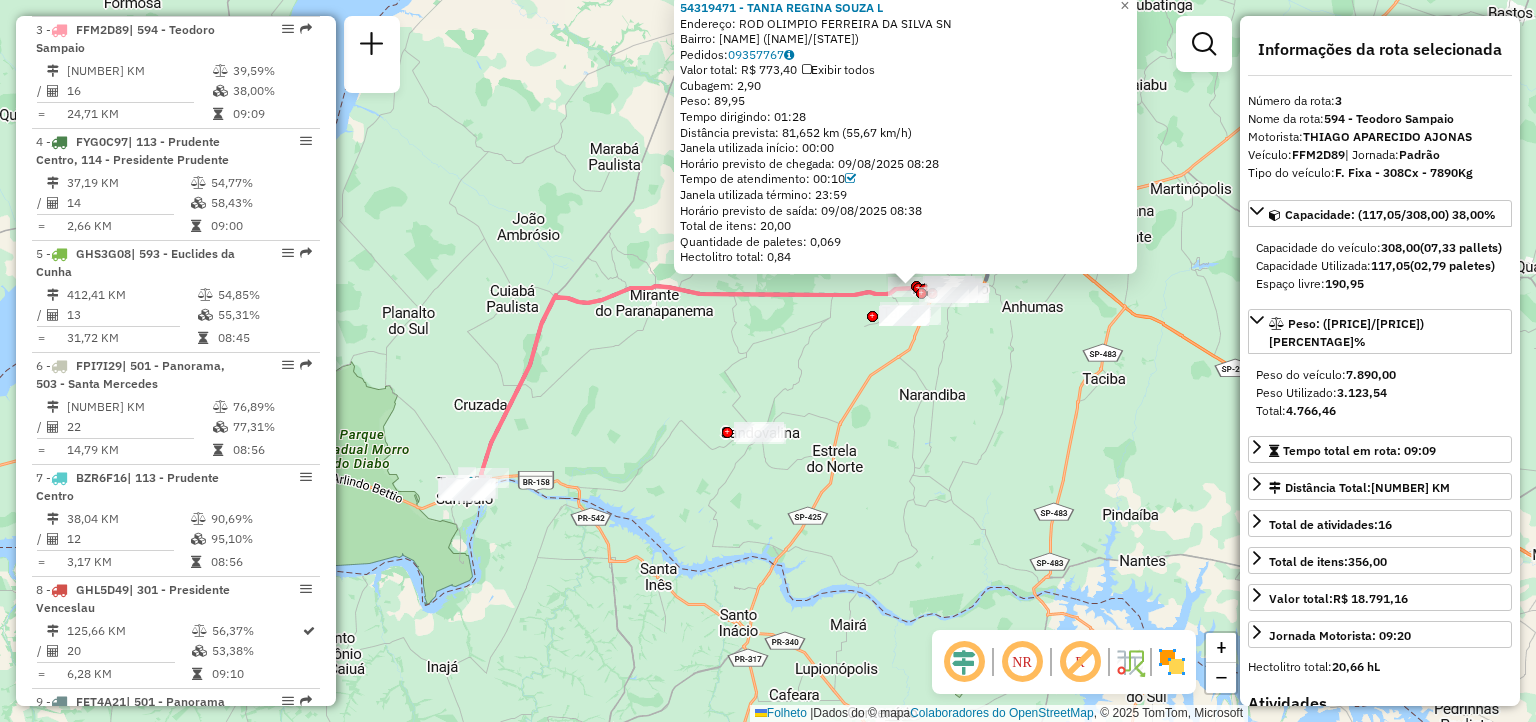 drag, startPoint x: 760, startPoint y: 531, endPoint x: 793, endPoint y: 546, distance: 36.249138 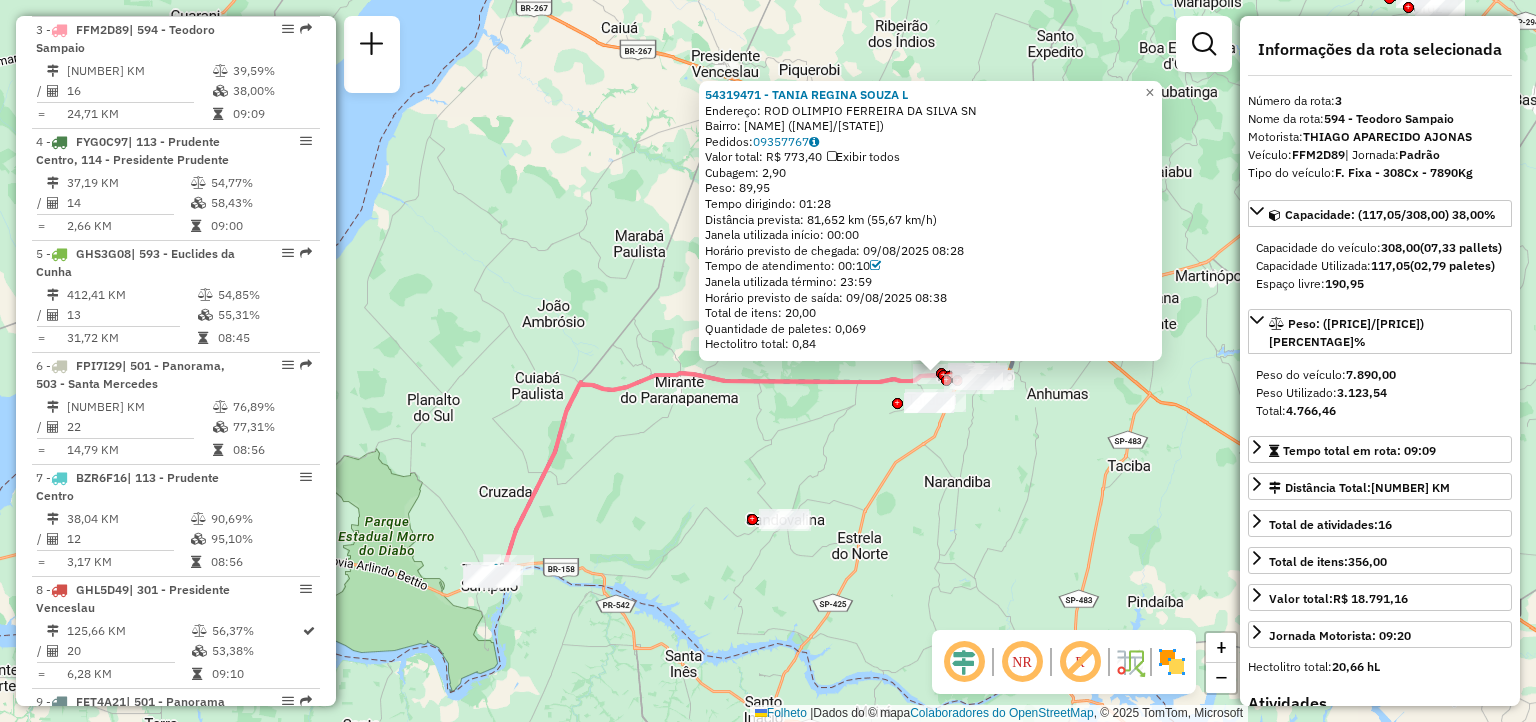 drag, startPoint x: 772, startPoint y: 546, endPoint x: 774, endPoint y: 568, distance: 22.090721 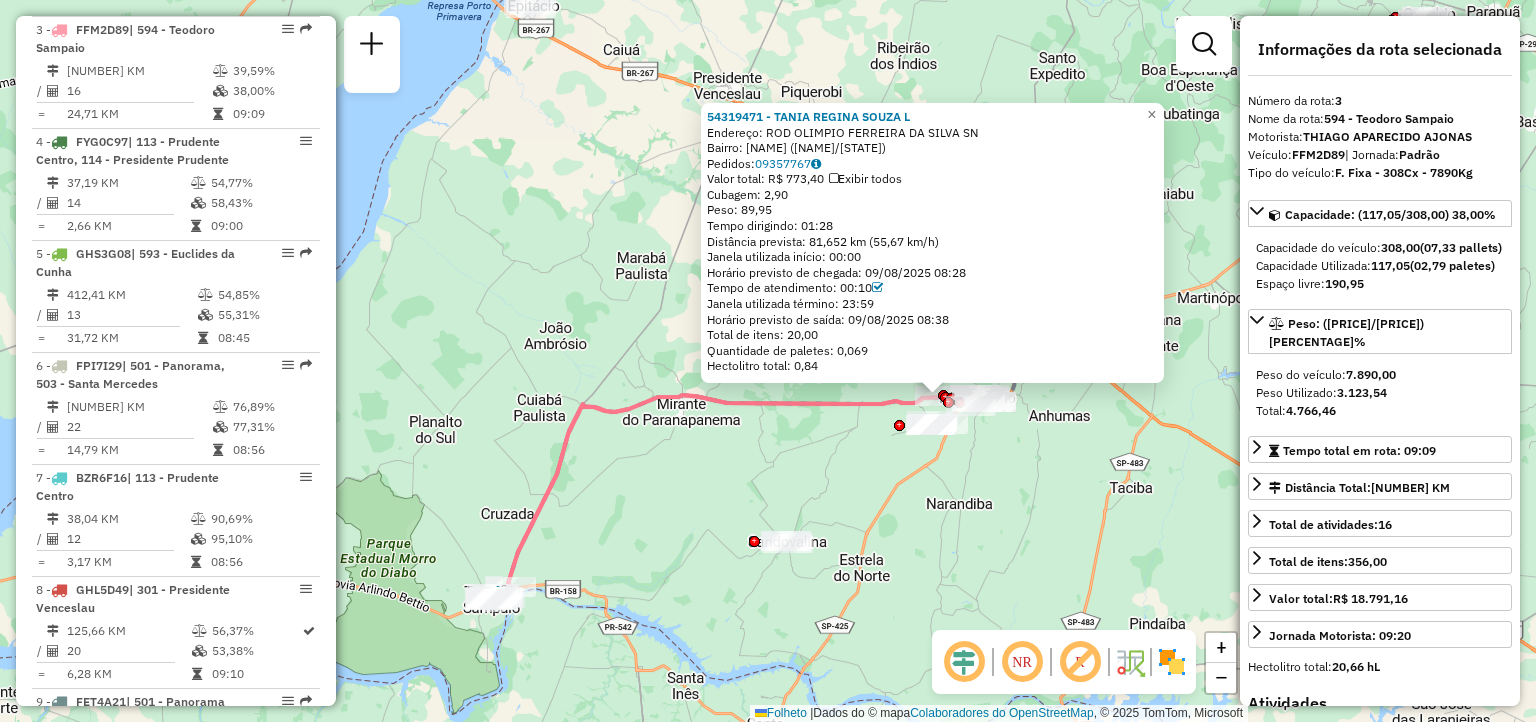 click on "[NUMBER] - TANIA REGINA SOUZA L  Endereço: ROD OLIMPIO FERREIRA DA SILVA     SN   Bairro: ZONA RURAL ([STATE])   Pedidos:  [NUMBER]   Valor total: R$ 773,40   Exibir todos   Cubagem: 2,90  Peso: 89,95  Tempo dirigindo: 01:28   Distância prevista: 81,652 km (55,67 km/h)   Janela utilizada início: 00:00   Horário previsto de chegada: 09/08/2025 08:28   Tempo de atendimento: 00:10   Janela utilizada término: 23:59   Horário previsto de saída: 09/08/2025 08:38   Total de itens: 20,00   Quantidade de paletes: 0,069   Hectolitro total: 0,84  × Janela de atendimento Grade de atendimento Capacidade Transportadoras Veículos Cliente Pedidos  Rotas Selecione os dias de semana para filtrar as janelas de atendimento  Seg   Ter   Qua   Qui   Sex   Sáb   Dom  Informe o período da janela de atendimento: De: Até:  Filtrar exatamente a janela do cliente  Considerar janela de atendimento padrão  Selecione os dias de semana para filtrar as grades de atendimento  Seg   Ter   Qua   Qui   Sex   Sáb   Dom   De:" 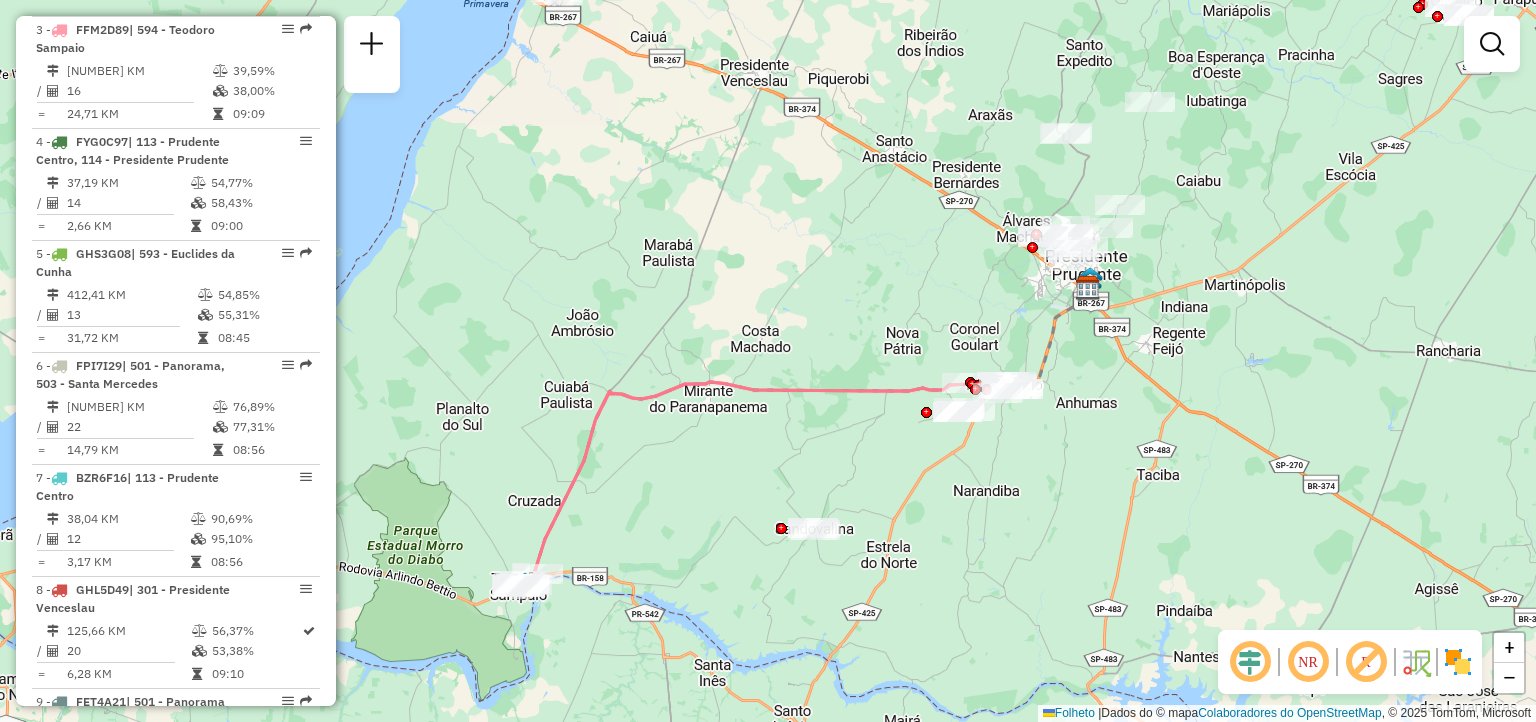 drag, startPoint x: 648, startPoint y: 601, endPoint x: 894, endPoint y: 463, distance: 282.0638 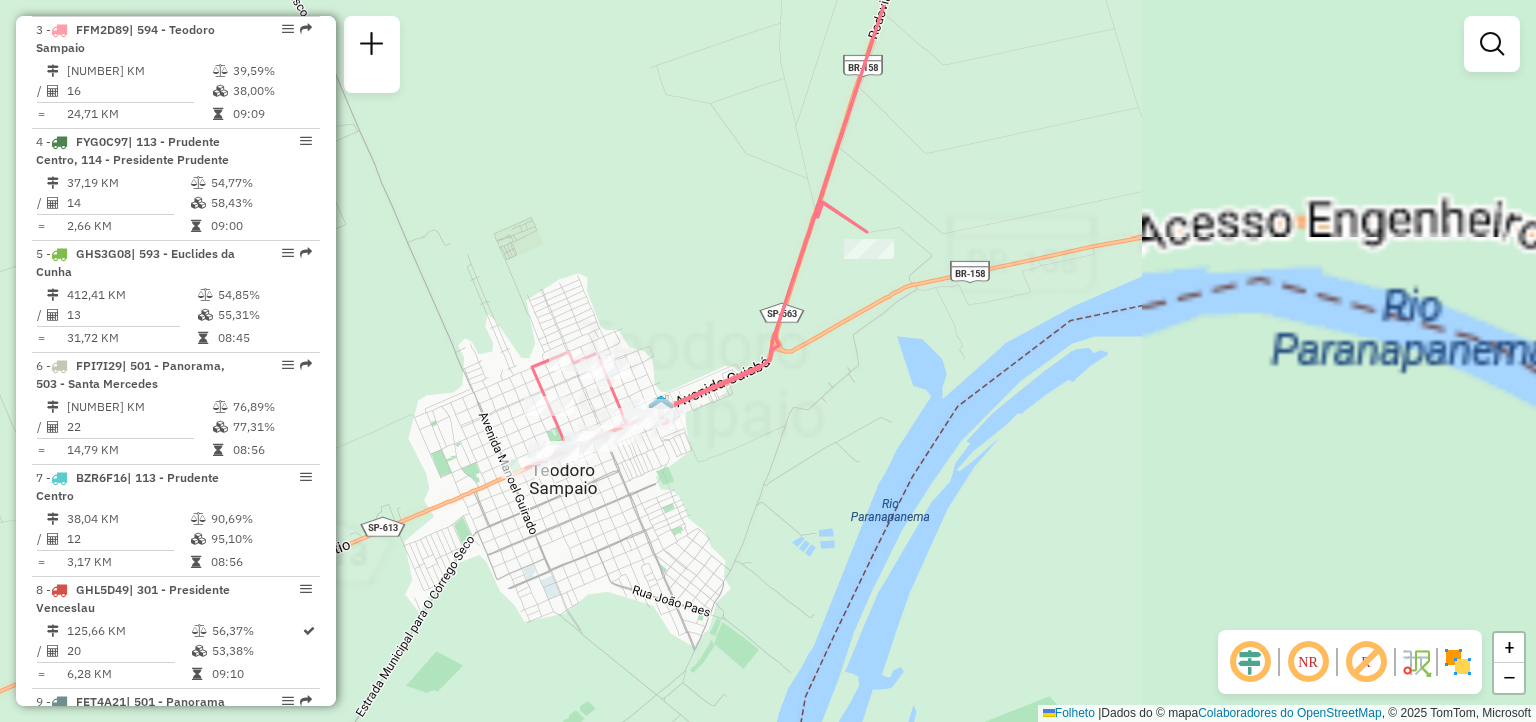 drag, startPoint x: 787, startPoint y: 410, endPoint x: 894, endPoint y: 531, distance: 161.52399 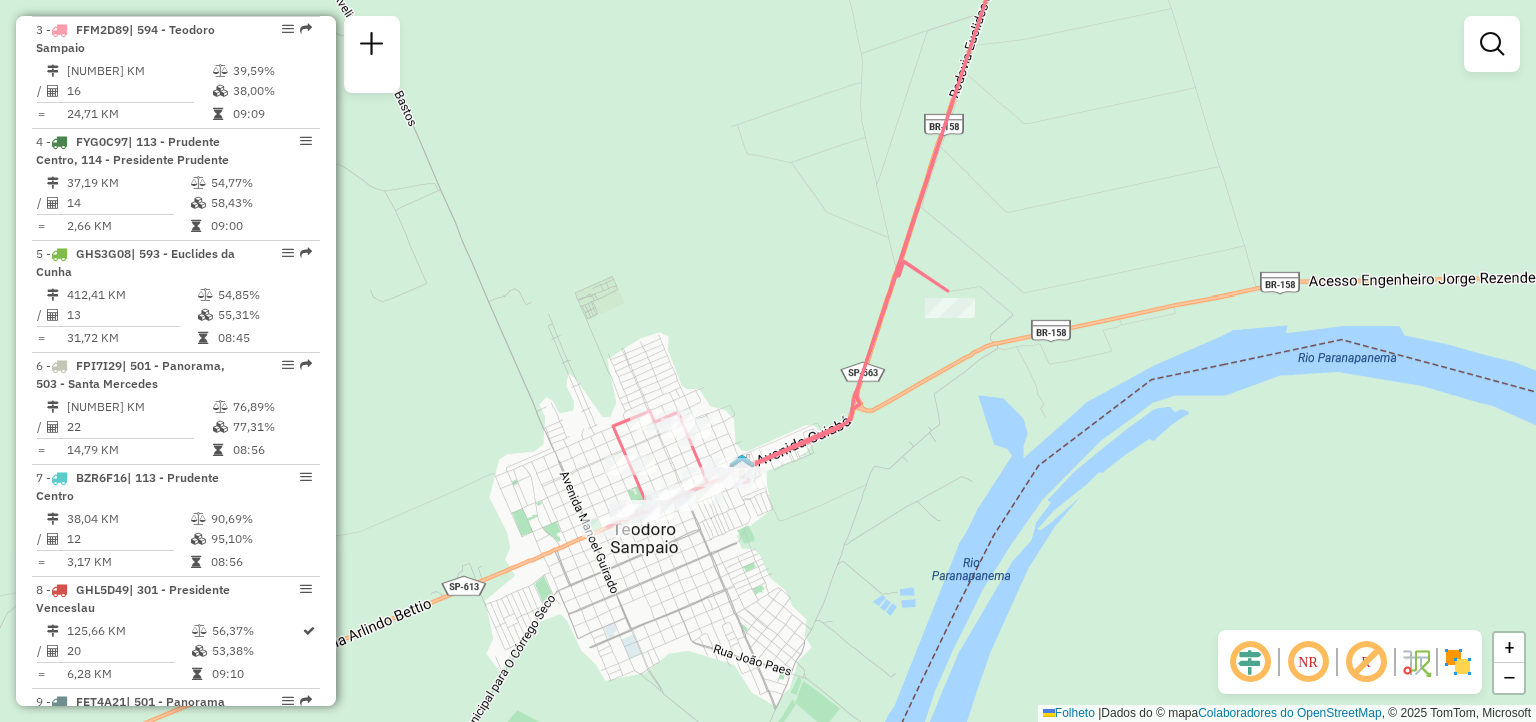 drag, startPoint x: 807, startPoint y: 494, endPoint x: 1028, endPoint y: 392, distance: 243.40295 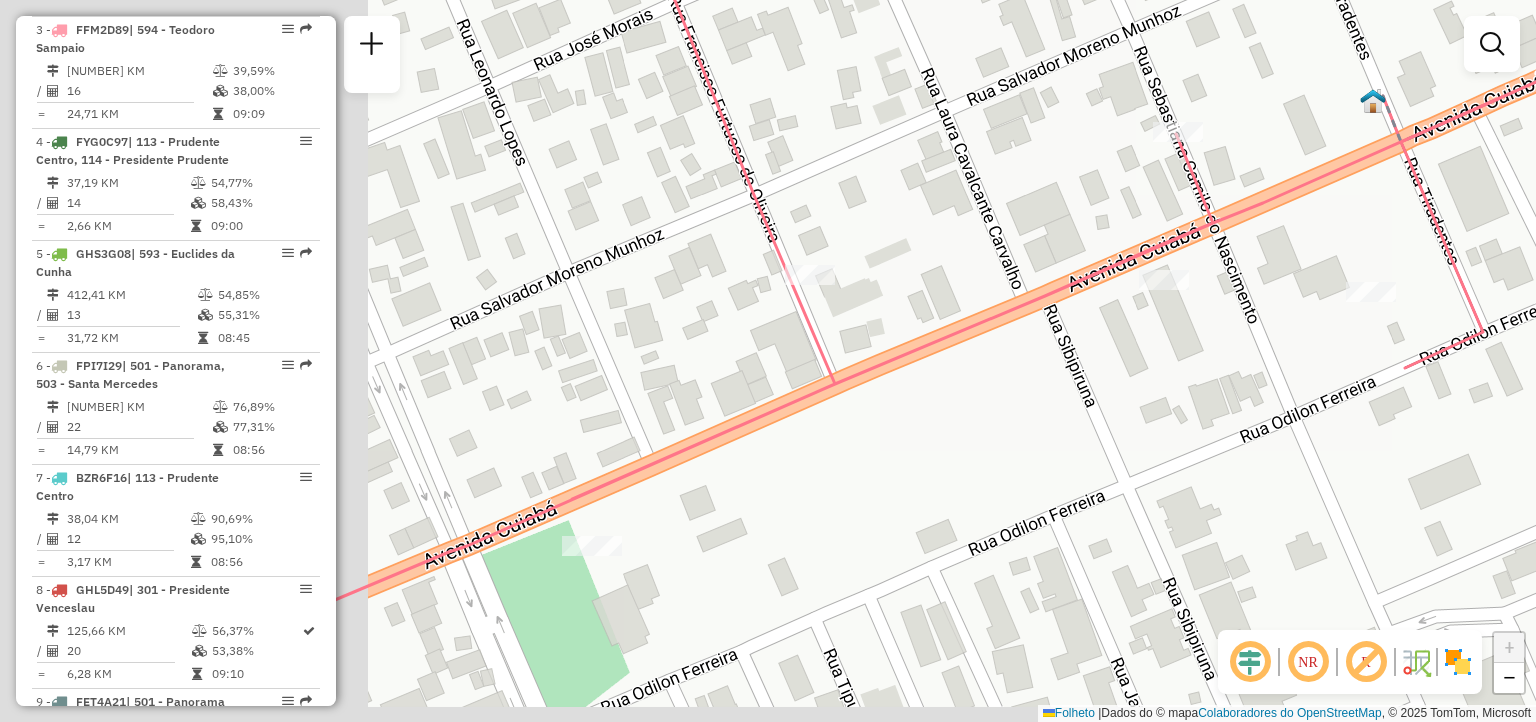 drag, startPoint x: 846, startPoint y: 410, endPoint x: 860, endPoint y: 407, distance: 14.3178215 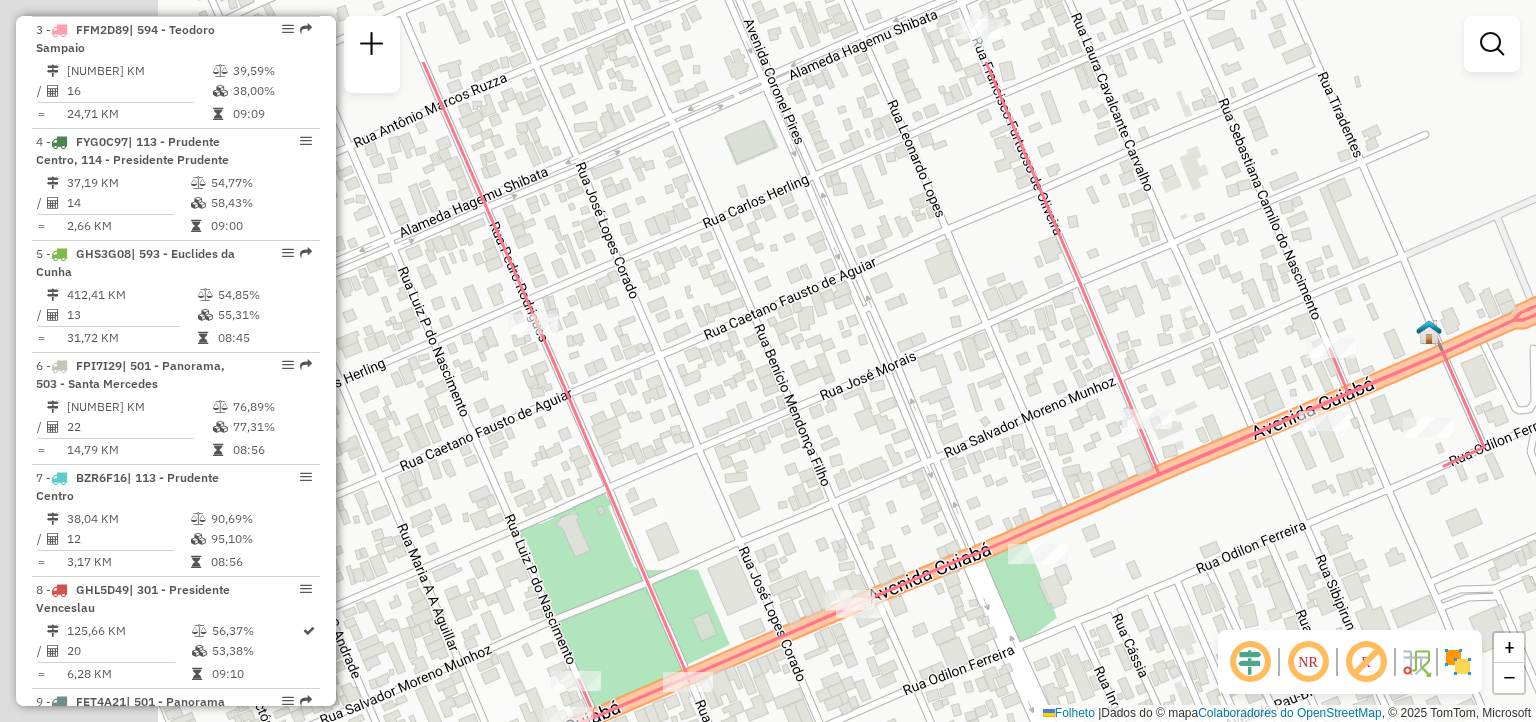 drag, startPoint x: 681, startPoint y: 495, endPoint x: 952, endPoint y: 584, distance: 285.24023 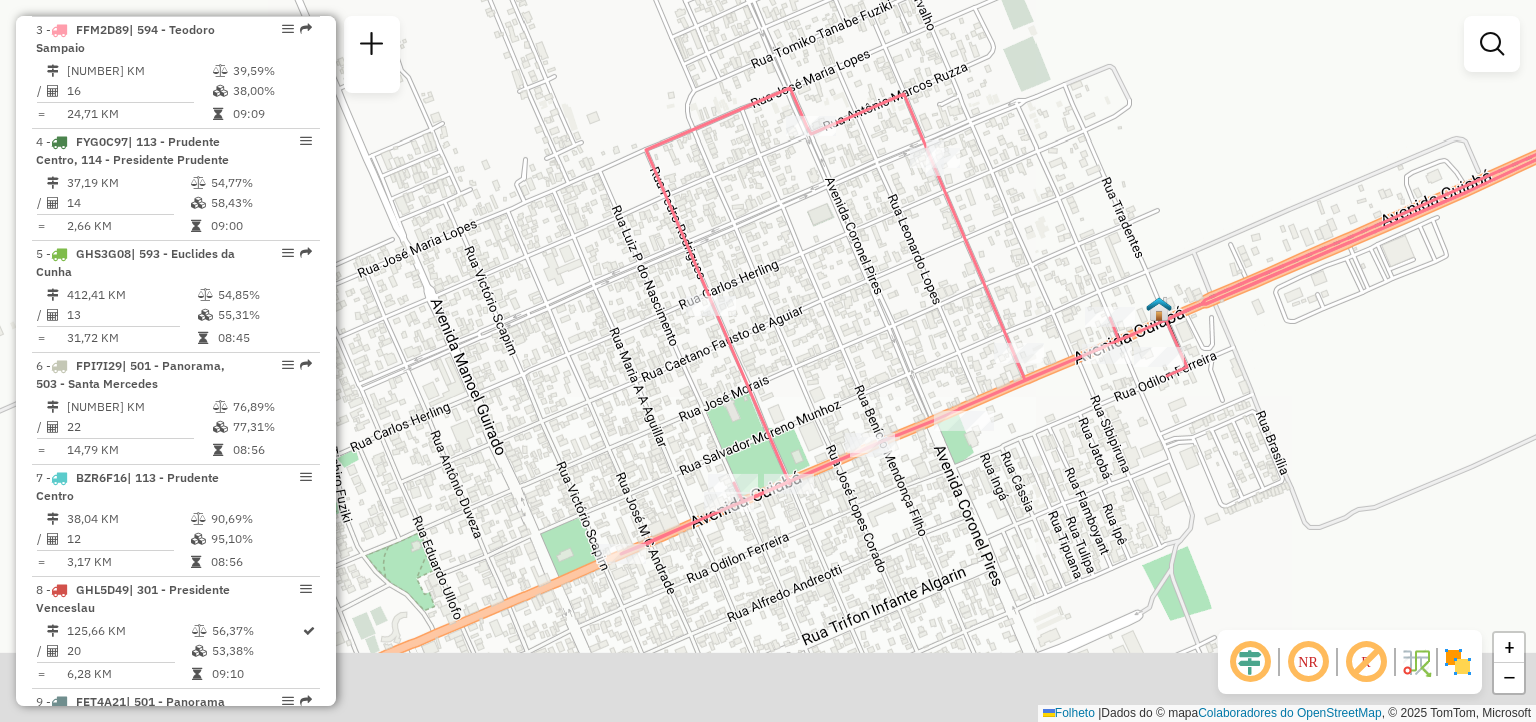 click on "Janela de atendimento Grade de atendimento Capacidade Transportadoras Veículos Cliente Pedidos  Rotas Selecione os dias de semana para filtrar as janelas de atendimento  Seg   Ter   Qua   Qui   Sex   Sáb   Dom  Informe o período da janela de atendimento: De: Até:  Filtrar exatamente a janela do cliente  Considerar janela de atendimento padrão  Selecione os dias de semana para filtrar as grades de atendimento  Seg   Ter   Qua   Qui   Sex   Sáb   Dom   Considerar clientes sem dia de atendimento cadastrado  Clientes fora do dia de atendimento selecionado Filtrar as atividades entre os valores definidos abaixo:  Peso mínimo:   Peso máximo:   Cubagem mínima:   Cubagem máxima:   De:   Até:  Filtrar as atividades entre o tempo de atendimento definido abaixo:  De:   Até:   Considerar capacidade total dos clientes não roteirizados Transportadora: Selecione um ou mais itens Tipo de veículo: Selecione um ou mais itens Veículo: Selecione um ou mais itens Motorista: Selecione um ou mais itens Nome: Rótulo:" 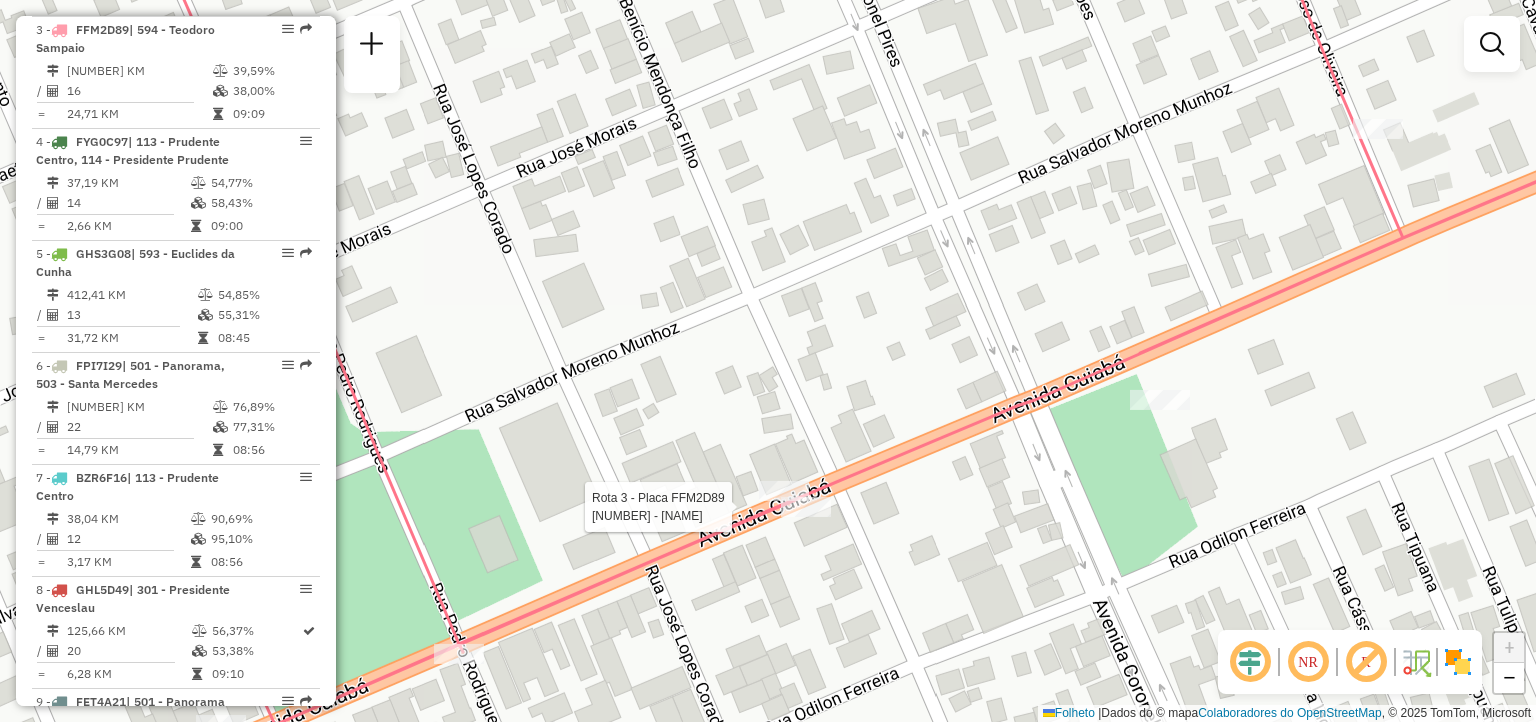 select on "**********" 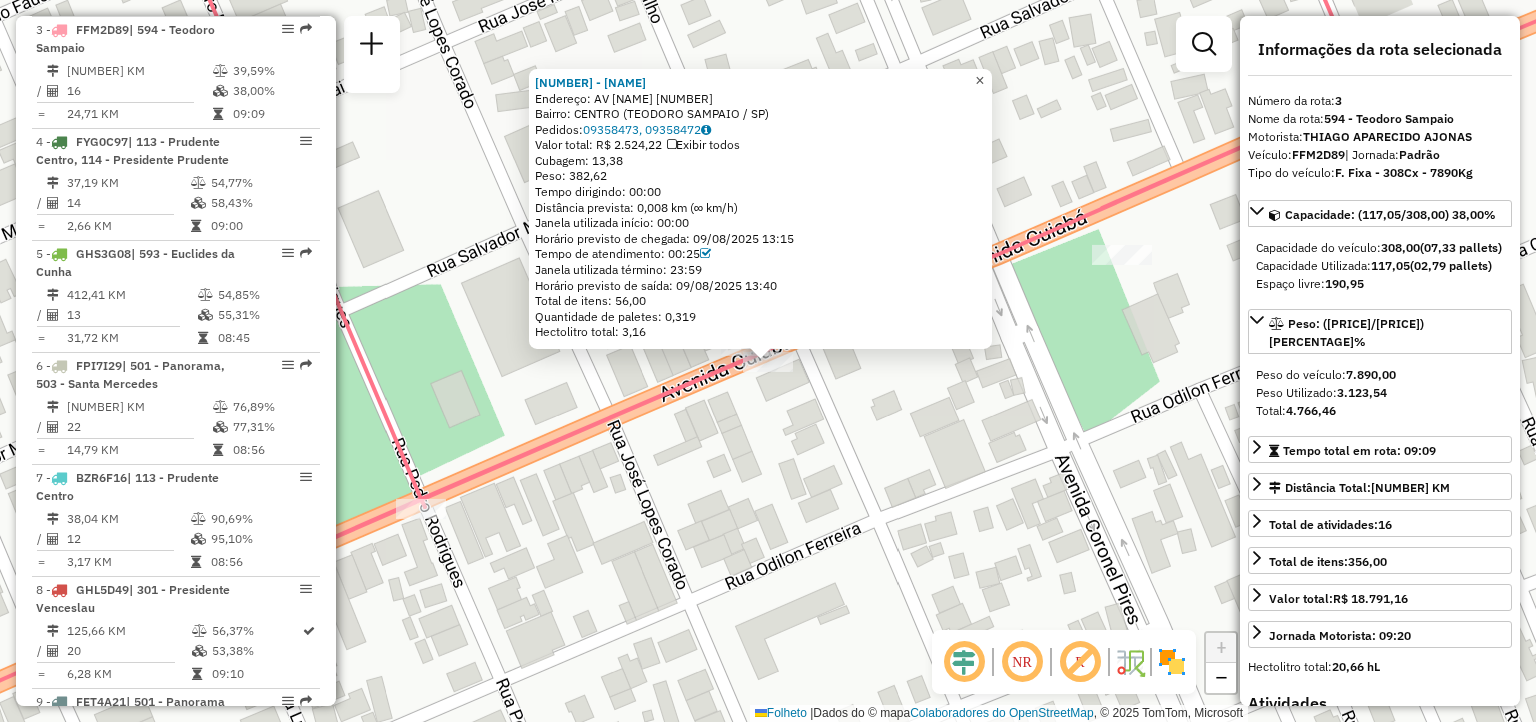 drag, startPoint x: 995, startPoint y: 76, endPoint x: 977, endPoint y: 100, distance: 30 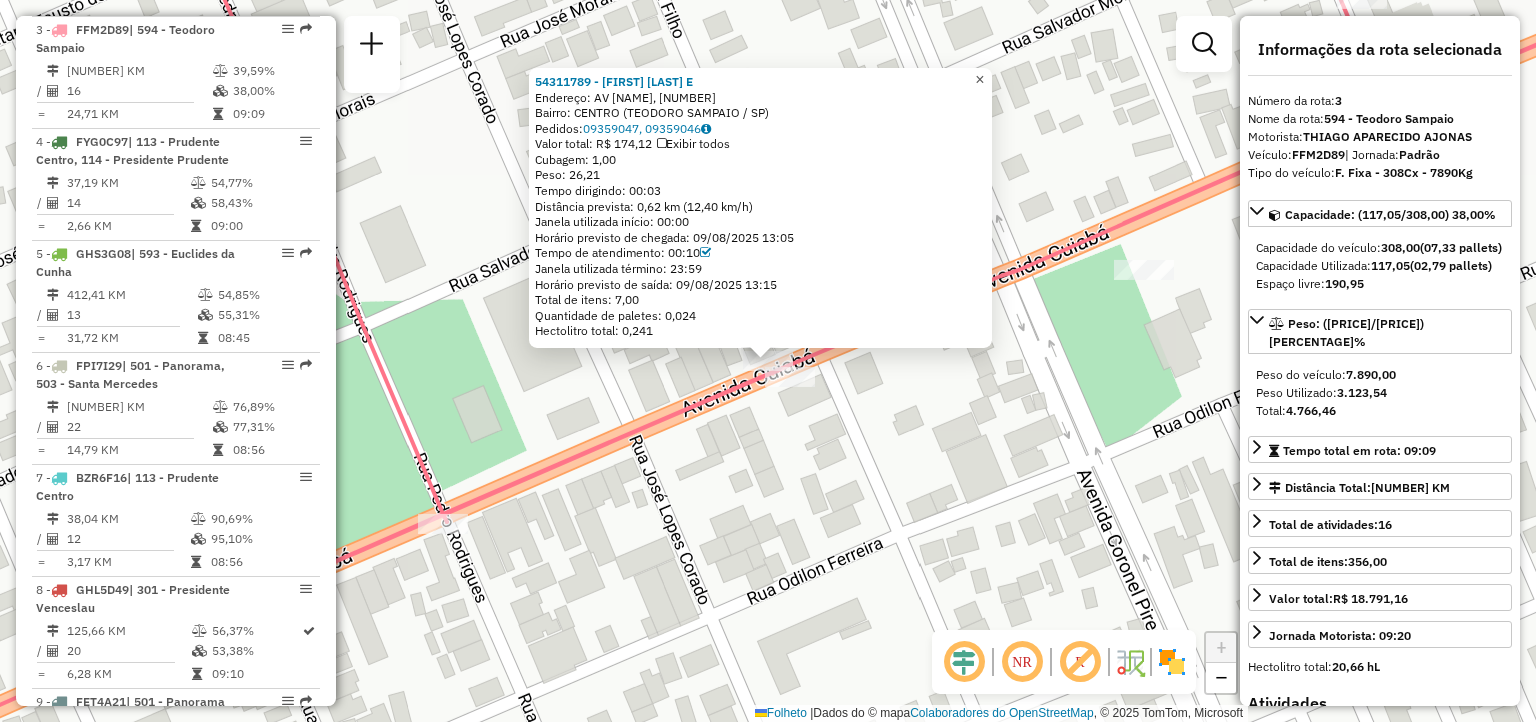 click on "×" 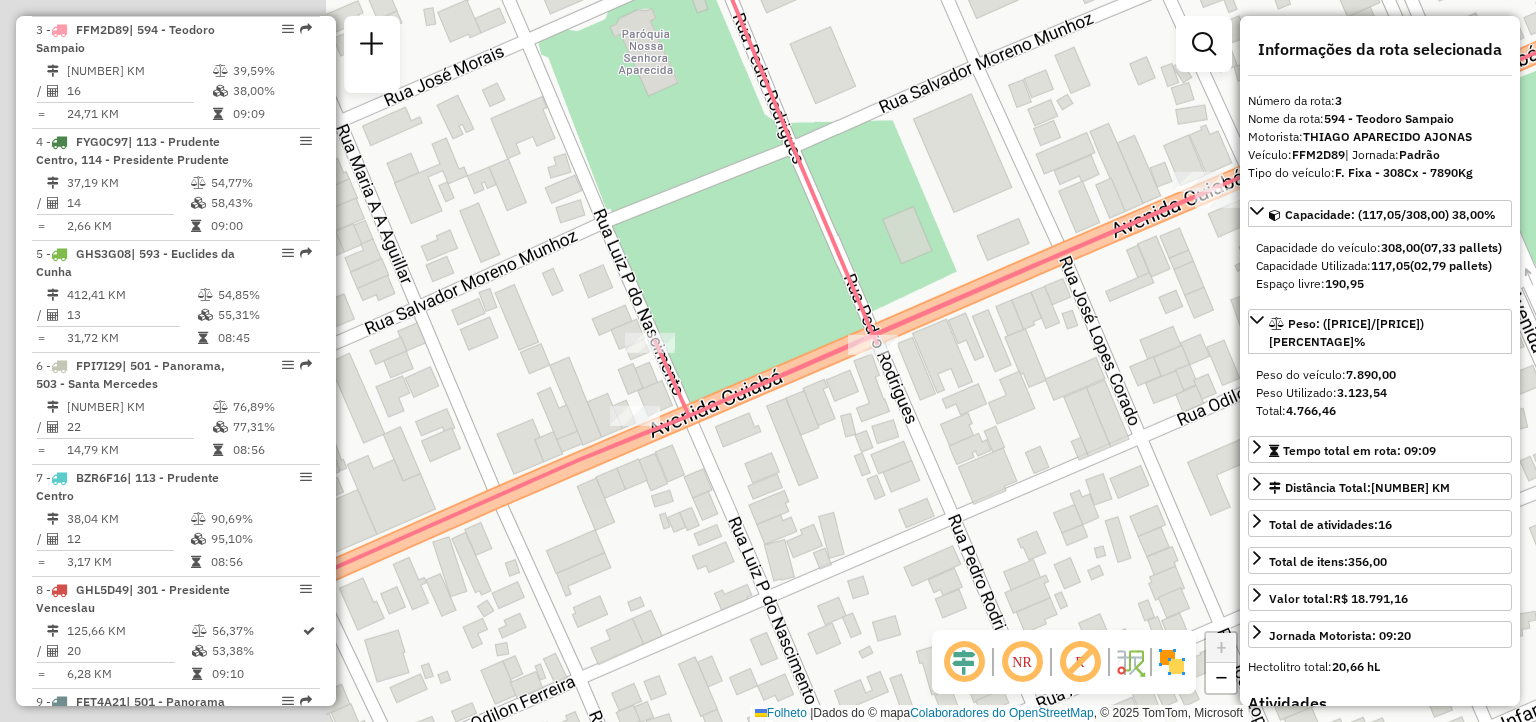 drag, startPoint x: 1031, startPoint y: 351, endPoint x: 1051, endPoint y: 339, distance: 23.323807 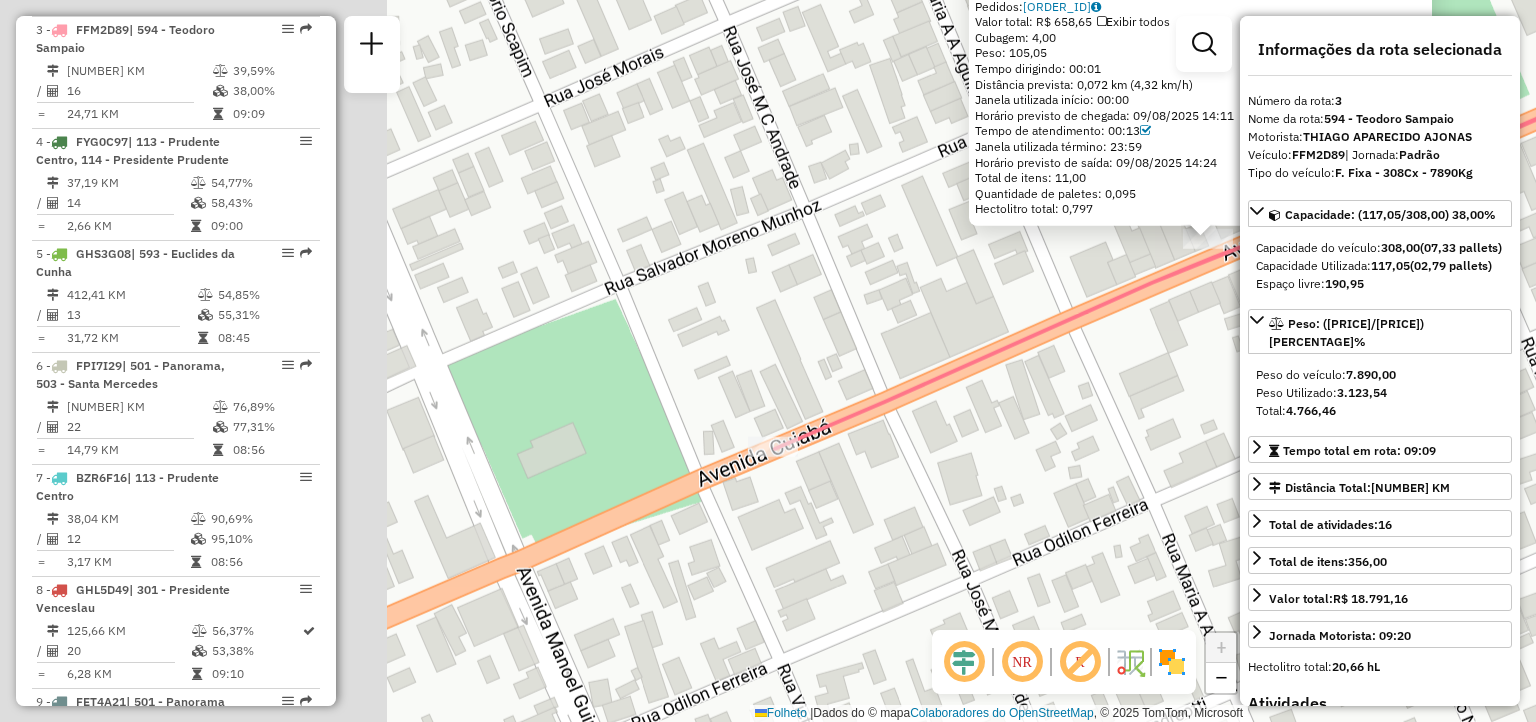 drag, startPoint x: 663, startPoint y: 496, endPoint x: 1040, endPoint y: 380, distance: 394.44266 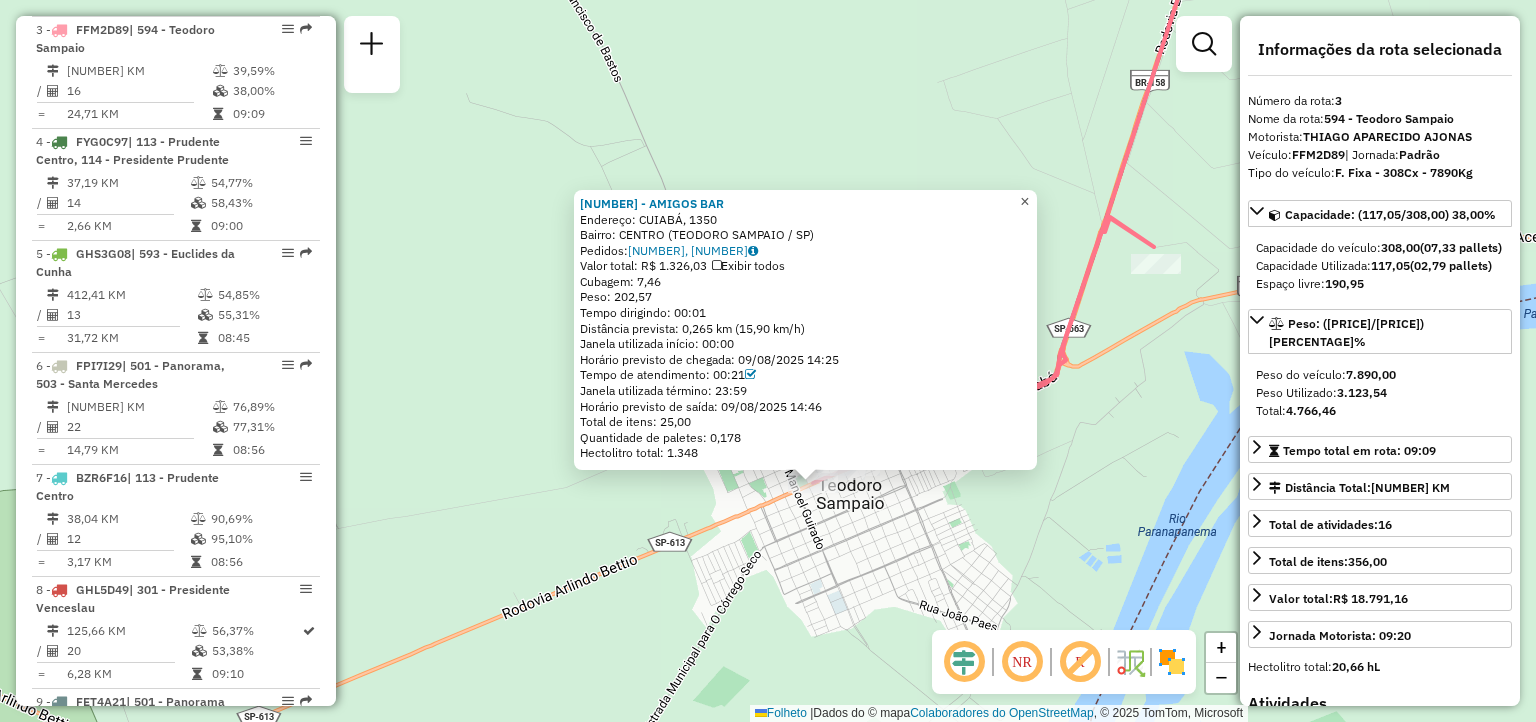 click on "×" 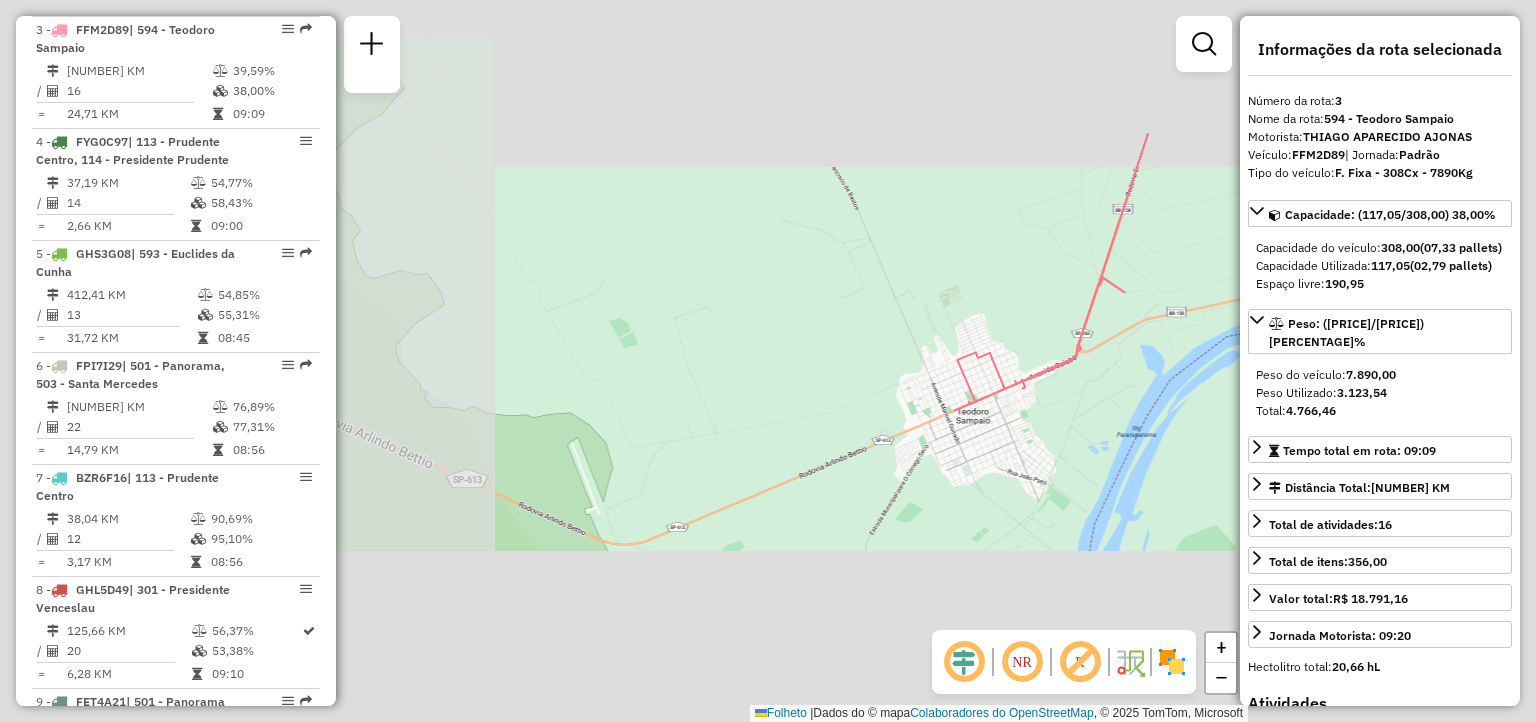 drag, startPoint x: 1025, startPoint y: 314, endPoint x: 848, endPoint y: 260, distance: 185.05405 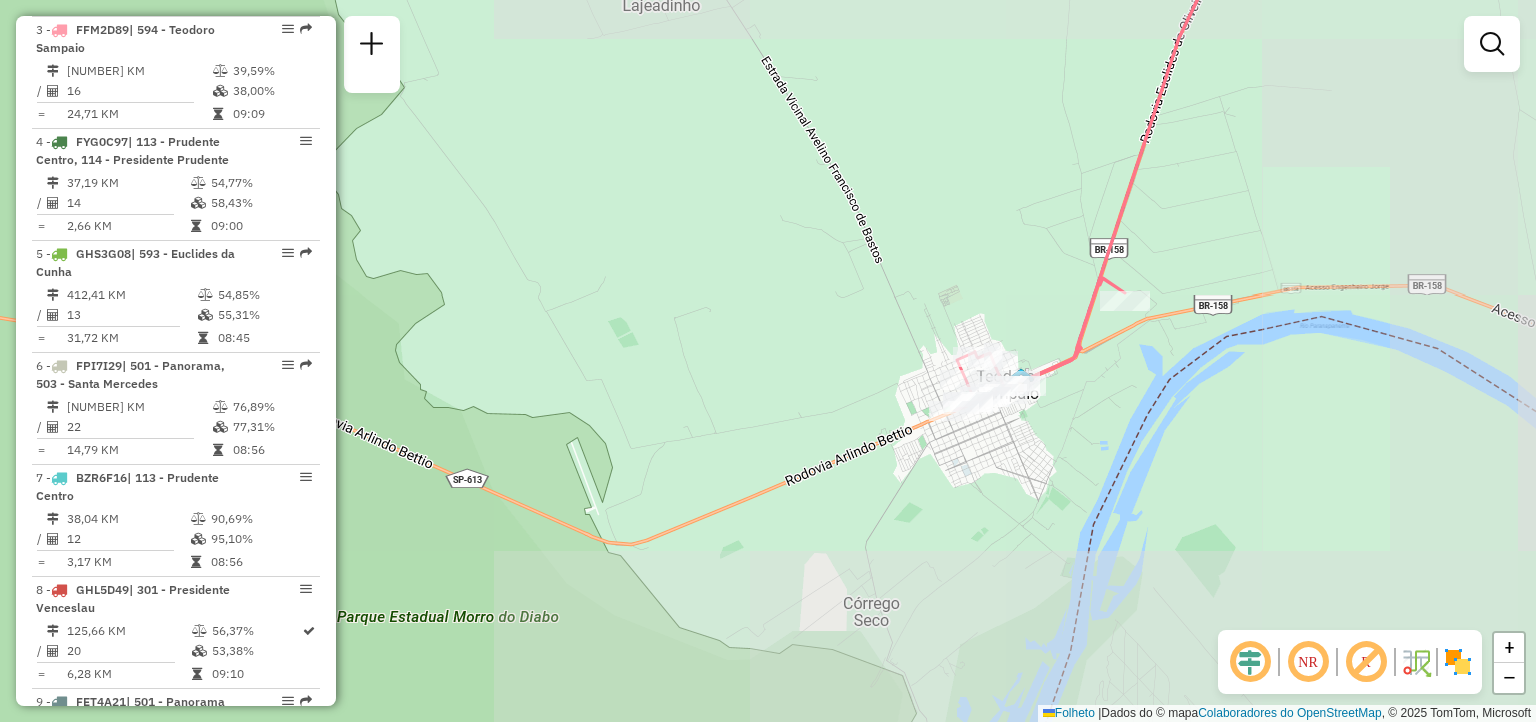 drag, startPoint x: 1000, startPoint y: 255, endPoint x: 714, endPoint y: 227, distance: 287.36737 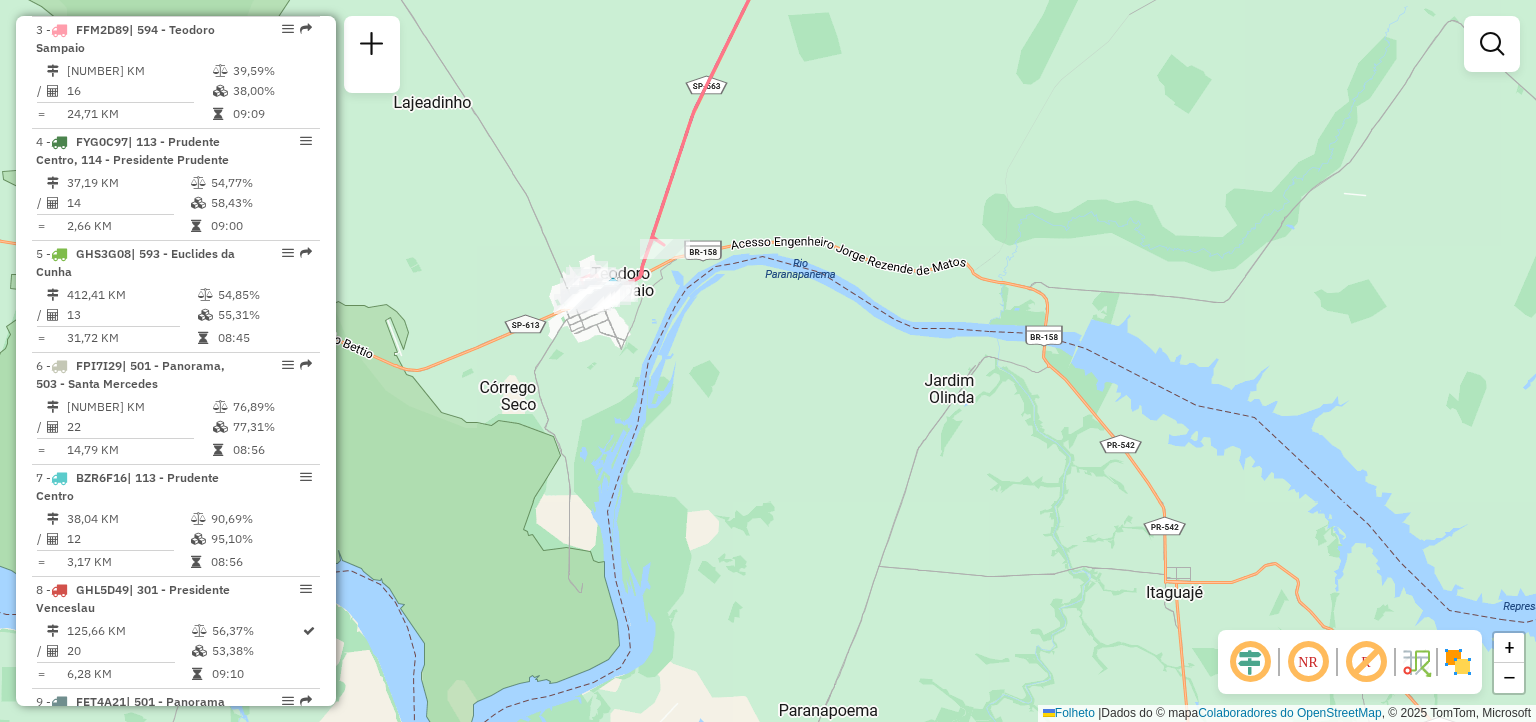 drag, startPoint x: 988, startPoint y: 375, endPoint x: 797, endPoint y: 342, distance: 193.82982 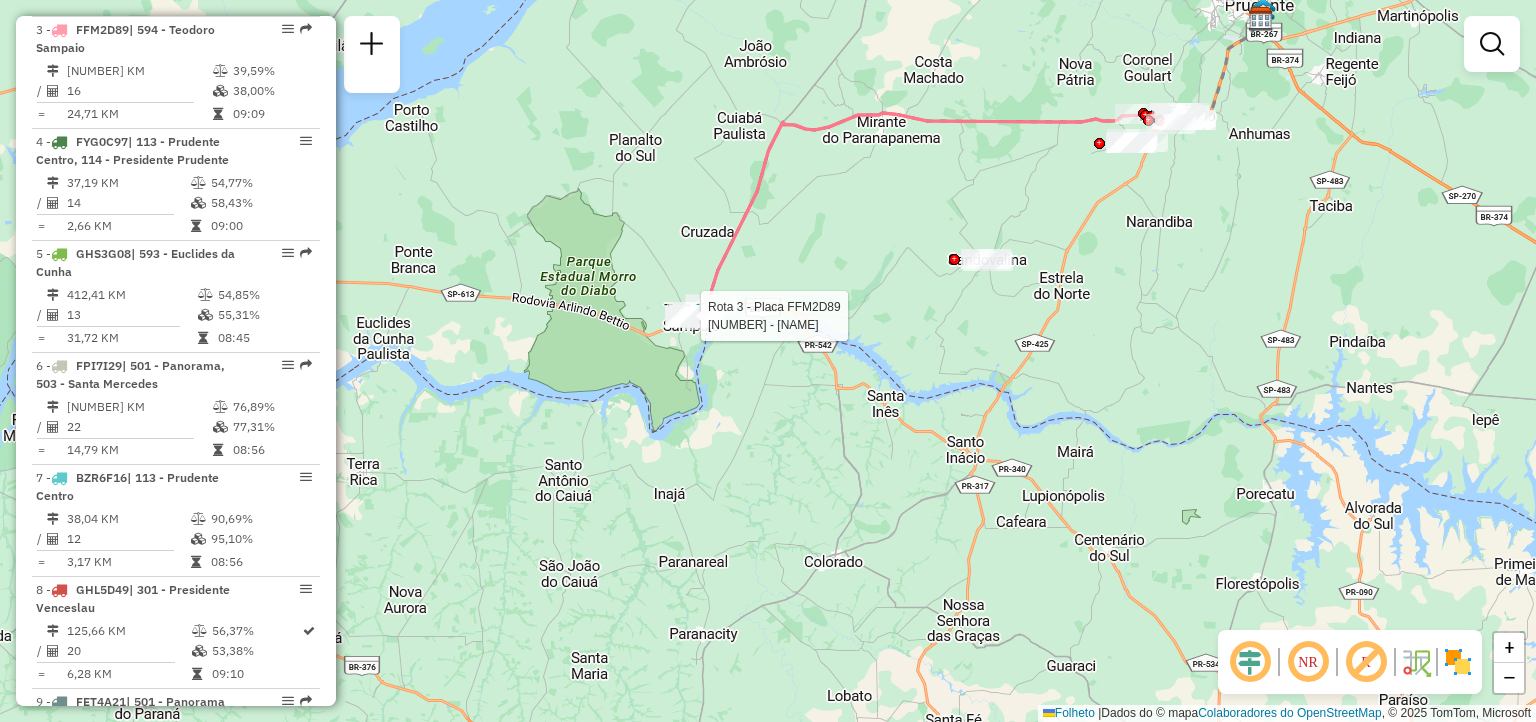 select on "**********" 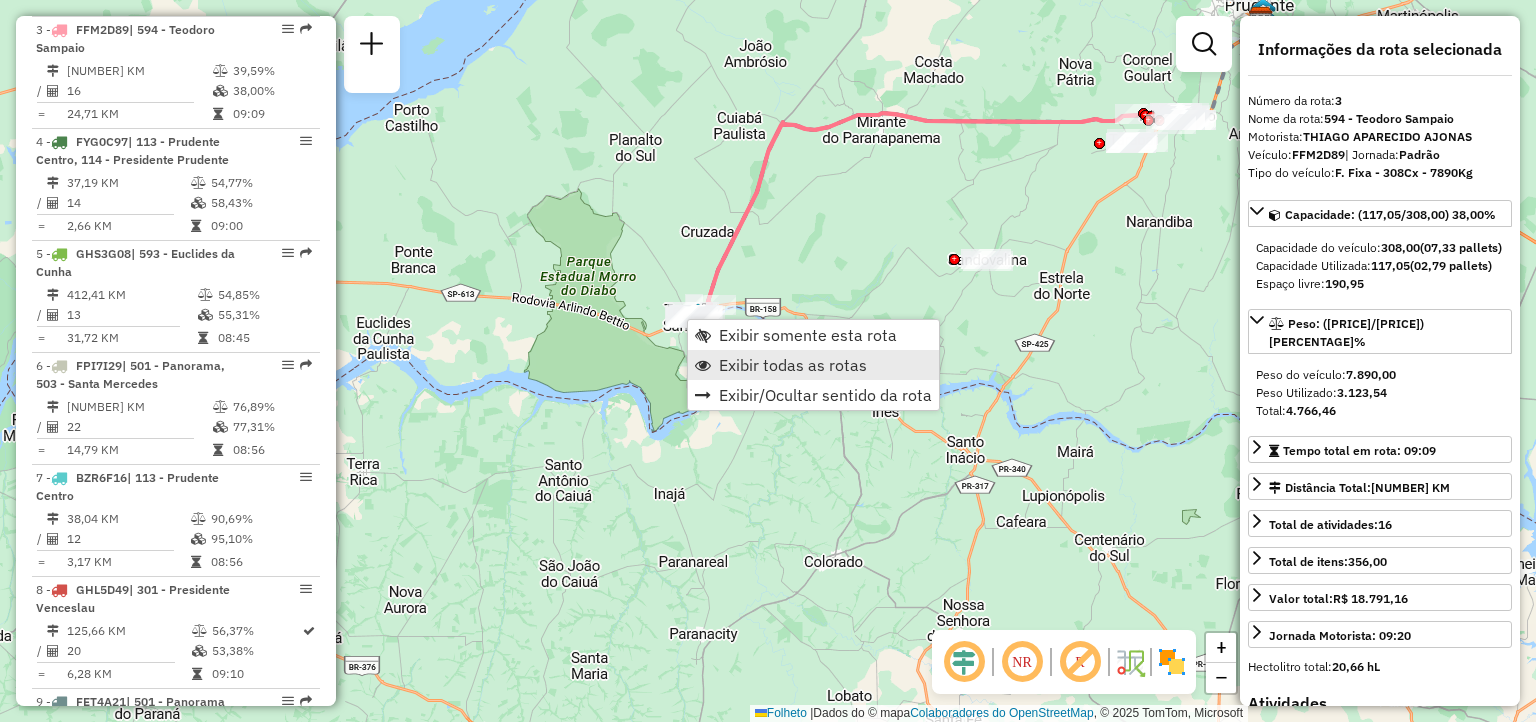 click on "Exibir todas as rotas" at bounding box center [793, 365] 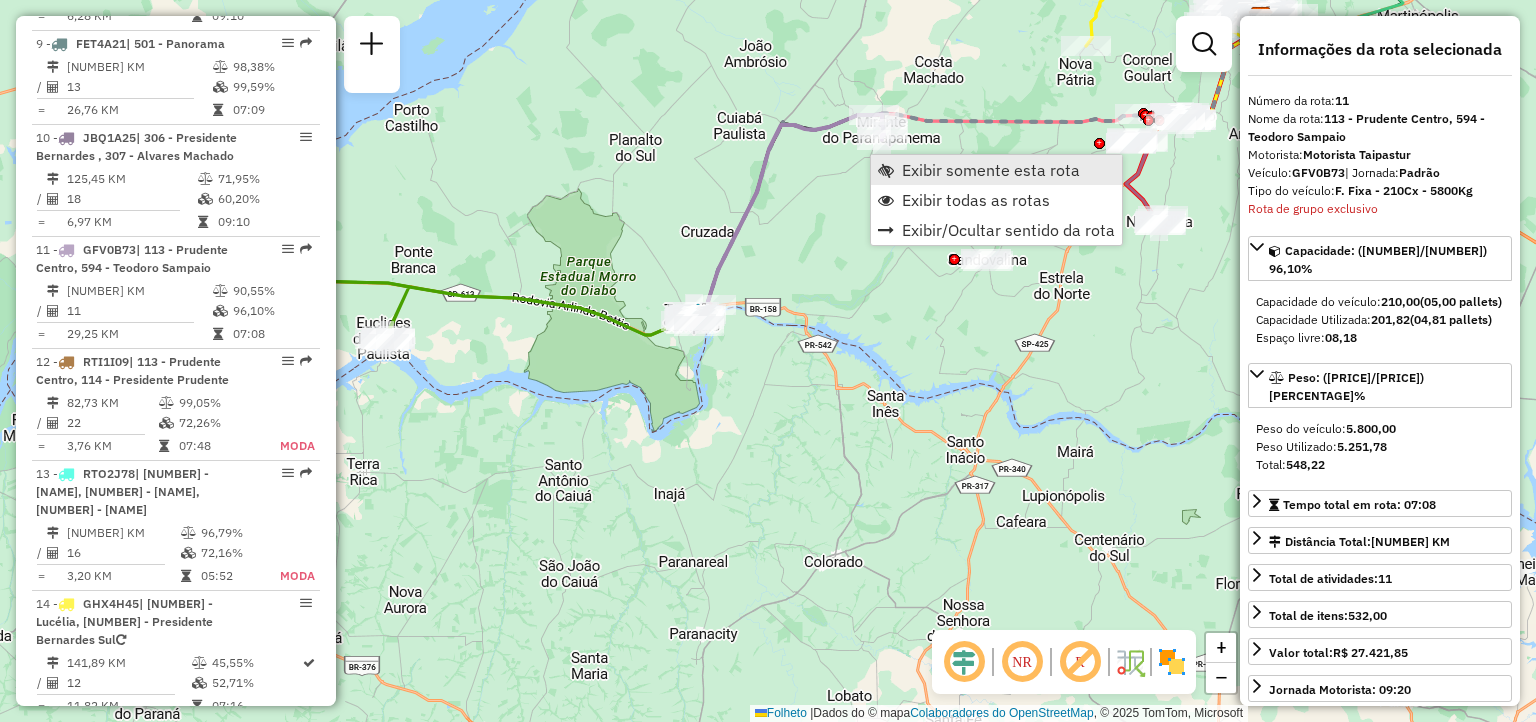 scroll, scrollTop: 1895, scrollLeft: 0, axis: vertical 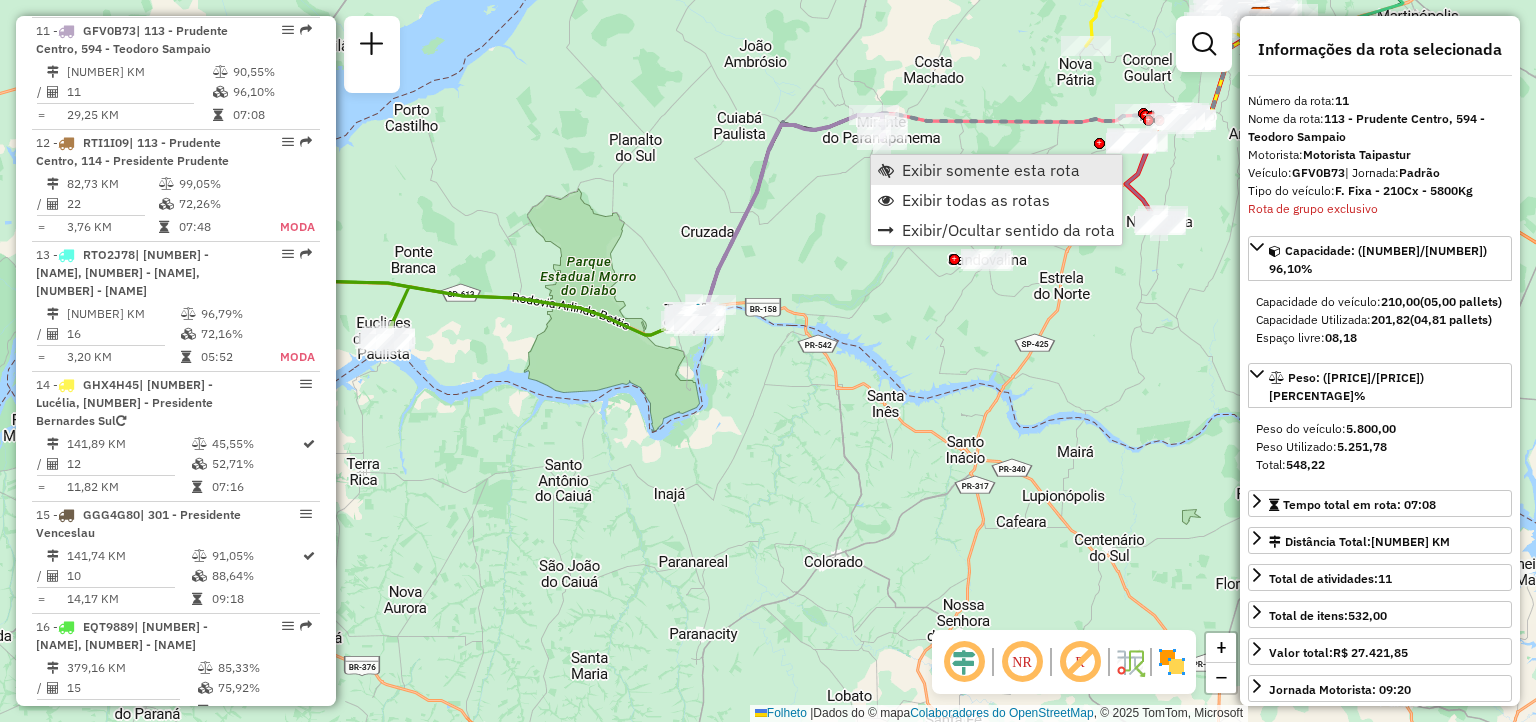 click at bounding box center (886, 170) 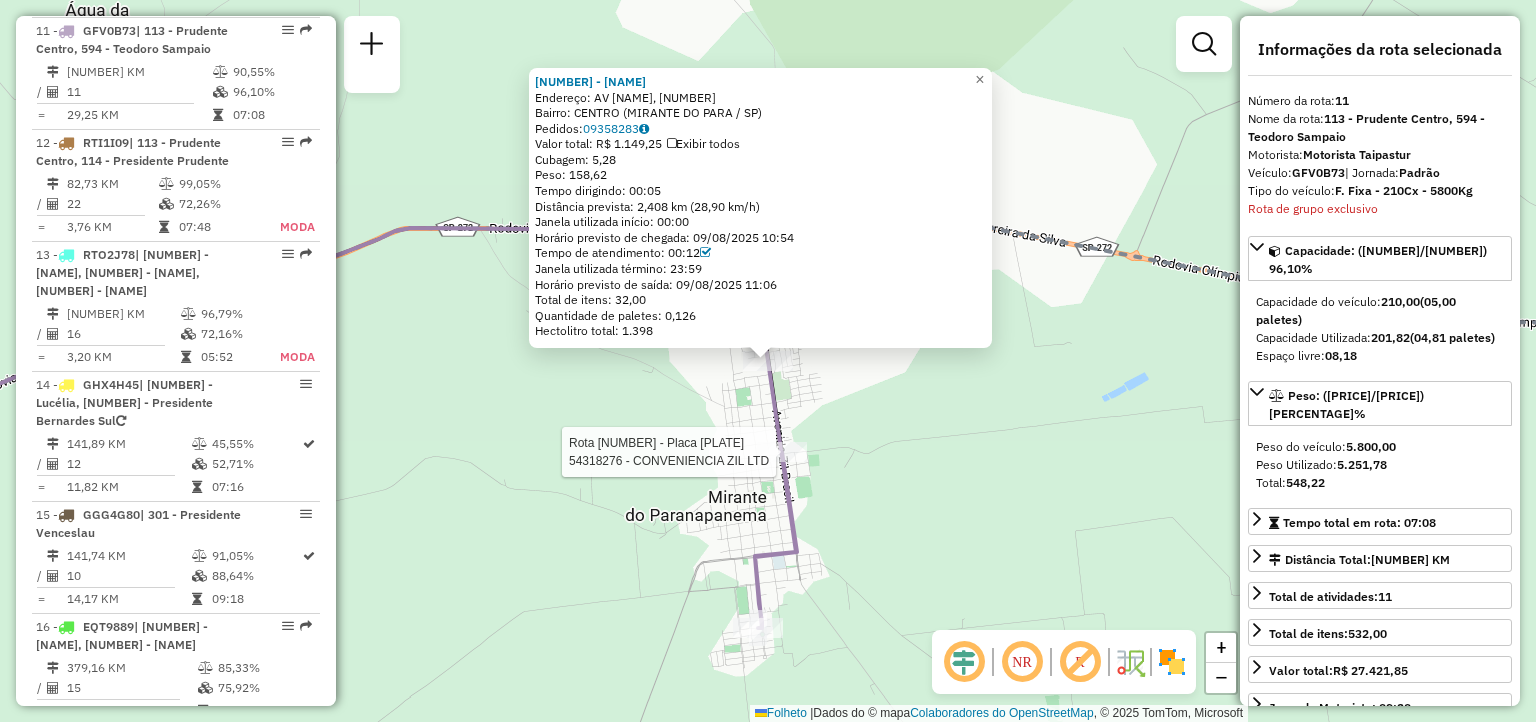 click 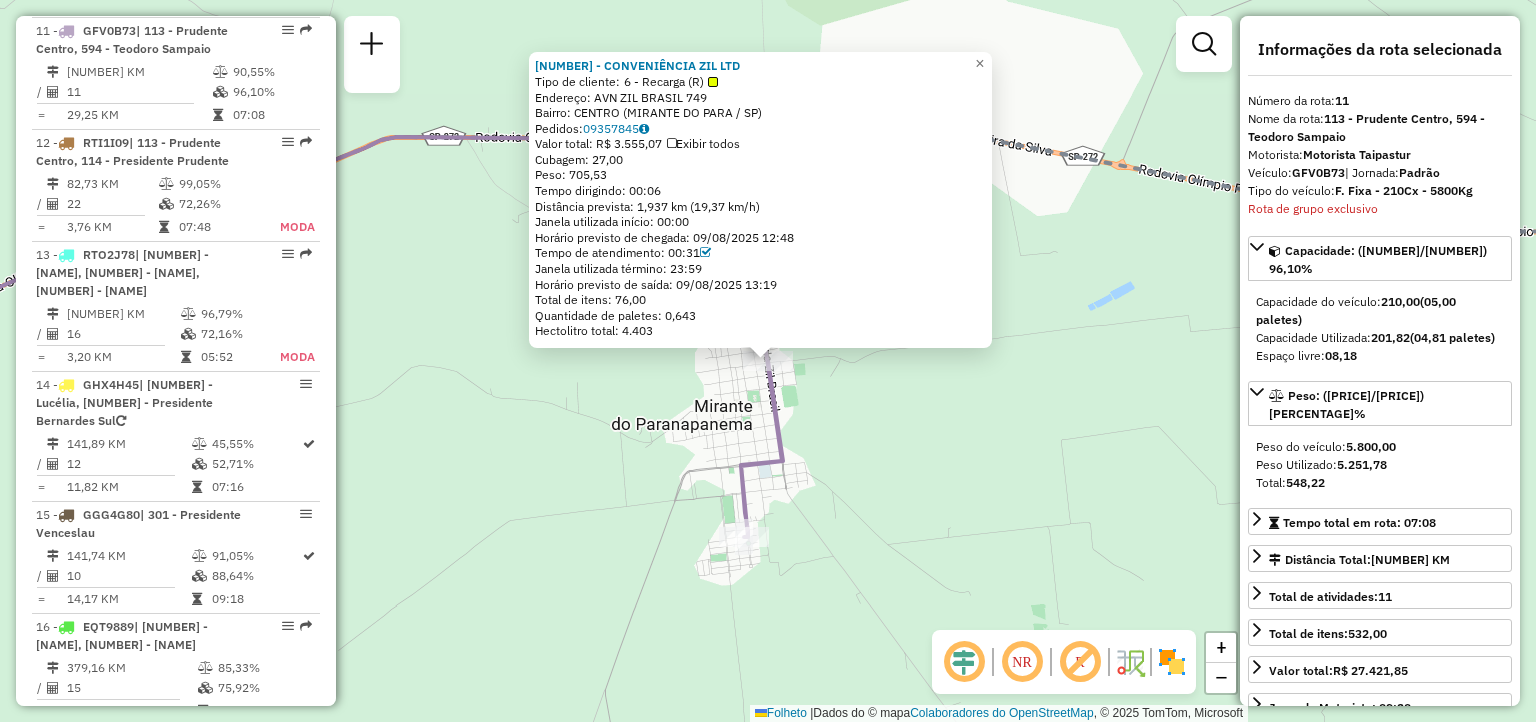 click 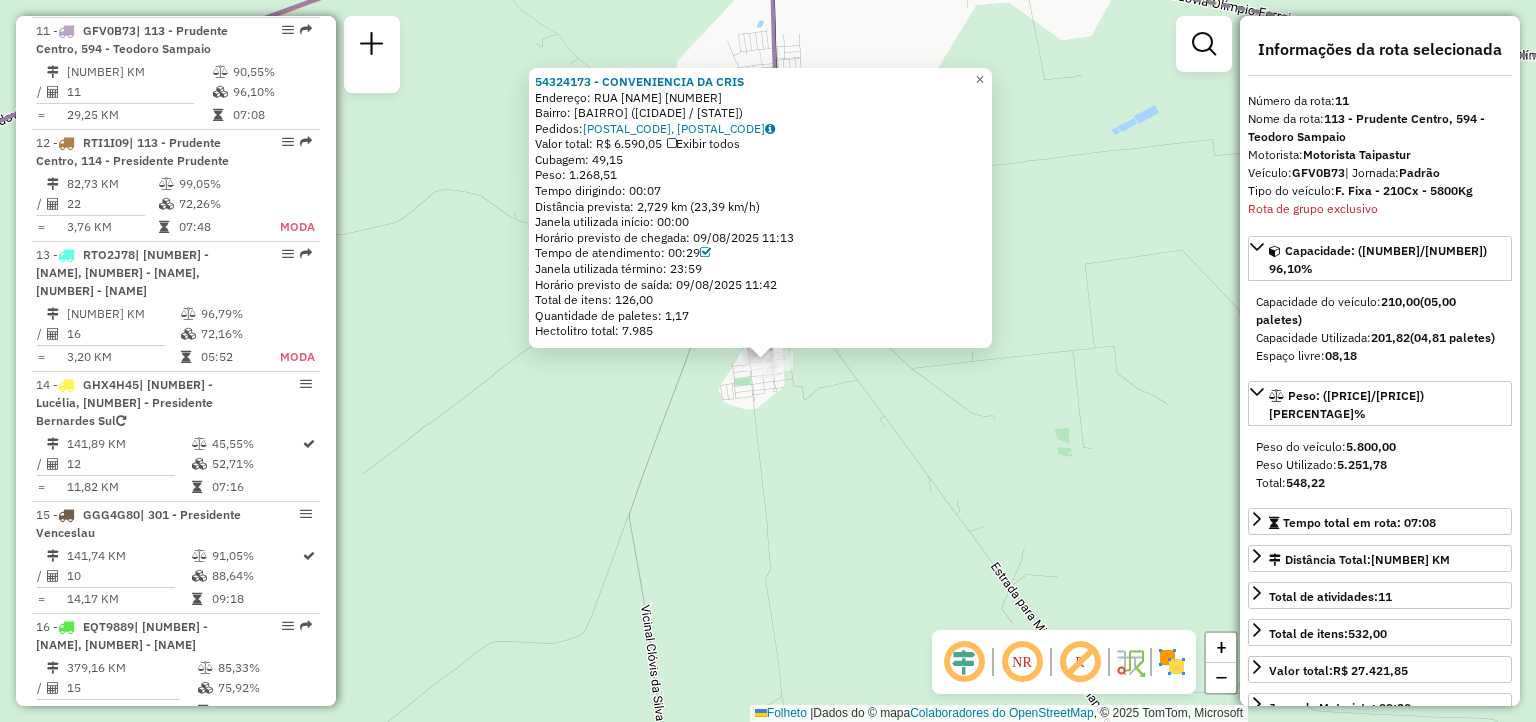 click on "54324173 - CONVENIENCIA DA CRIS  Endereço: RUA PARAÍBA 483   Bairro: [BAIRRO] ([CIDADE] / [STATE])   Pedidos:  09357961, 09357335   Valor total: R$ 6.590,05   Exibir todos   Cubagem: 49,15  Peso: 1.268,51  Tempo dirigindo: 00:07   Distância prevista: 2,729 km (23,39 km/h)   Janela utilizada início: 00:00   Horário previsto de chegada: 09/08/2025 11:13   Tempo de atendimento: 00:29   Janela utilizada término: 23:59   Horário previsto de saída: 09/08/2025 11:42   Total de itens: 126,00   Quantidade de paletes: 1,17   Hectolitro total: 7.985  × Janela de atendimento Grade de atendimento Capacidade Transportadoras Veículos Cliente Pedidos  Rotas Selecione os dias de semana para filtrar as janelas de atendimento  Seg   Ter   Qua   Qui   Sex   Sáb   Dom  Informe o período da janela de atendimento: De: Até:  Filtrar exatamente a janela do cliente  Considerar janela de atendimento padrão  Selecione os dias de semana para filtrar as grades de atendimento  Seg   Ter   Qua   Qui   Sex" 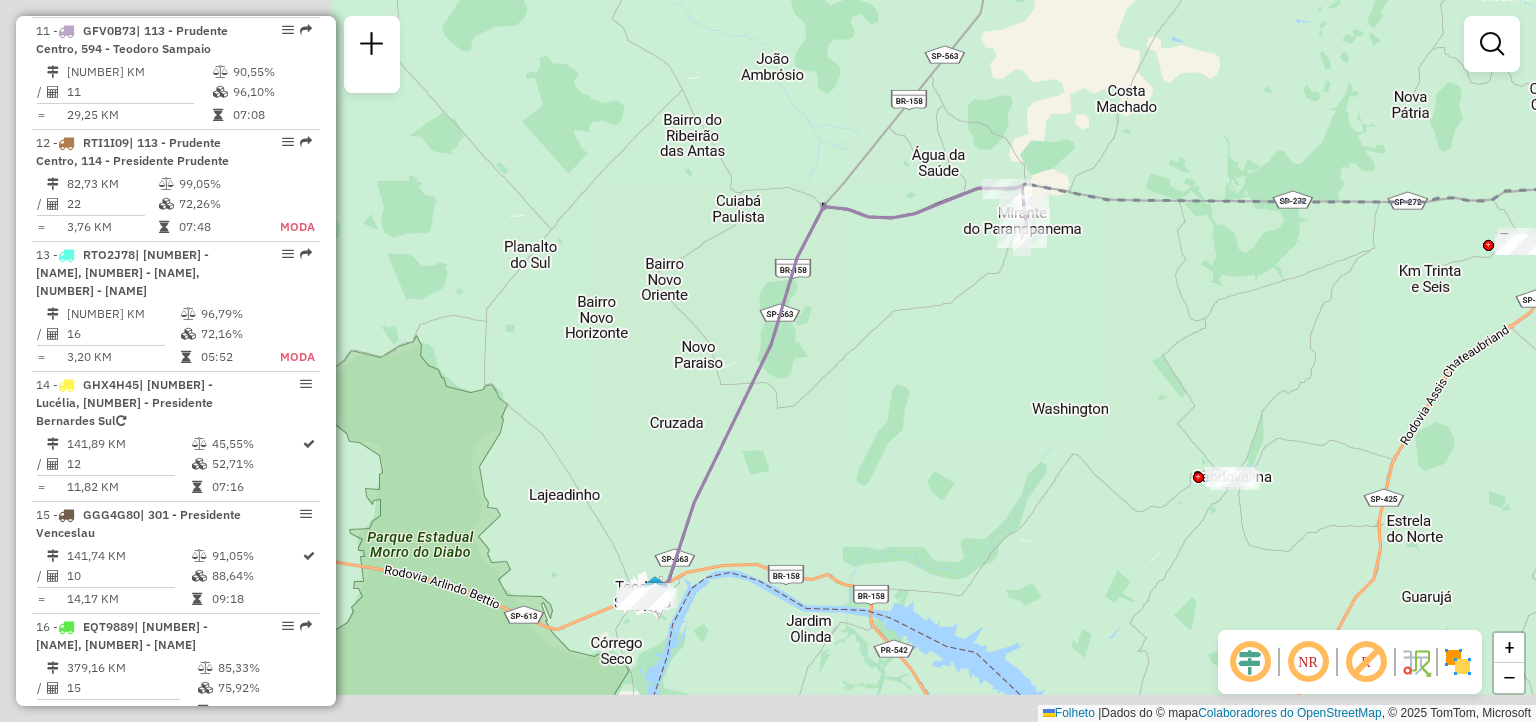 drag, startPoint x: 560, startPoint y: 514, endPoint x: 1024, endPoint y: 354, distance: 490.81158 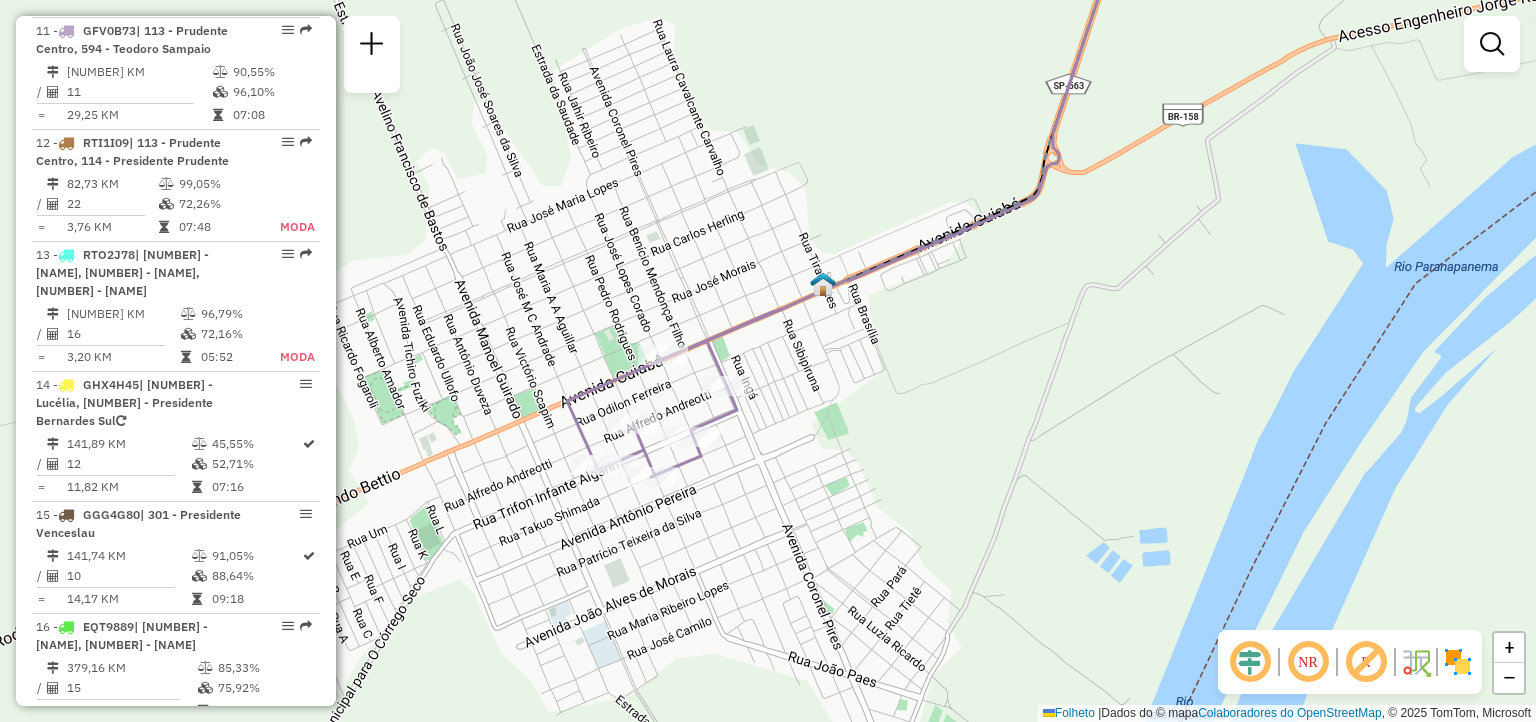 drag, startPoint x: 703, startPoint y: 441, endPoint x: 766, endPoint y: 456, distance: 64.7611 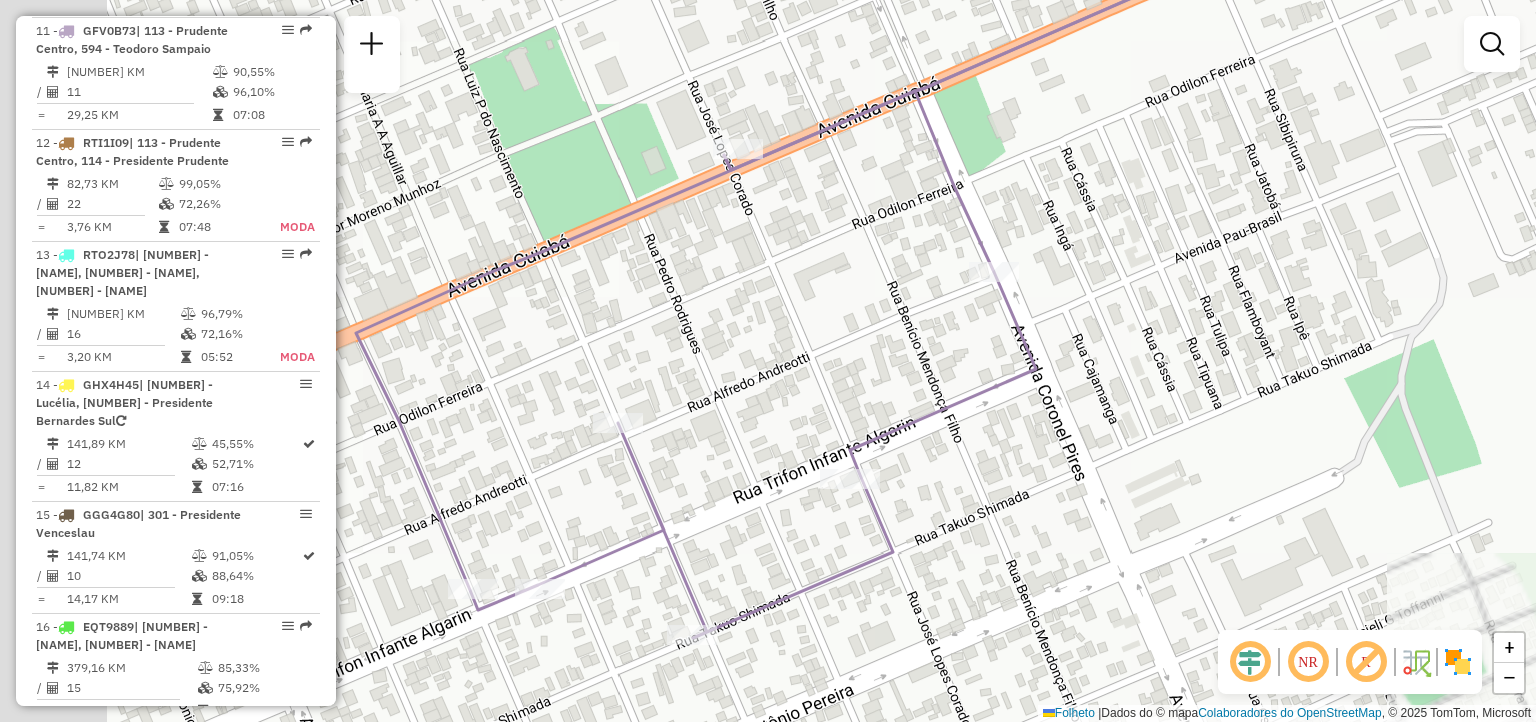 drag, startPoint x: 655, startPoint y: 324, endPoint x: 760, endPoint y: 232, distance: 139.60301 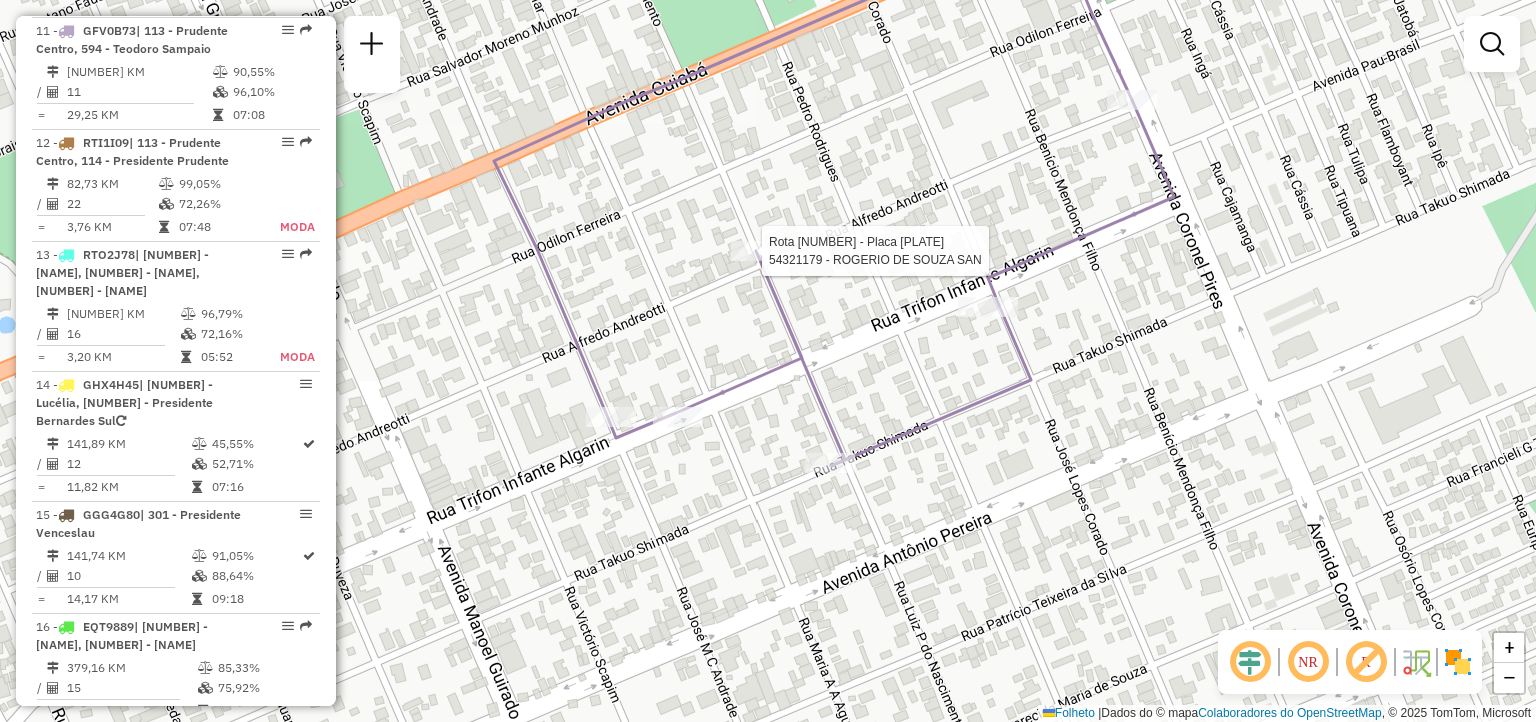 select on "**********" 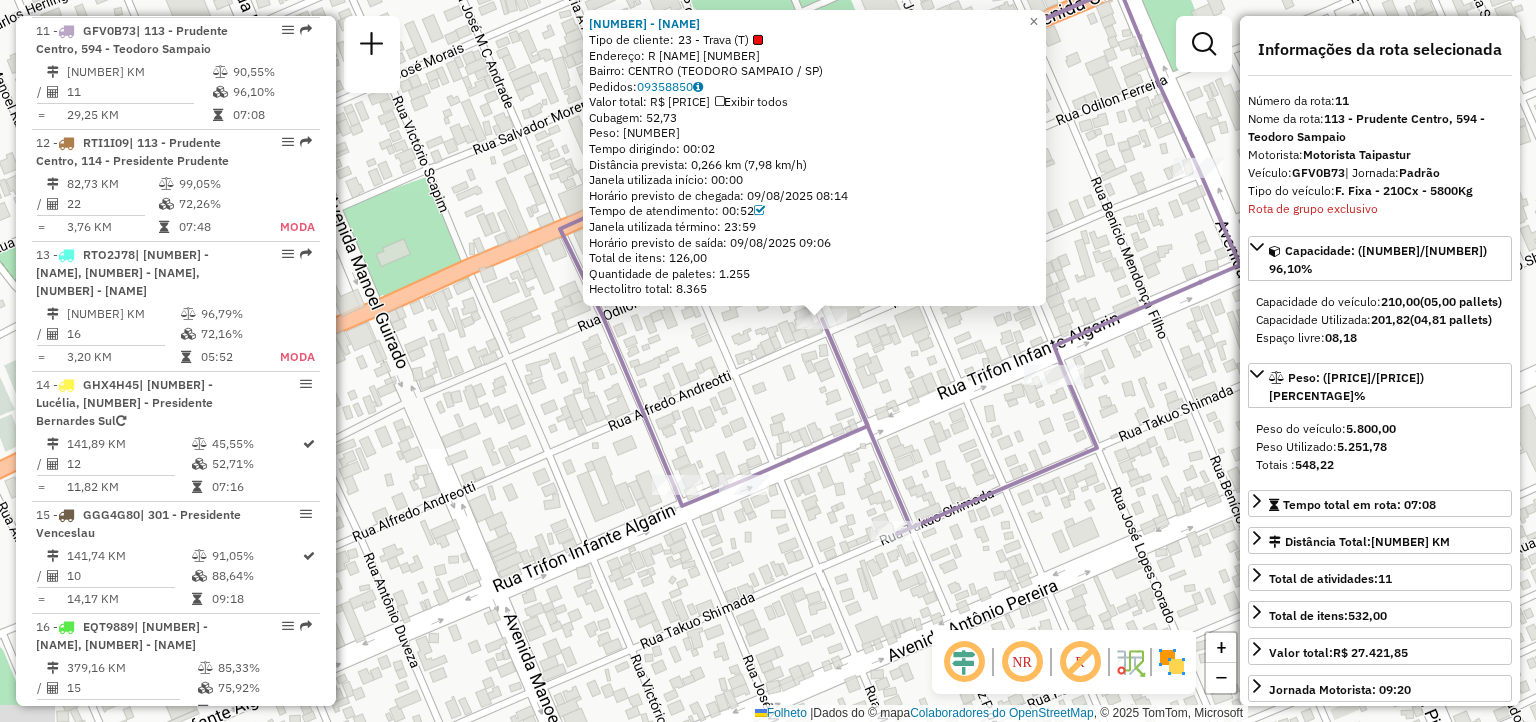 drag, startPoint x: 813, startPoint y: 398, endPoint x: 888, endPoint y: 365, distance: 81.939 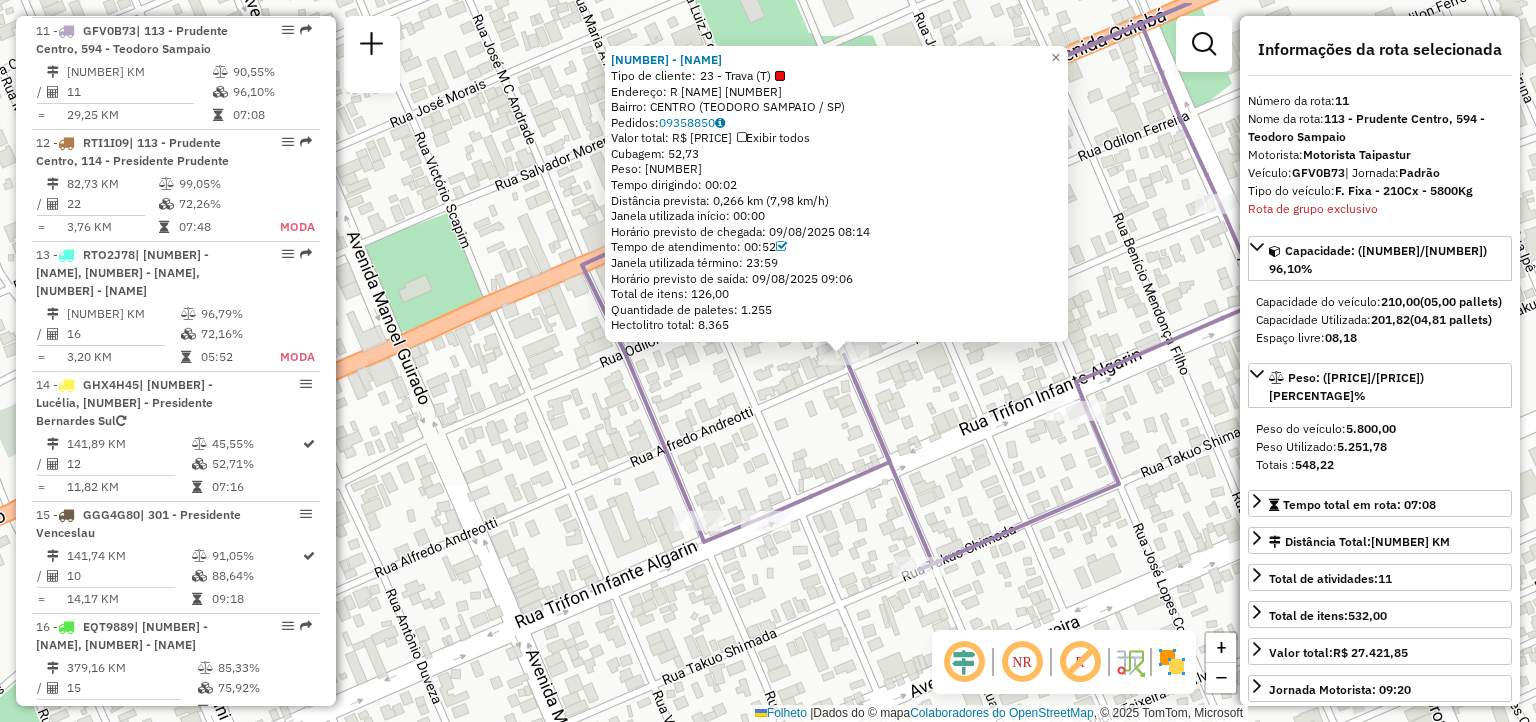 drag, startPoint x: 908, startPoint y: 381, endPoint x: 868, endPoint y: 461, distance: 89.44272 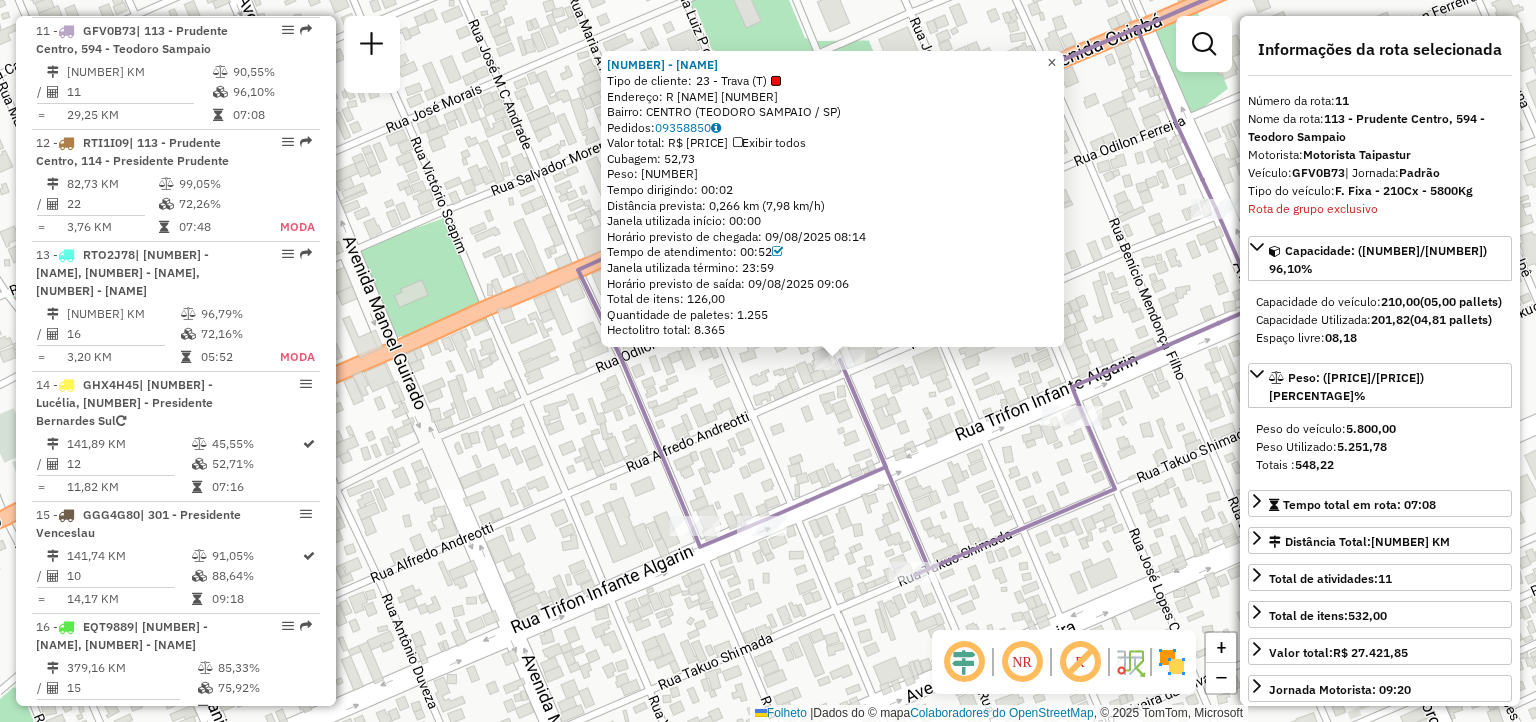 click on "×" 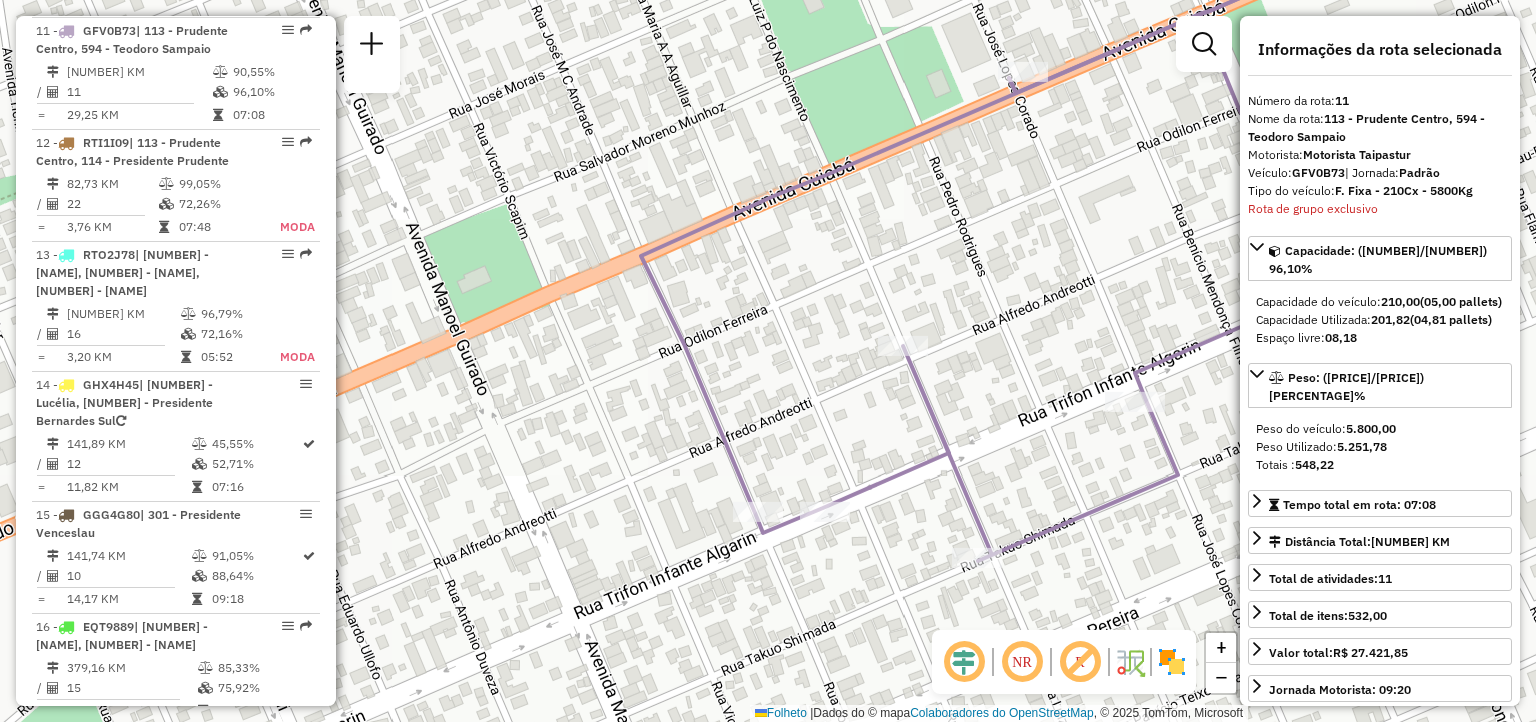 drag, startPoint x: 976, startPoint y: 449, endPoint x: 928, endPoint y: 273, distance: 182.42807 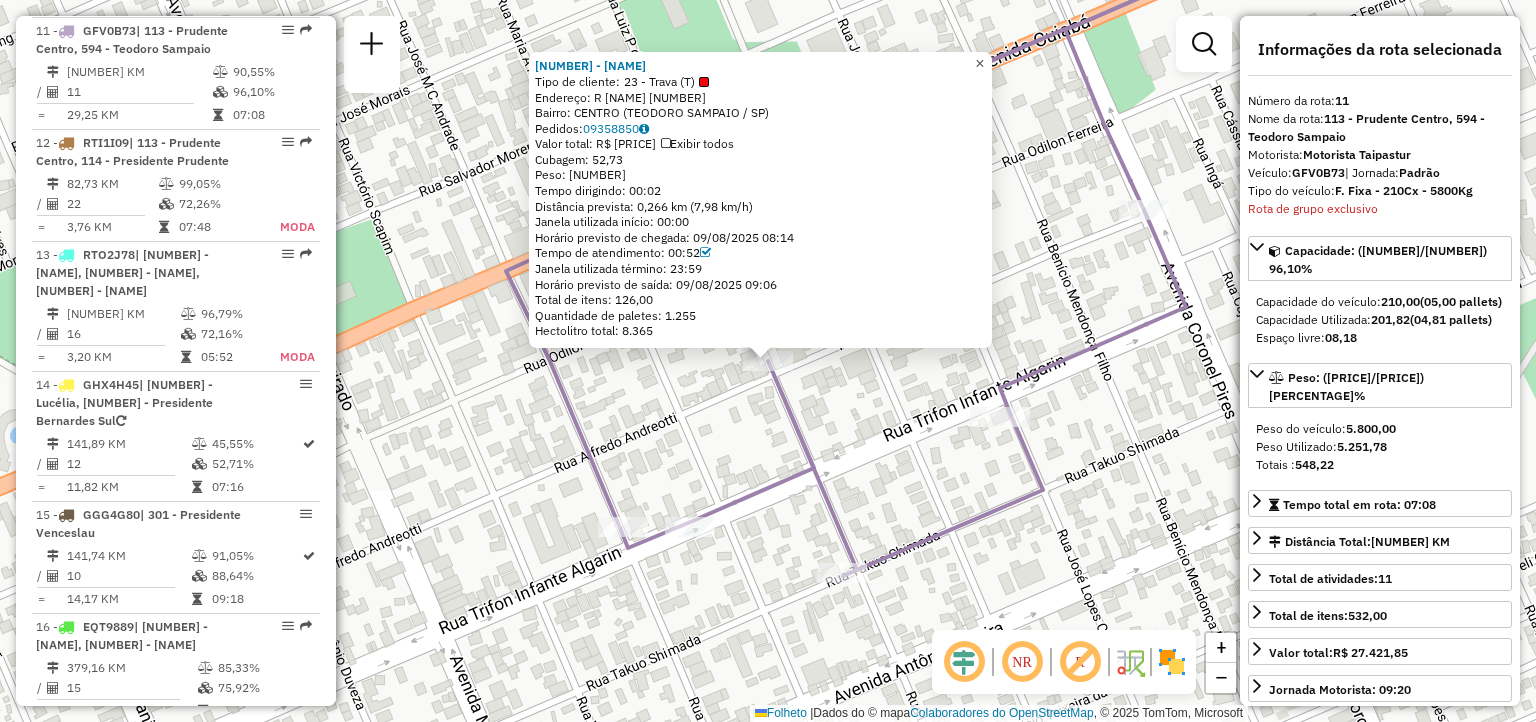 click on "×" 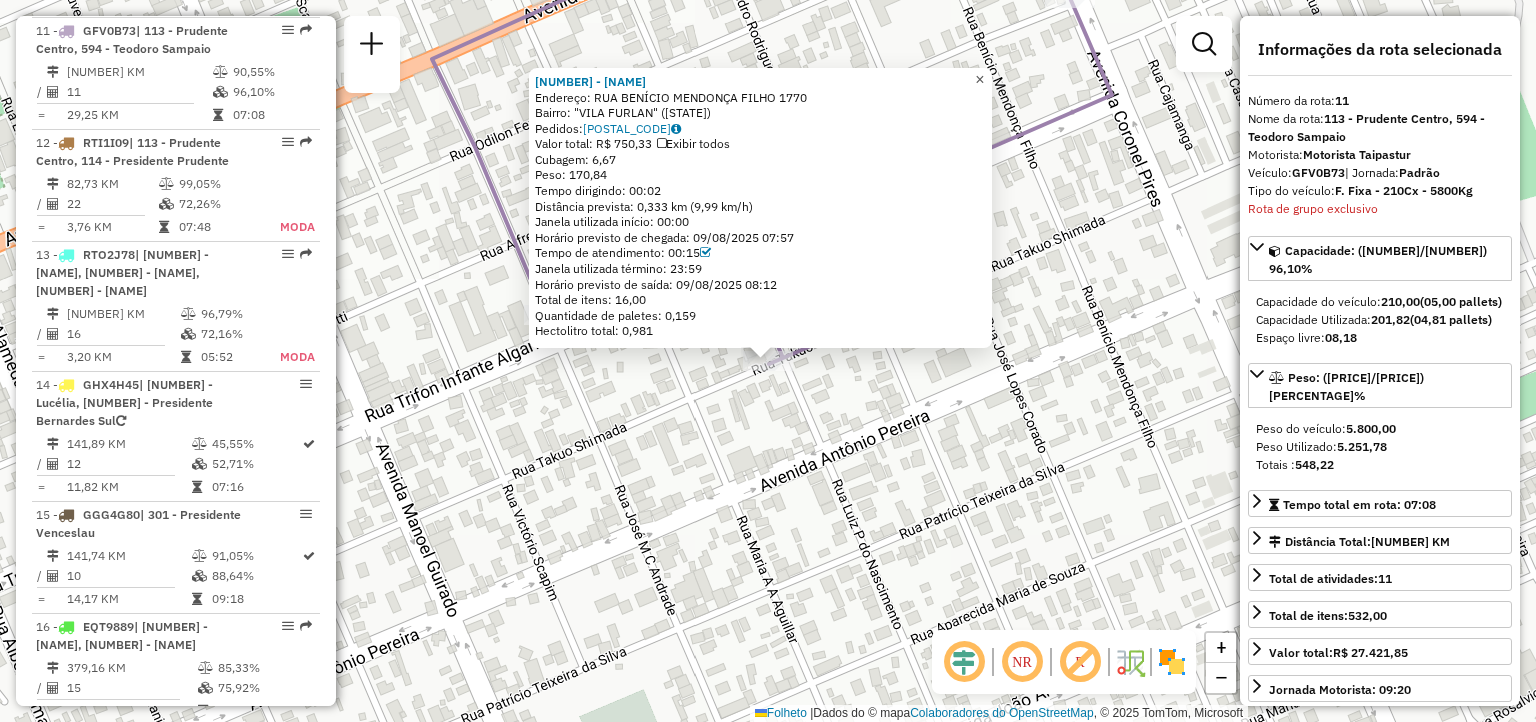 click on "×" 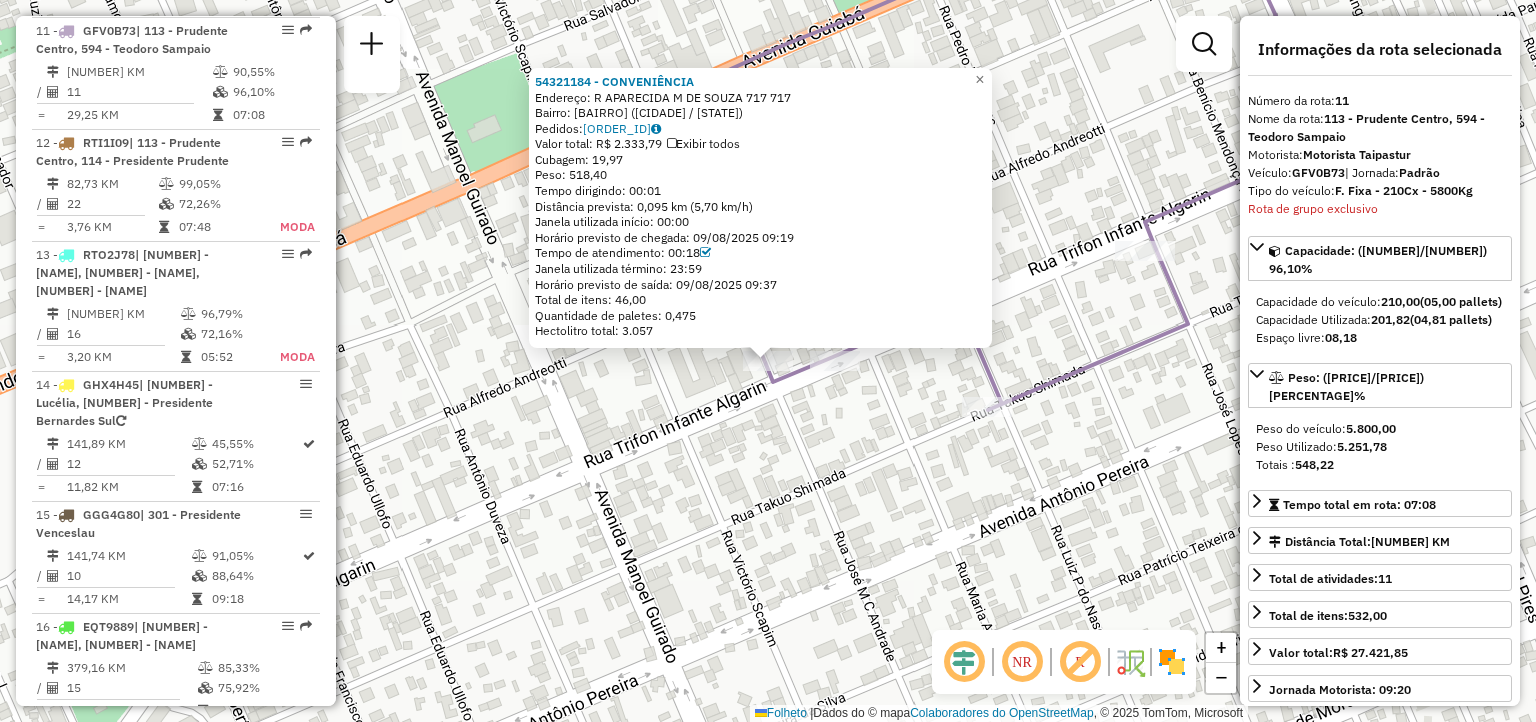 click on "54321184 - CONVENIÊNCIA" 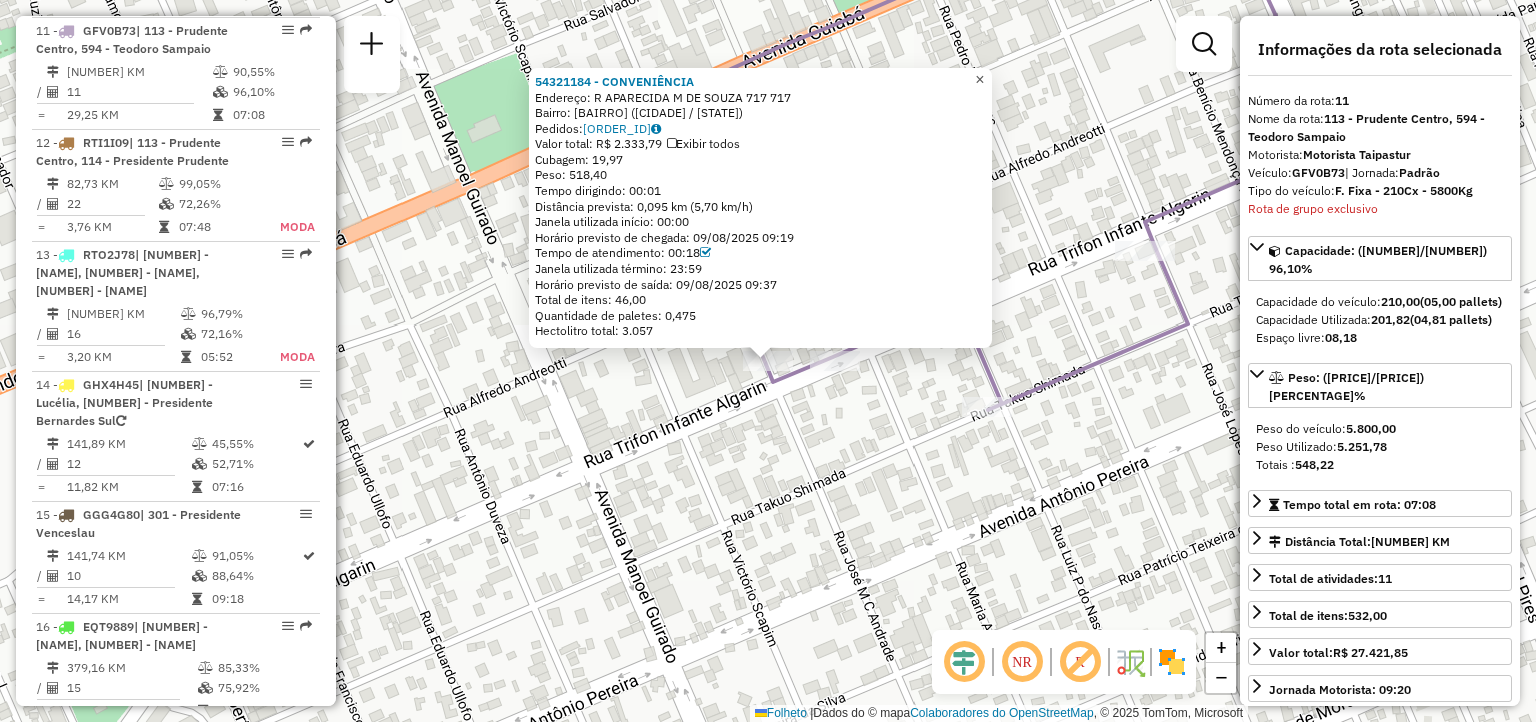 click on "×" 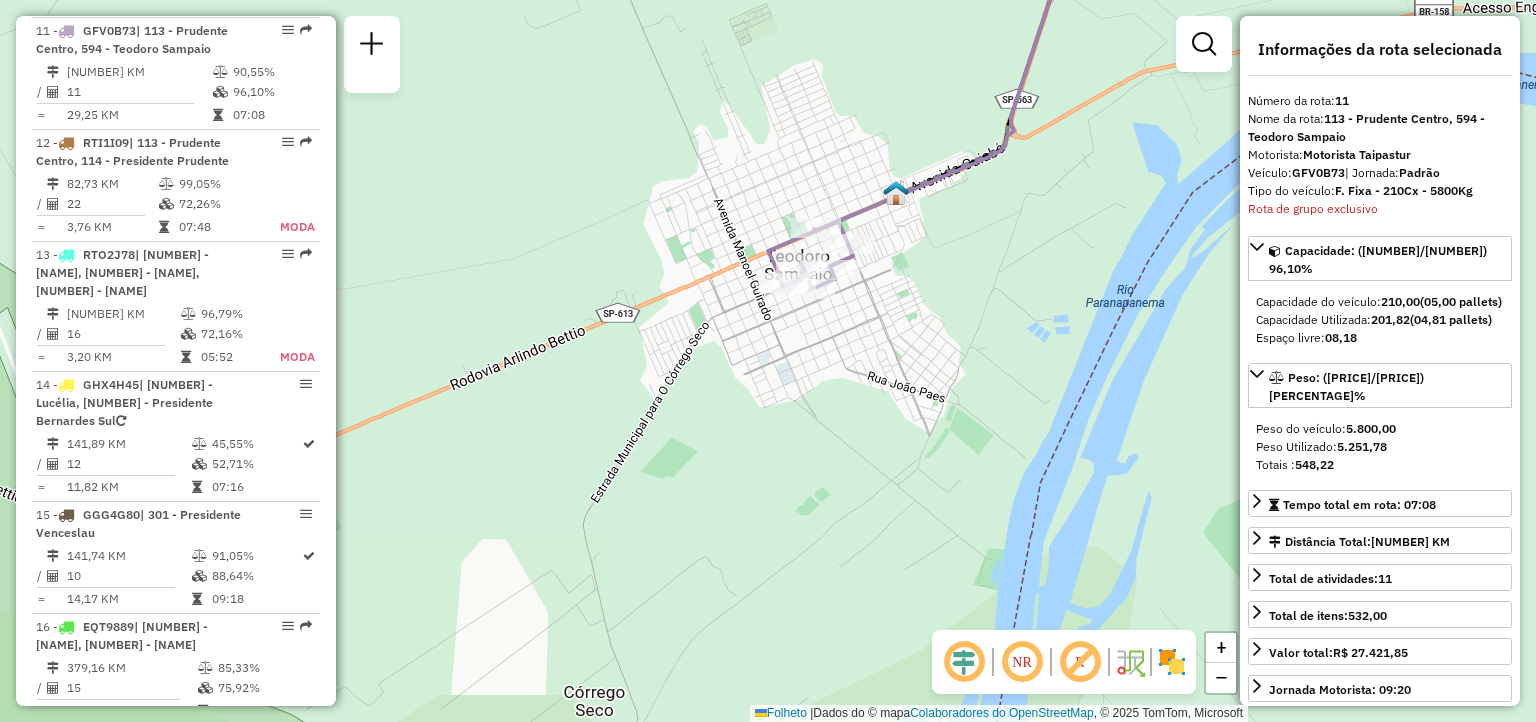 click on "Janela de atendimento Grade de atendimento Capacidade Transportadoras Veículos Cliente Pedidos  Rotas Selecione os dias de semana para filtrar as janelas de atendimento  Seg   Ter   Qua   Qui   Sex   Sáb   Dom  Informe o período da janela de atendimento: De: Até:  Filtrar exatamente a janela do cliente  Considerar janela de atendimento padrão  Selecione os dias de semana para filtrar as grades de atendimento  Seg   Ter   Qua   Qui   Sex   Sáb   Dom   Considerar clientes sem dia de atendimento cadastrado  Clientes fora do dia de atendimento selecionado Filtrar as atividades entre os valores definidos abaixo:  Peso mínimo:   Peso máximo:   Cubagem mínima:   Cubagem máxima:   De:   Até:  Filtrar as atividades entre o tempo de atendimento definido abaixo:  De:   Até:   Considerar capacidade total dos clientes não roteirizados Transportadora: Selecione um ou mais itens Tipo de veículo: Selecione um ou mais itens Veículo: Selecione um ou mais itens Motorista: Selecione um ou mais itens Nome: Rótulo:" 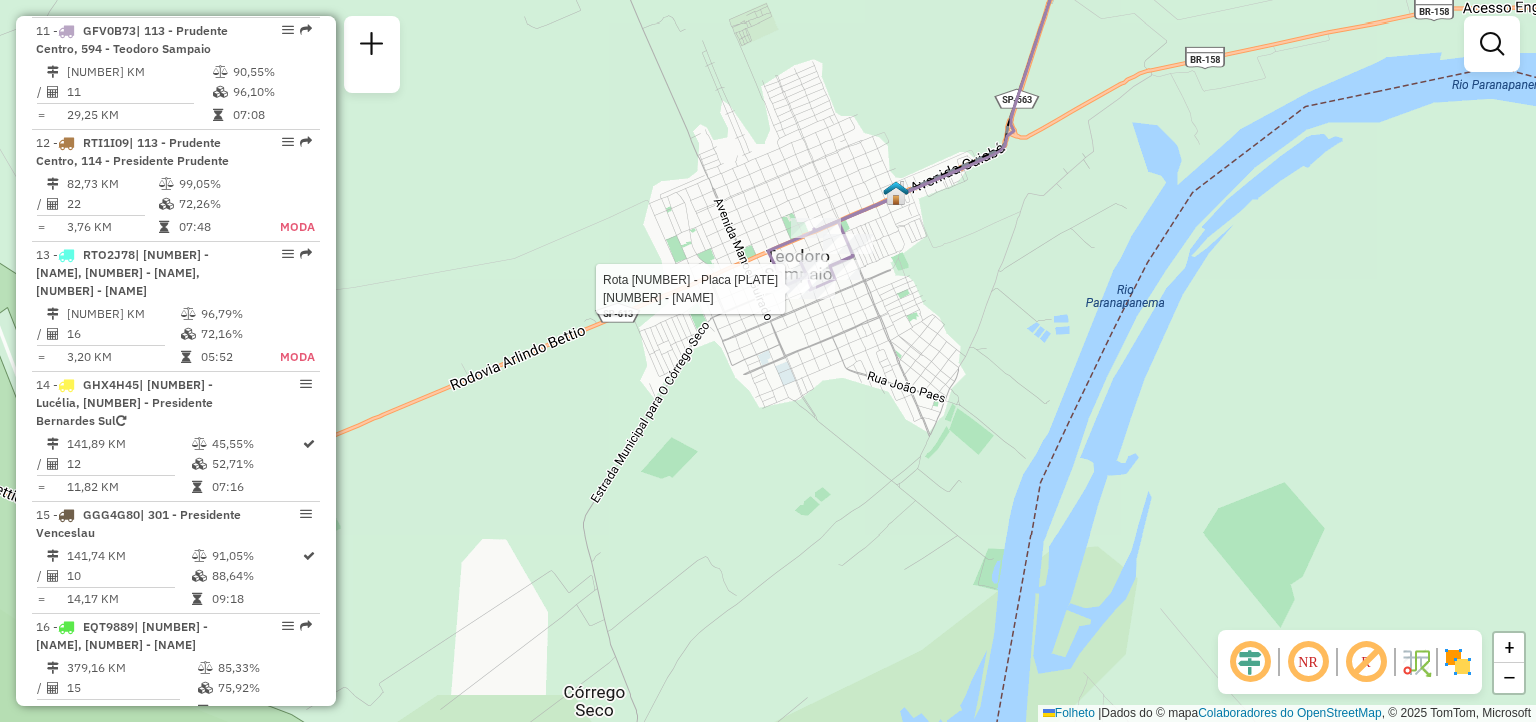 select on "**********" 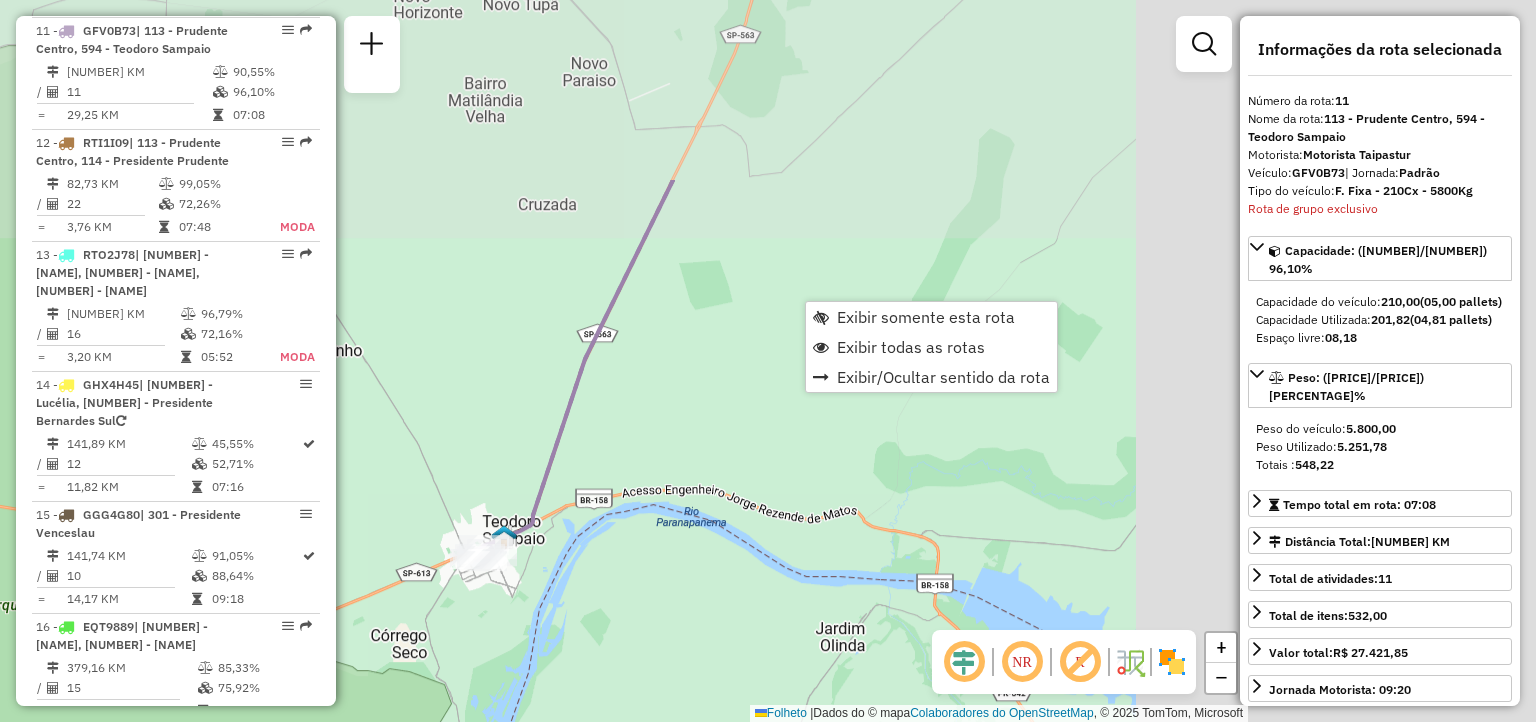 drag, startPoint x: 1124, startPoint y: 339, endPoint x: 572, endPoint y: 557, distance: 593.488 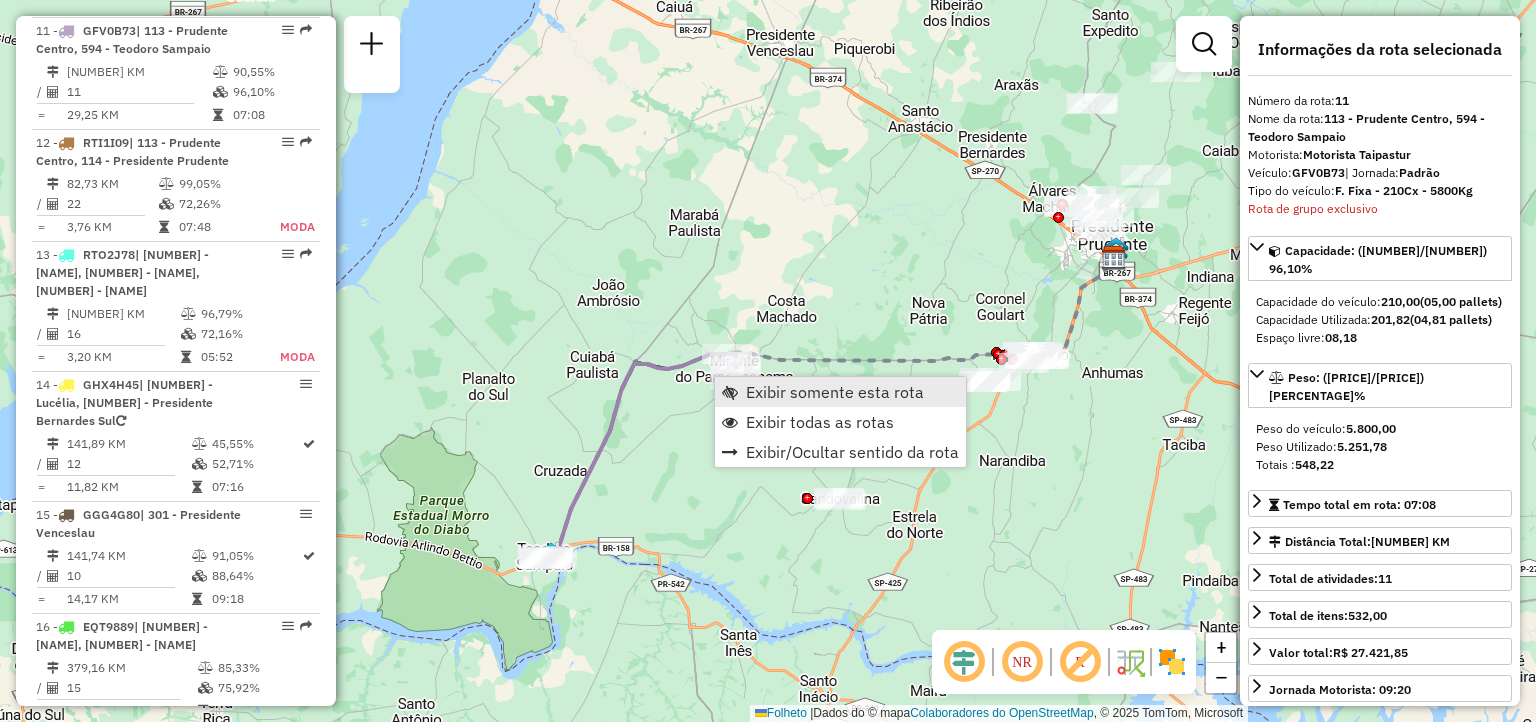 click on "Exibir somente esta rota" at bounding box center [835, 392] 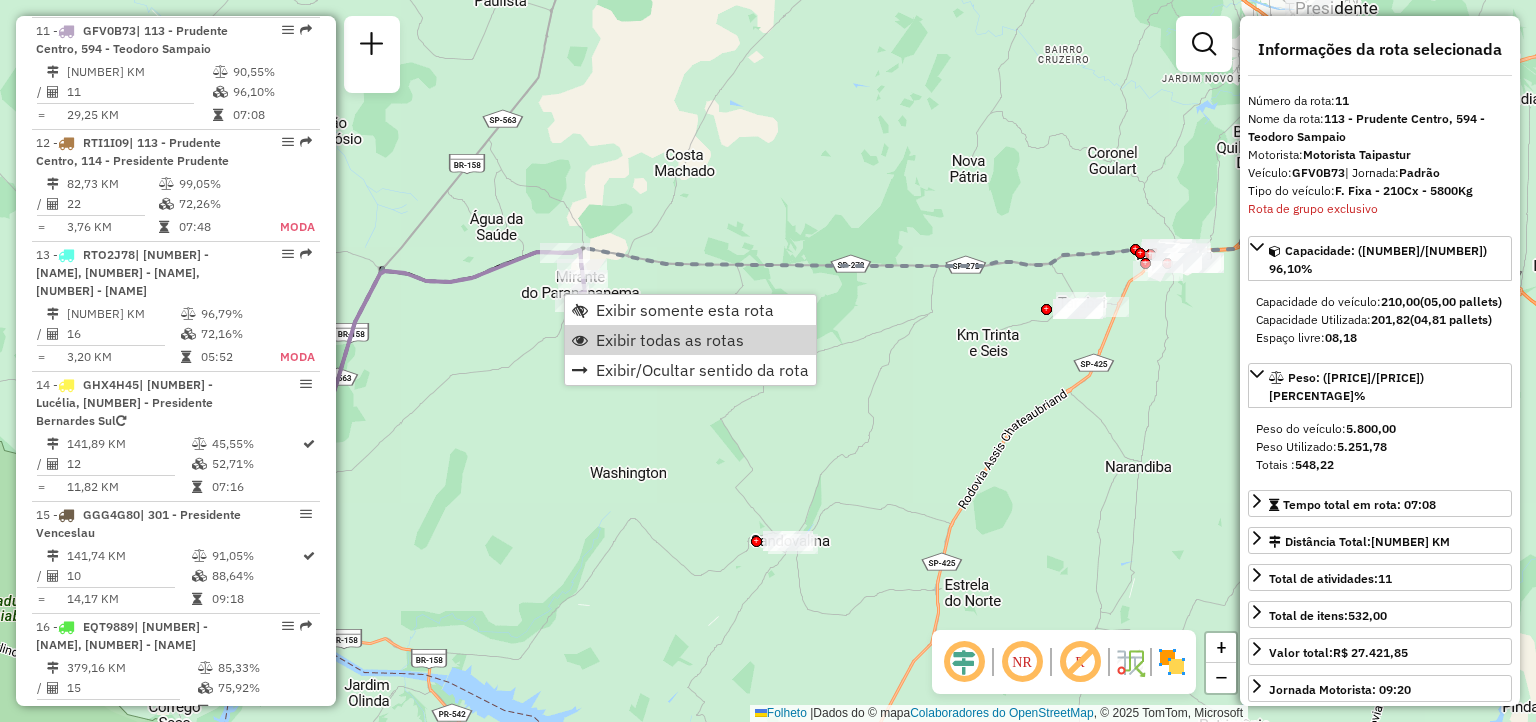 click on "Exibir todas as rotas" at bounding box center (670, 340) 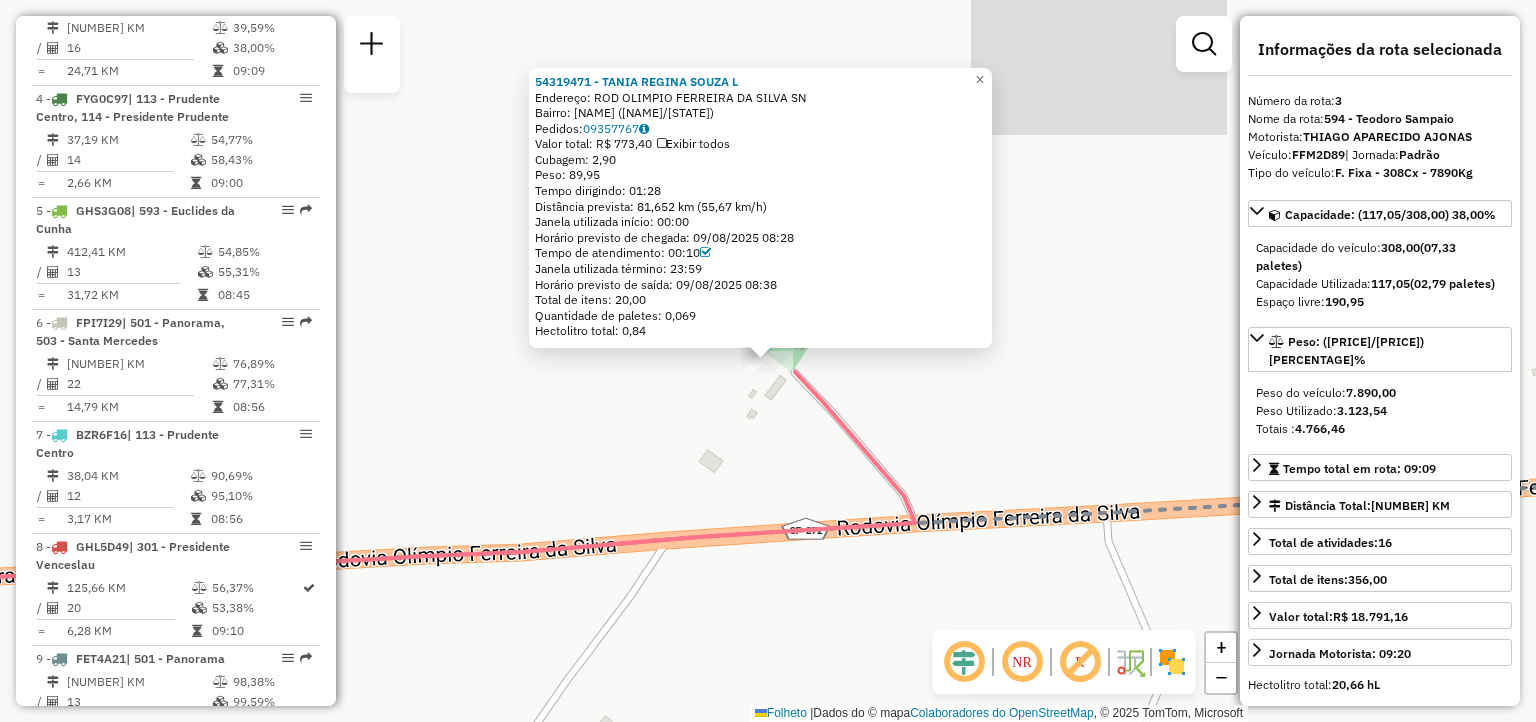 scroll, scrollTop: 1018, scrollLeft: 0, axis: vertical 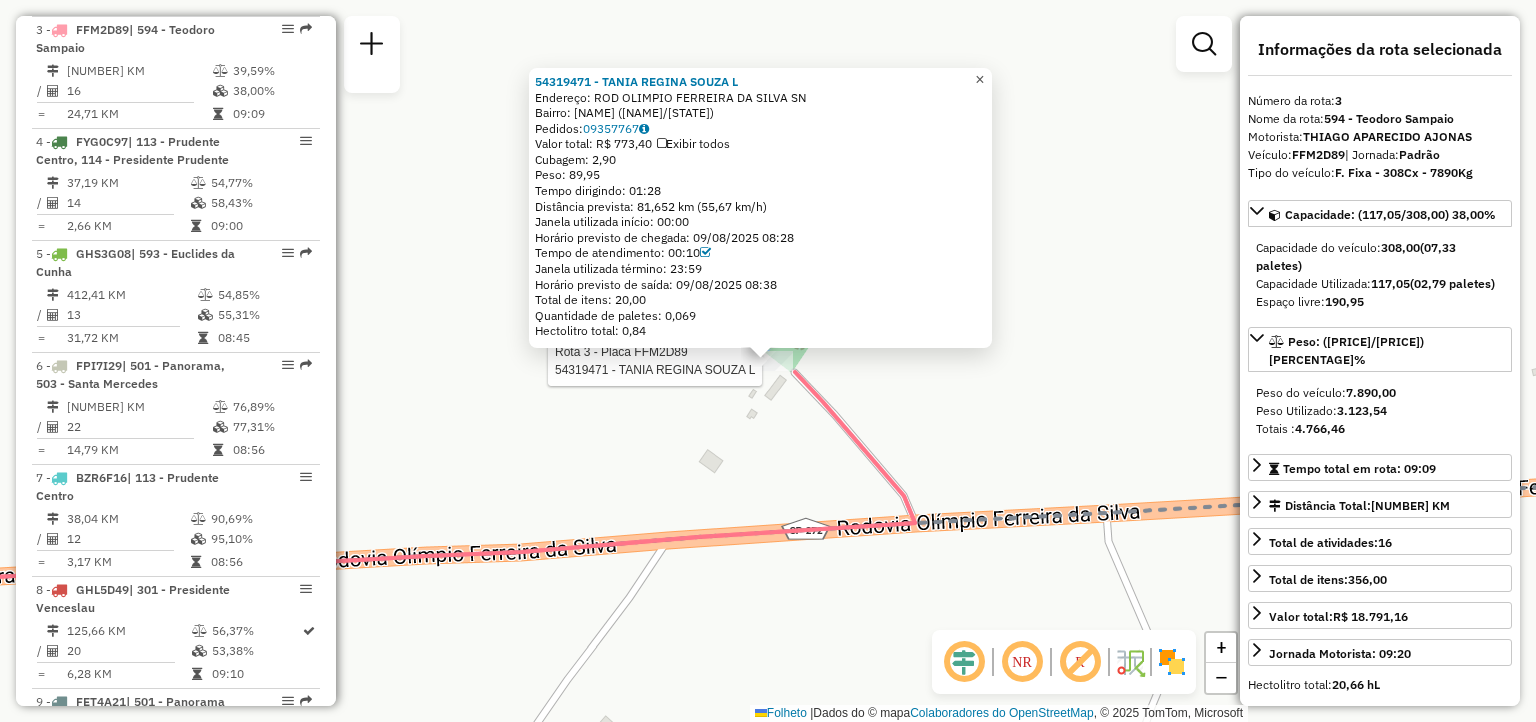 click on "×" 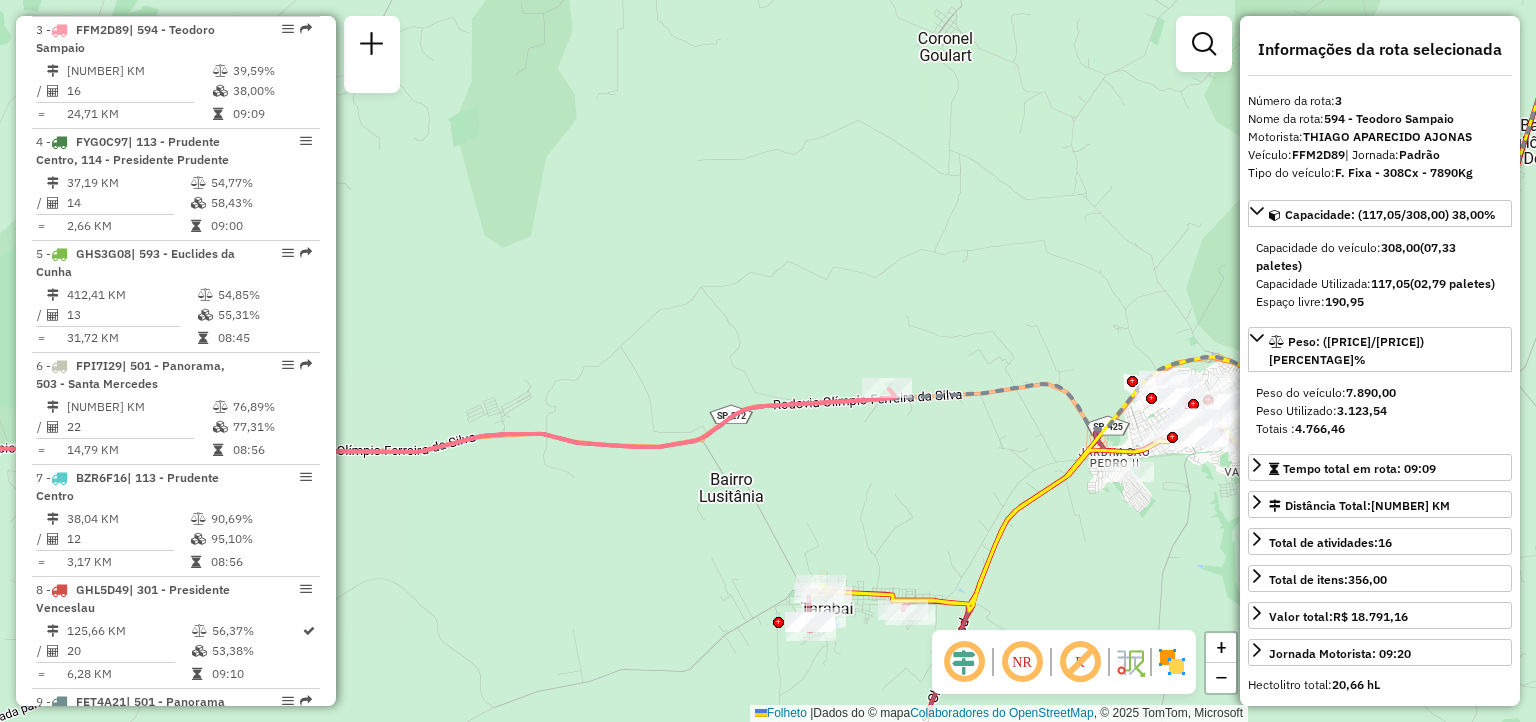 drag, startPoint x: 1051, startPoint y: 513, endPoint x: 997, endPoint y: 428, distance: 100.70253 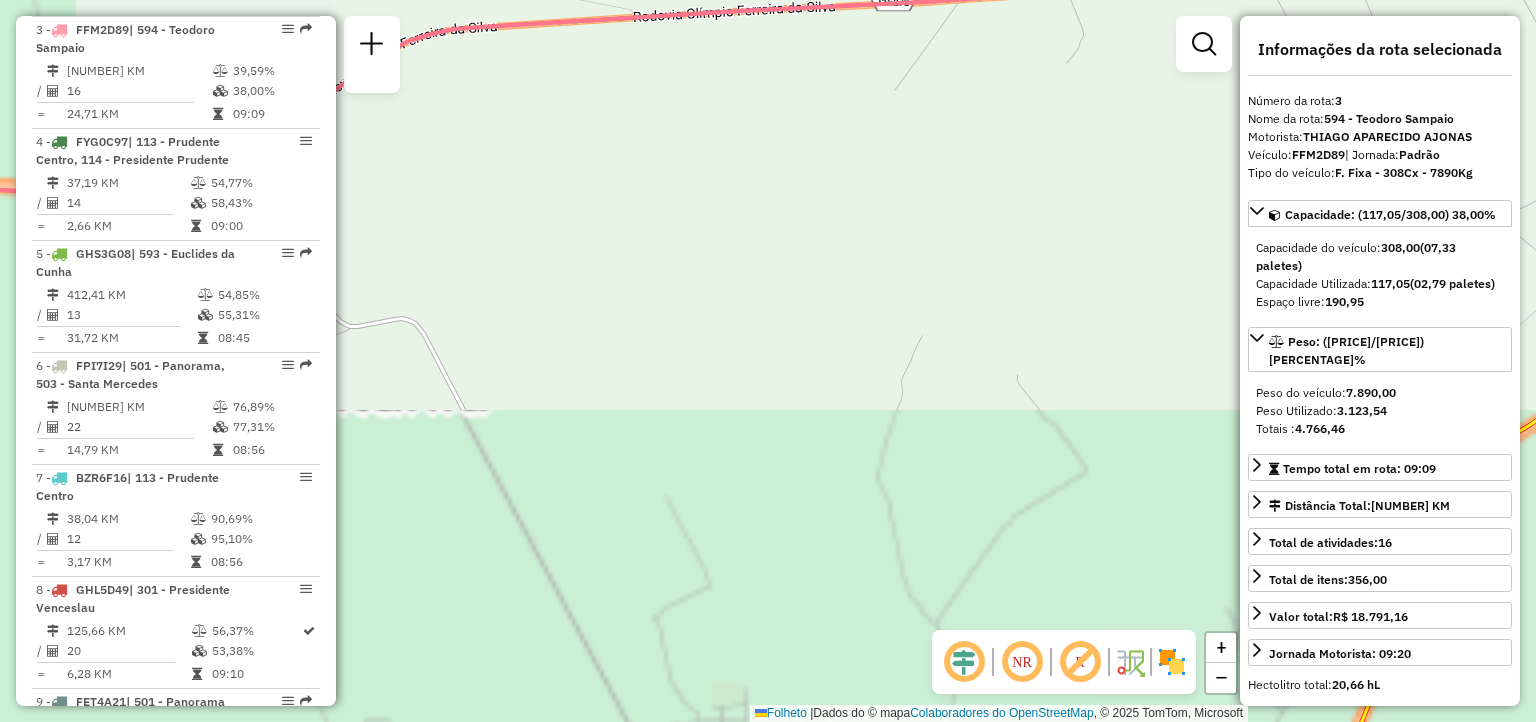 drag, startPoint x: 942, startPoint y: 312, endPoint x: 842, endPoint y: 642, distance: 344.8188 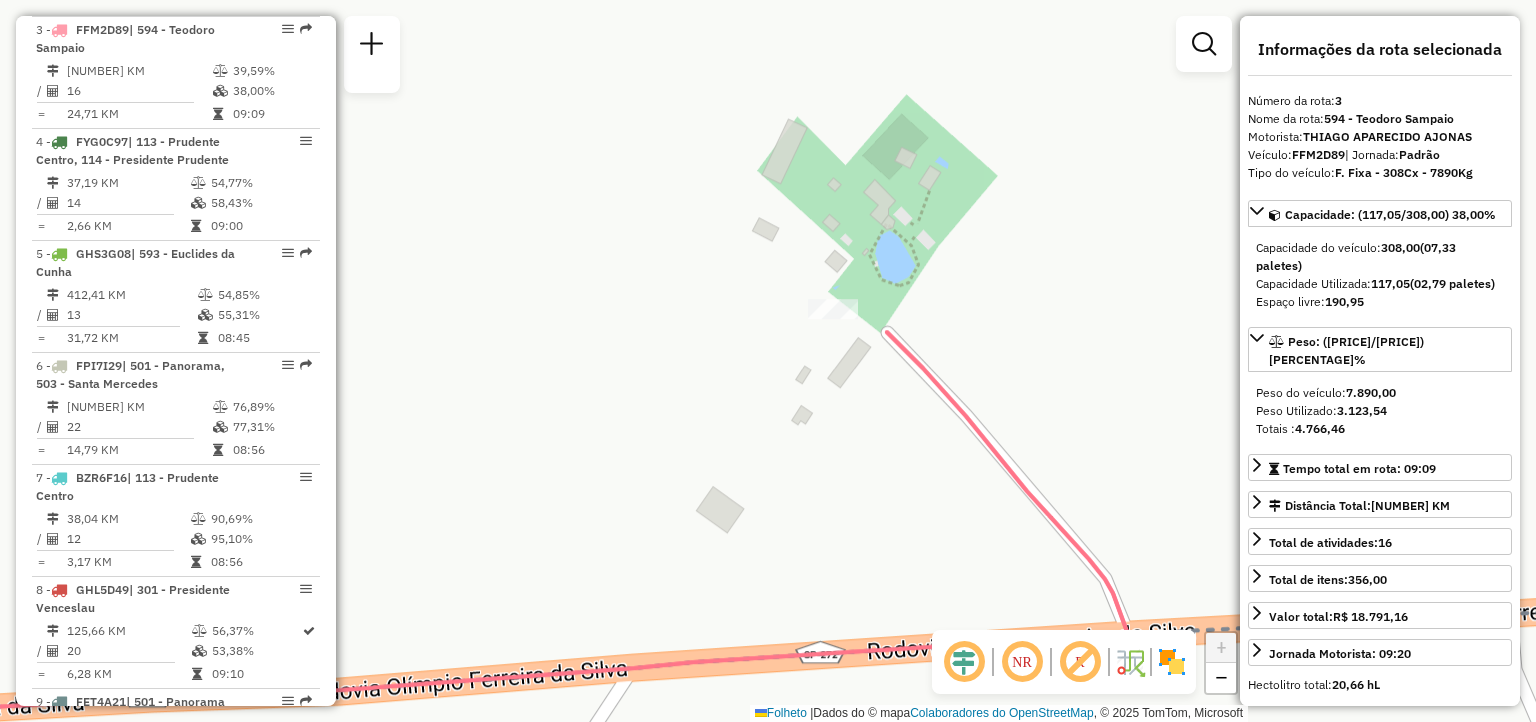 drag, startPoint x: 960, startPoint y: 234, endPoint x: 987, endPoint y: 379, distance: 147.49237 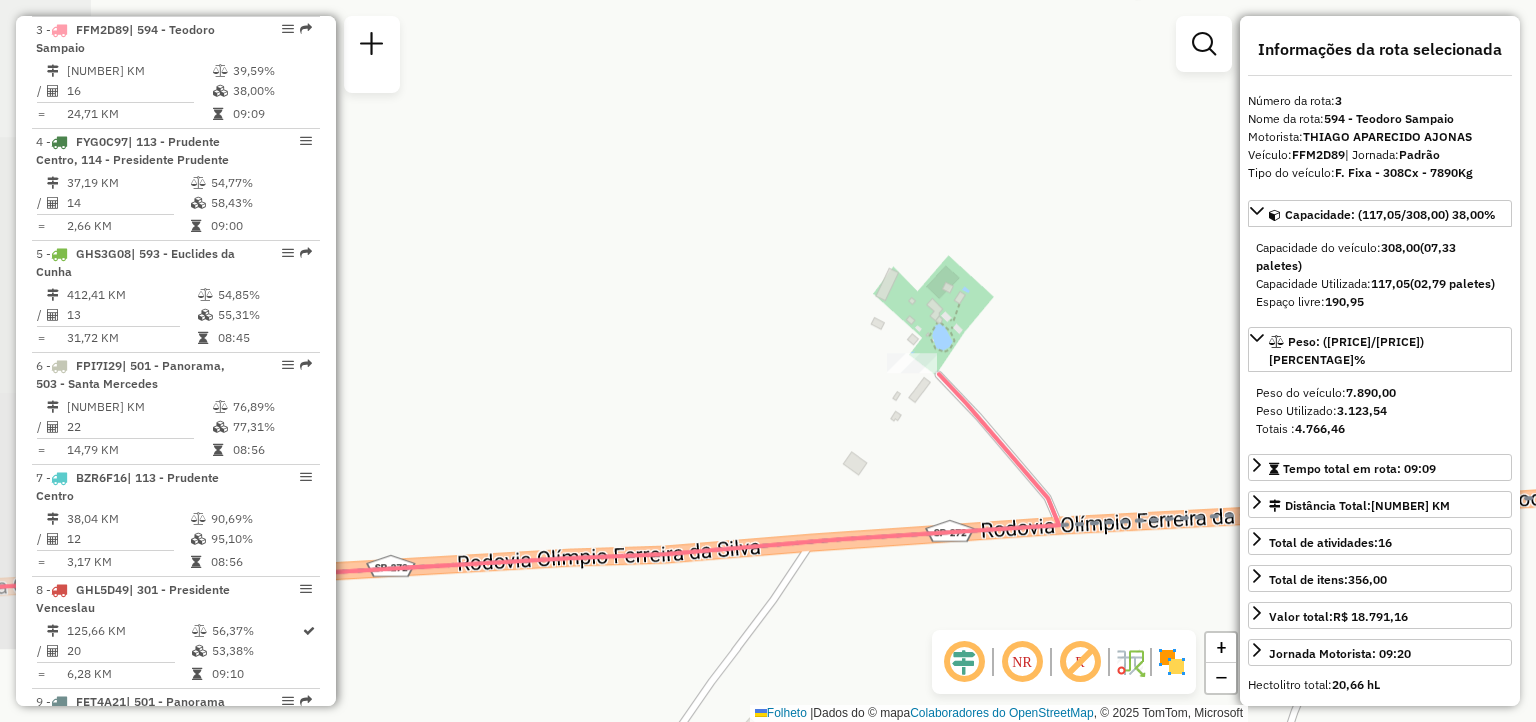 drag, startPoint x: 1120, startPoint y: 373, endPoint x: 849, endPoint y: 318, distance: 276.52487 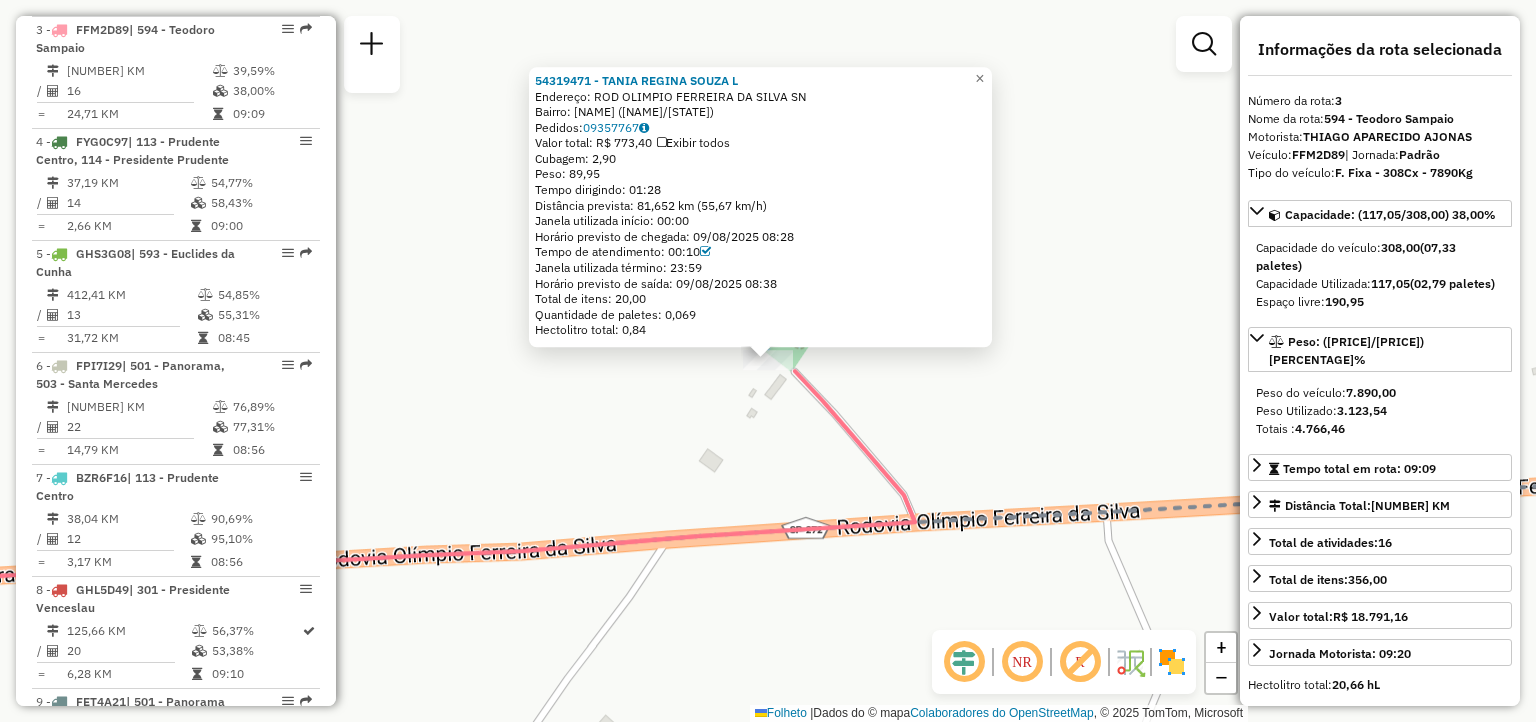 drag, startPoint x: 630, startPoint y: 182, endPoint x: 665, endPoint y: 182, distance: 35 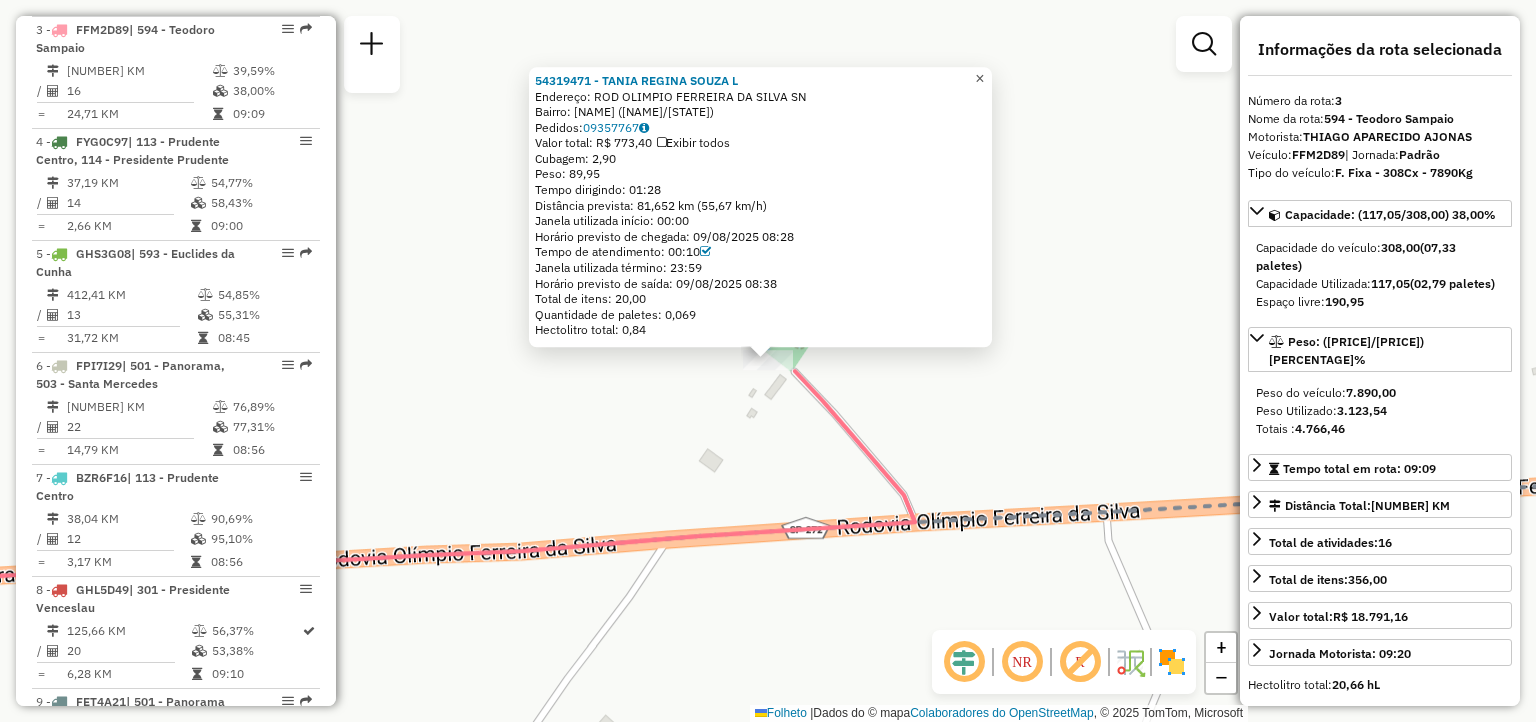 click on "×" 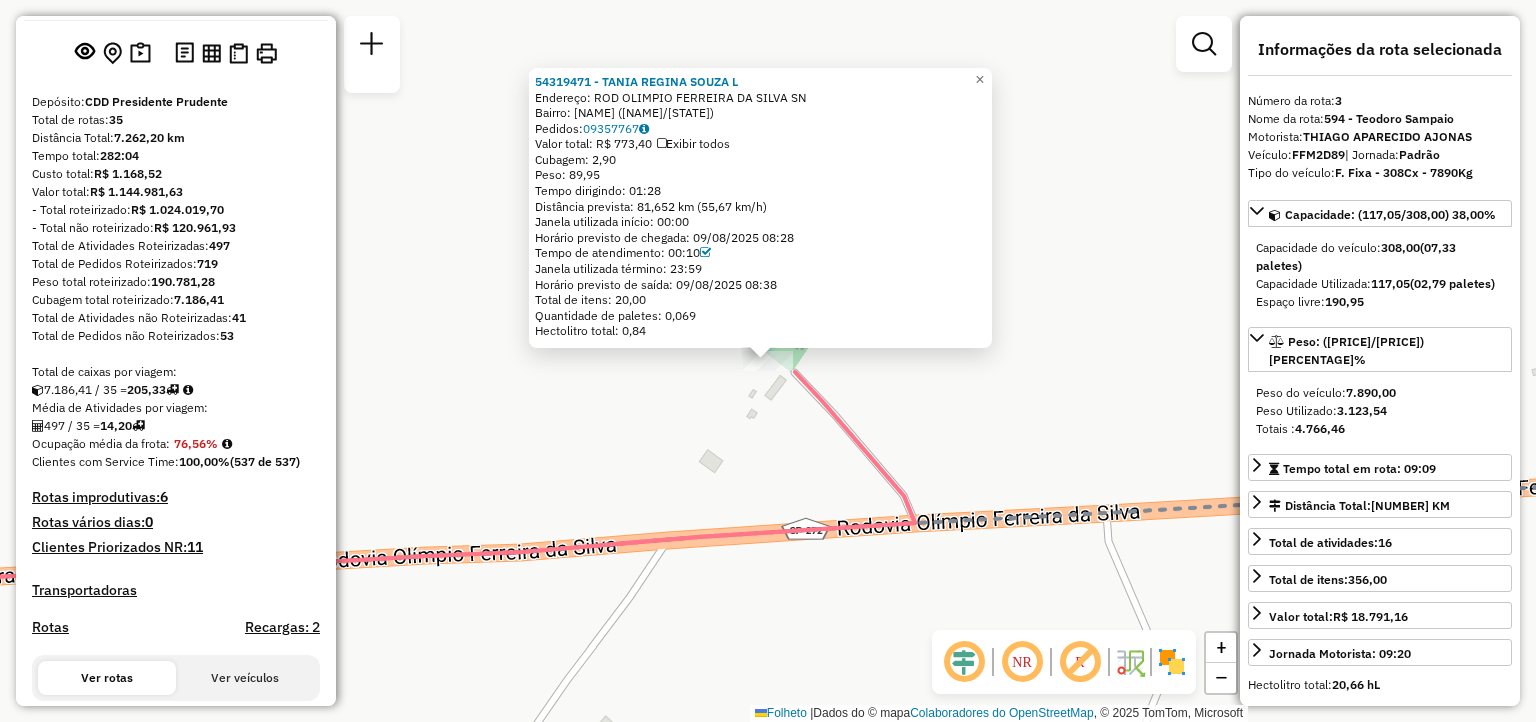 scroll, scrollTop: 0, scrollLeft: 0, axis: both 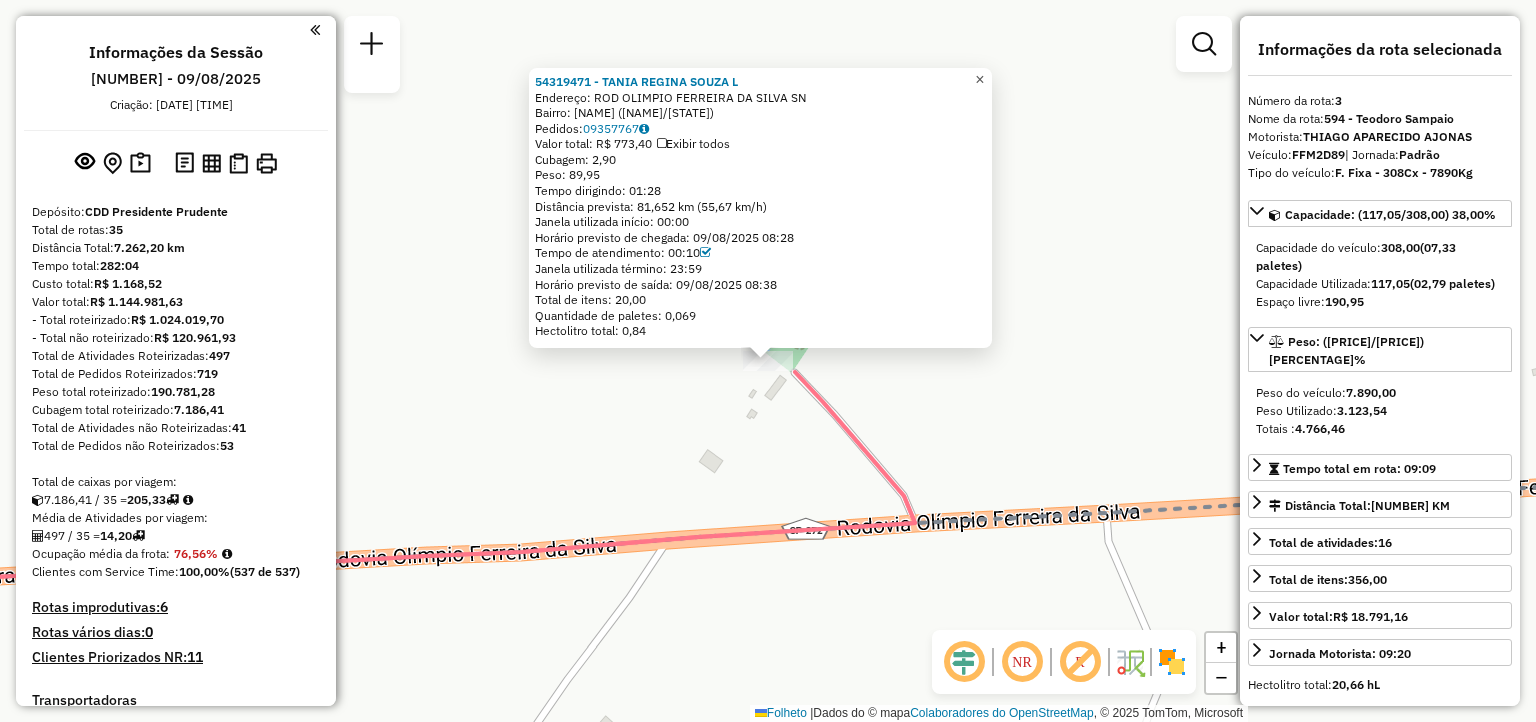 click on "×" 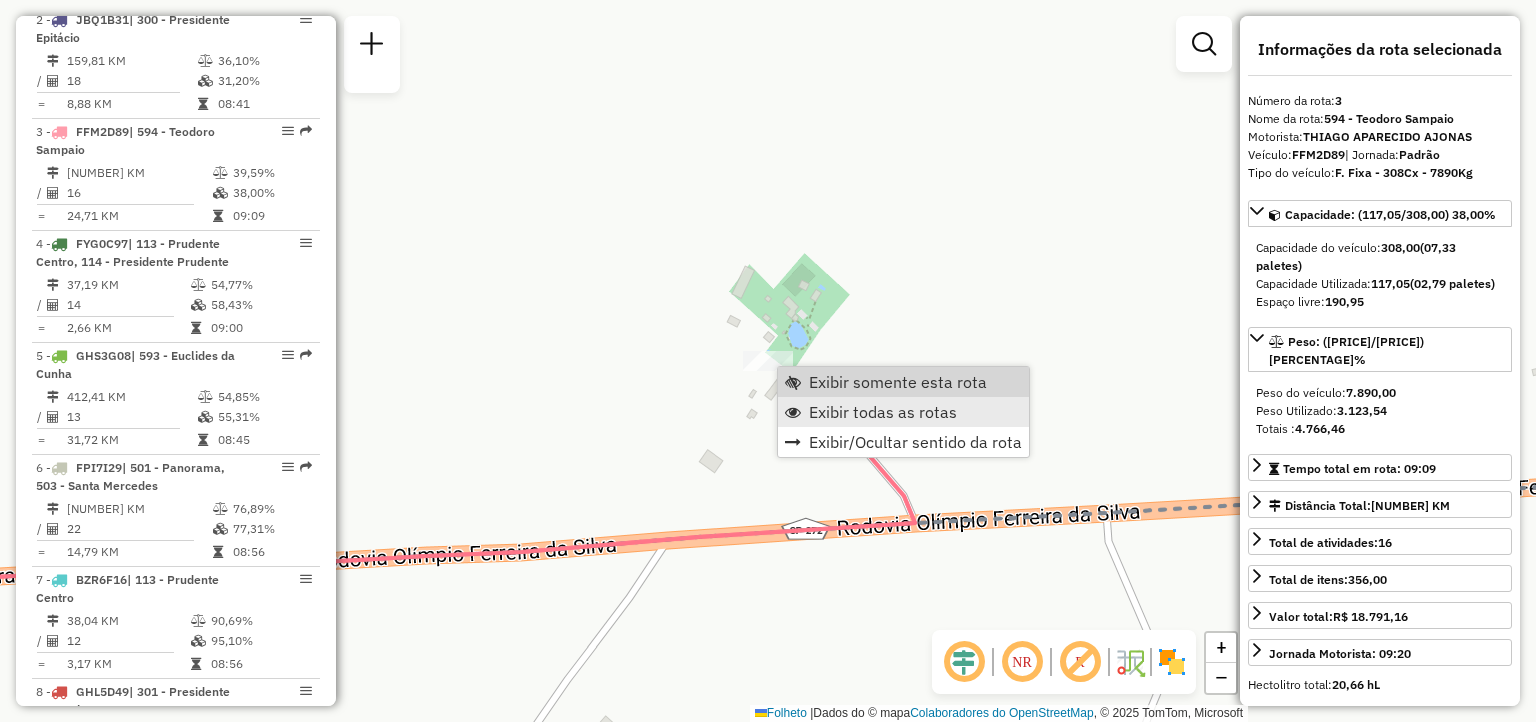 scroll, scrollTop: 1018, scrollLeft: 0, axis: vertical 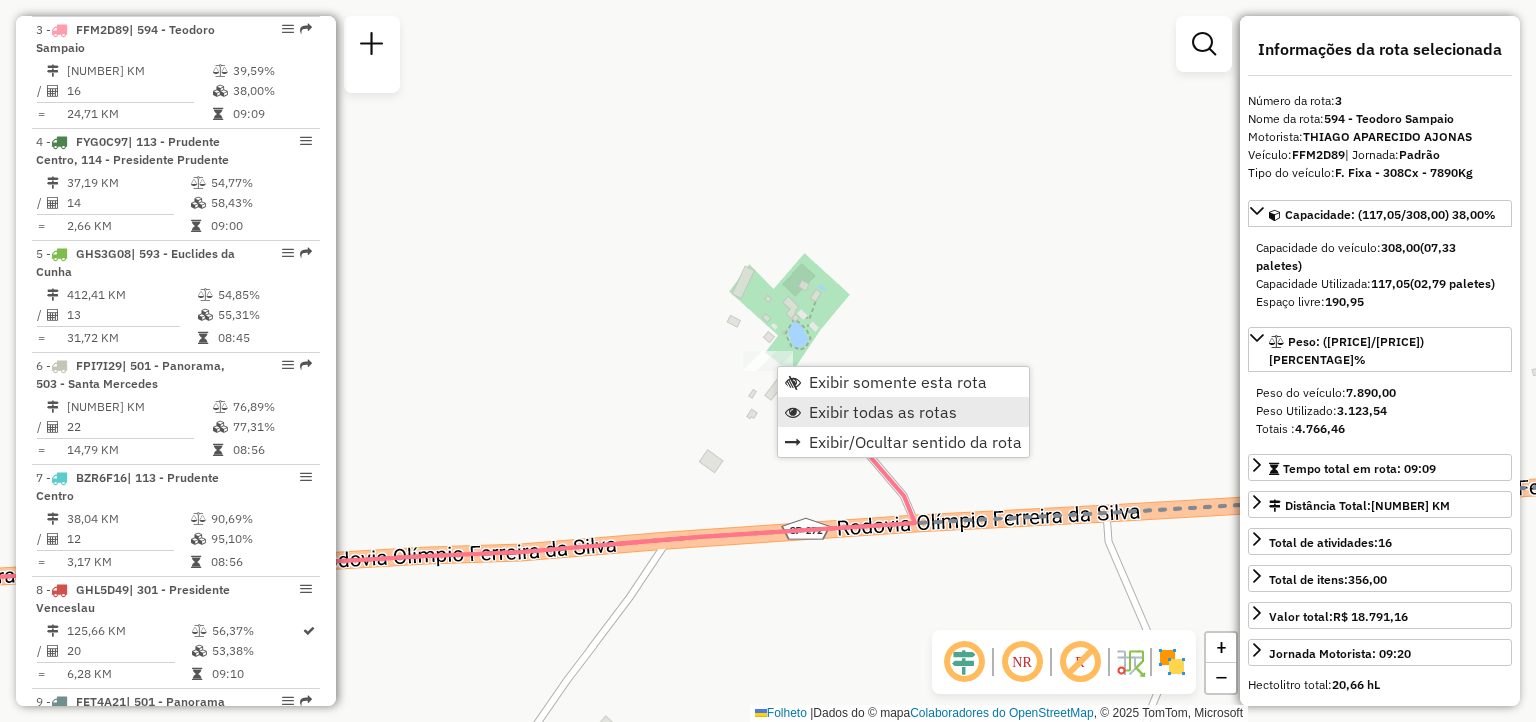 click on "Exibir todas as rotas" at bounding box center [883, 412] 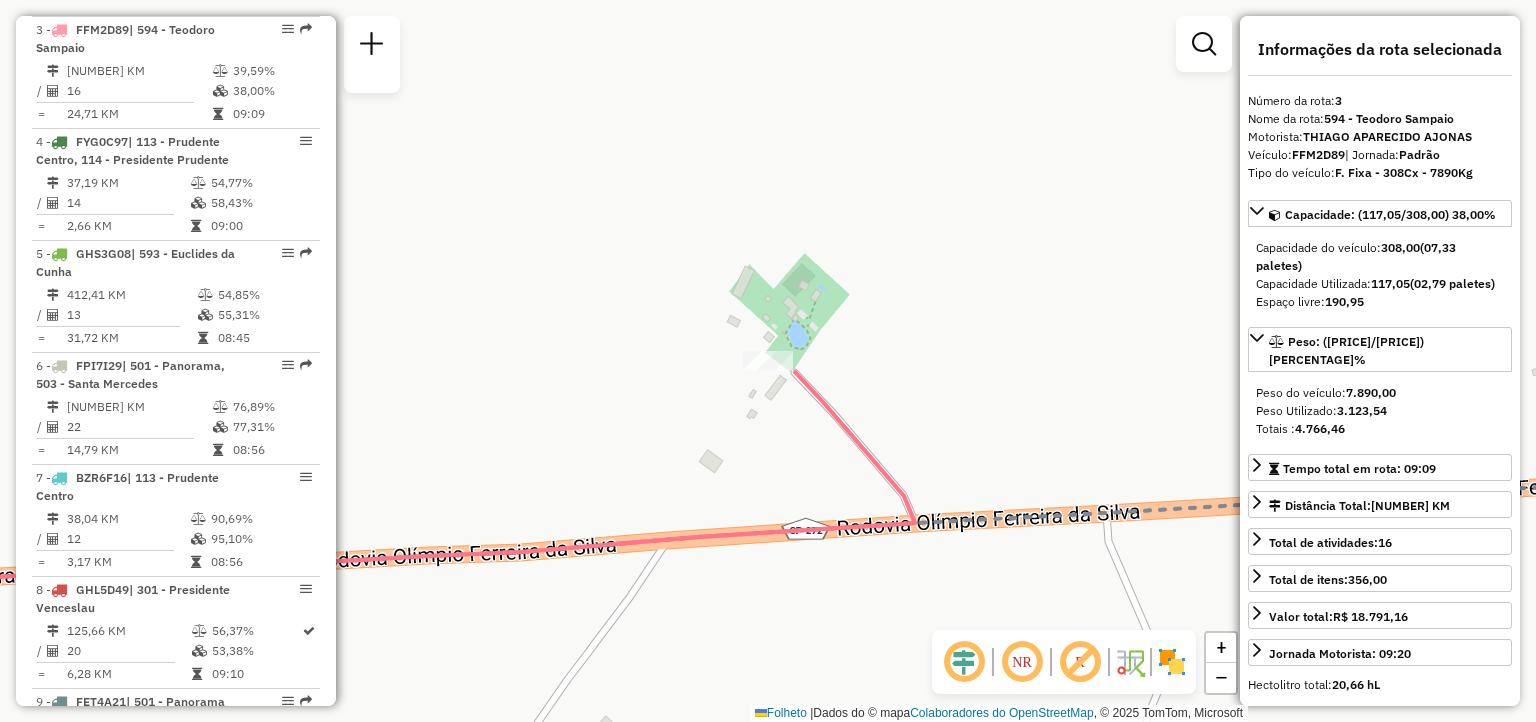 click on "Janela de atendimento Grade de atendimento Capacidade Transportadoras Veículos Cliente Pedidos  Rotas Selecione os dias de semana para filtrar as janelas de atendimento  Seg   Ter   Qua   Qui   Sex   Sáb   Dom  Informe o período da janela de atendimento: De: Até:  Filtrar exatamente a janela do cliente  Considerar janela de atendimento padrão  Selecione os dias de semana para filtrar as grades de atendimento  Seg   Ter   Qua   Qui   Sex   Sáb   Dom   Considerar clientes sem dia de atendimento cadastrado  Clientes fora do dia de atendimento selecionado Filtrar as atividades entre os valores definidos abaixo:  Peso mínimo:   Peso máximo:   Cubagem mínima:   Cubagem máxima:   De:   Até:  Filtrar as atividades entre o tempo de atendimento definido abaixo:  De:   Até:   Considerar capacidade total dos clientes não roteirizados Transportadora: Selecione um ou mais itens Tipo de veículo: Selecione um ou mais itens Veículo: Selecione um ou mais itens Motorista: Selecione um ou mais itens Nome: Rótulo:" 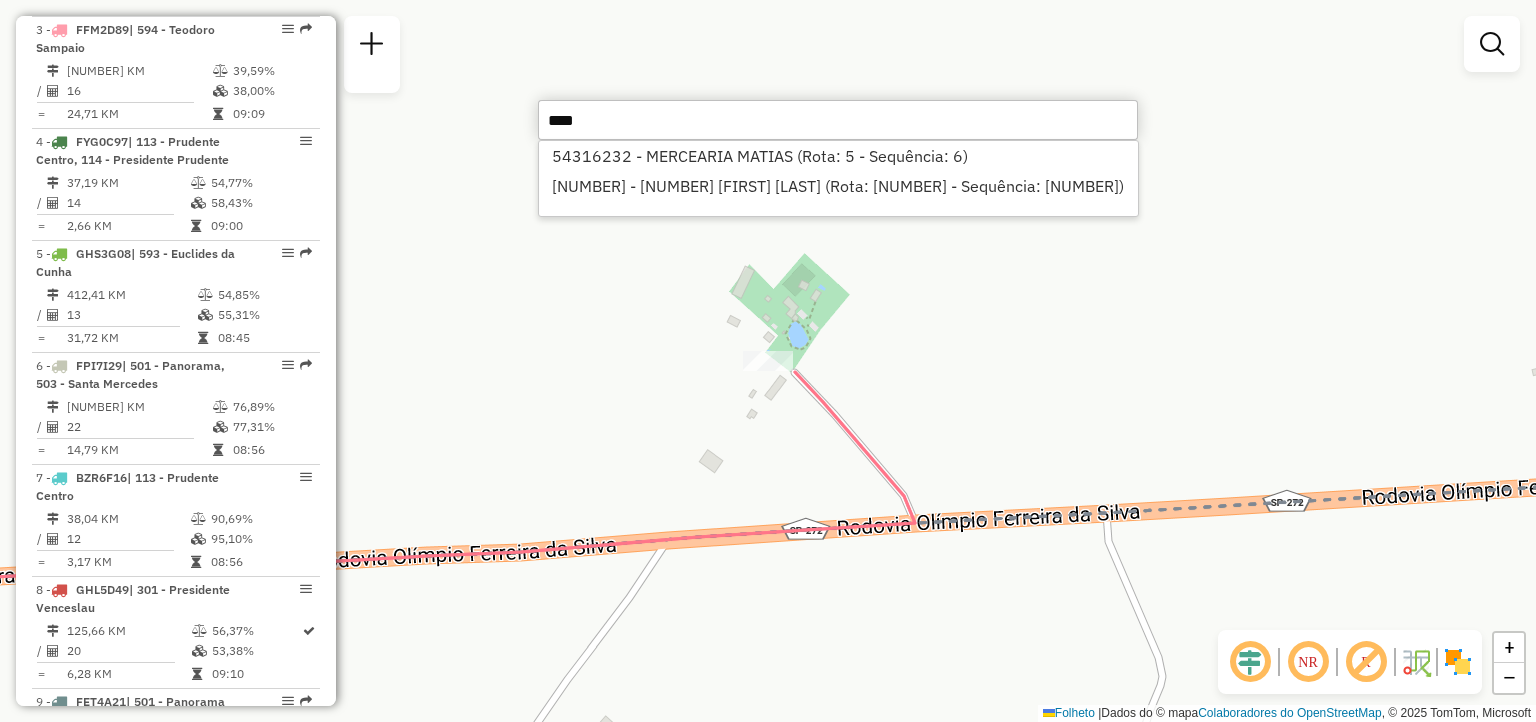 type on "****" 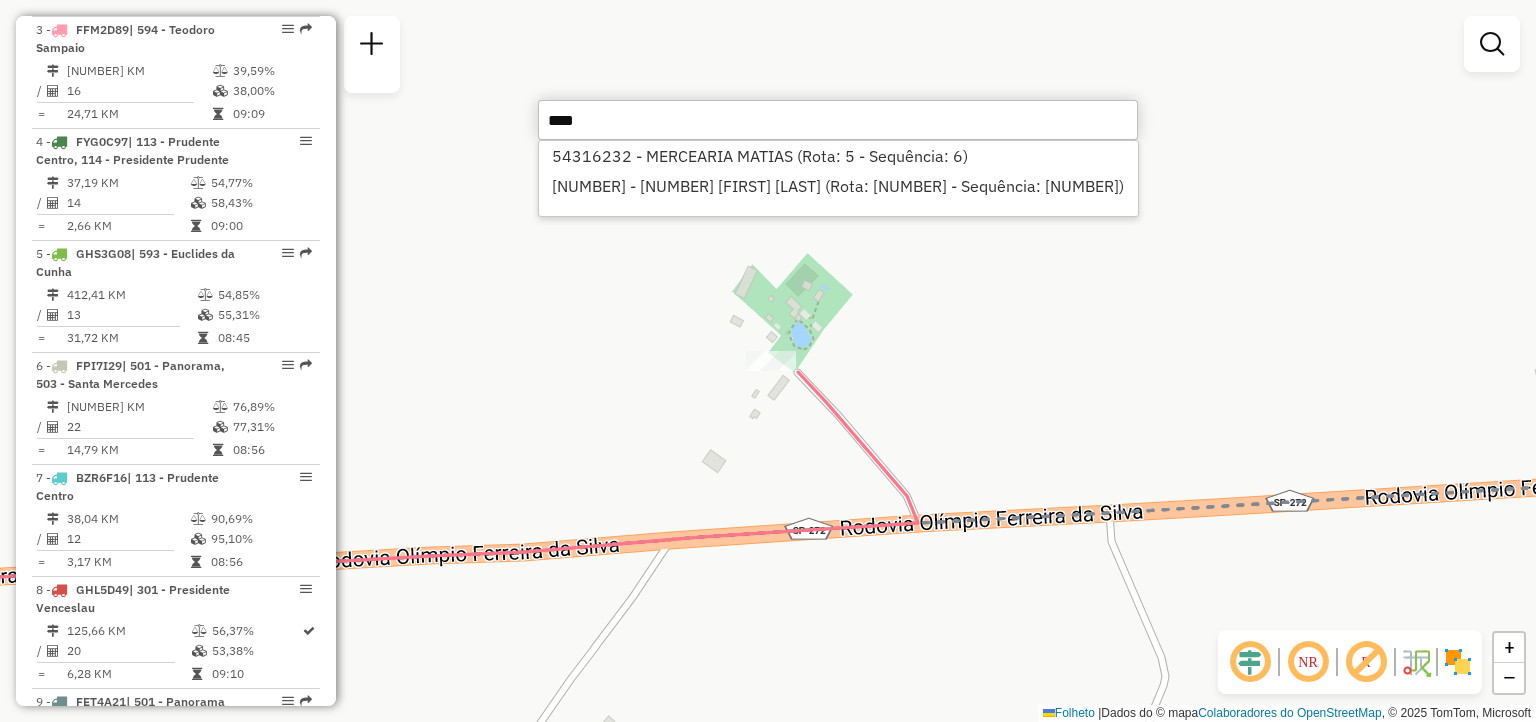 drag, startPoint x: 928, startPoint y: 389, endPoint x: 965, endPoint y: 370, distance: 41.59327 